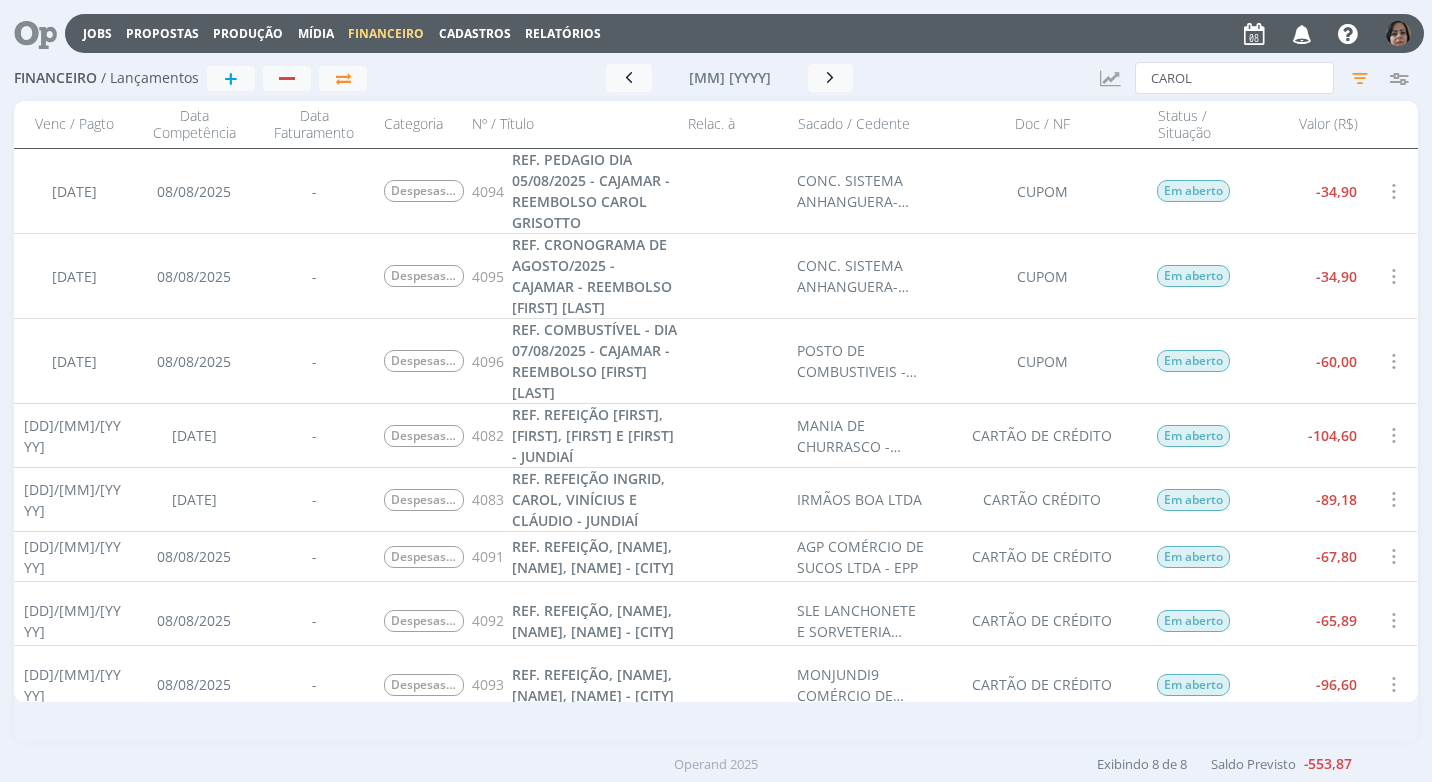 scroll, scrollTop: 0, scrollLeft: 0, axis: both 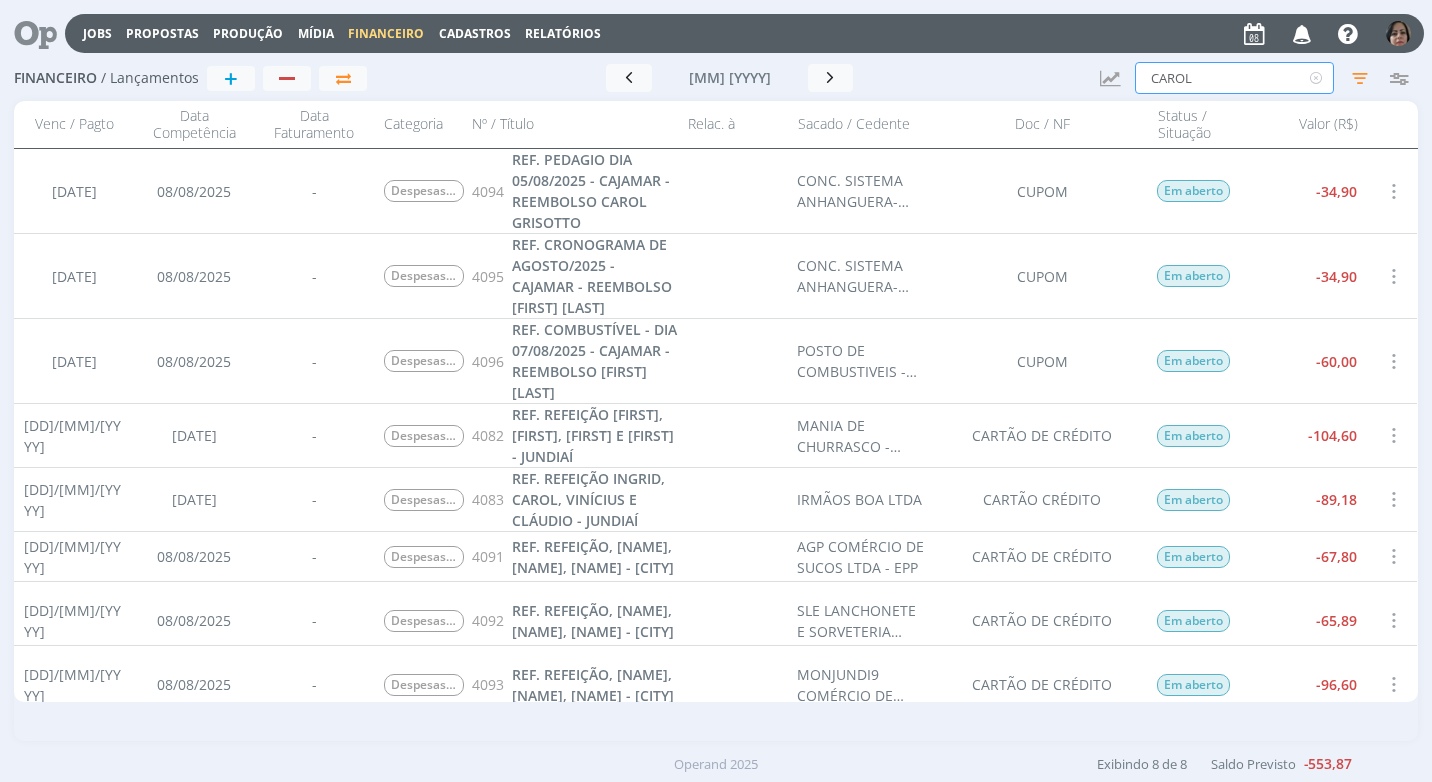 click on "CAROL" at bounding box center [1234, 78] 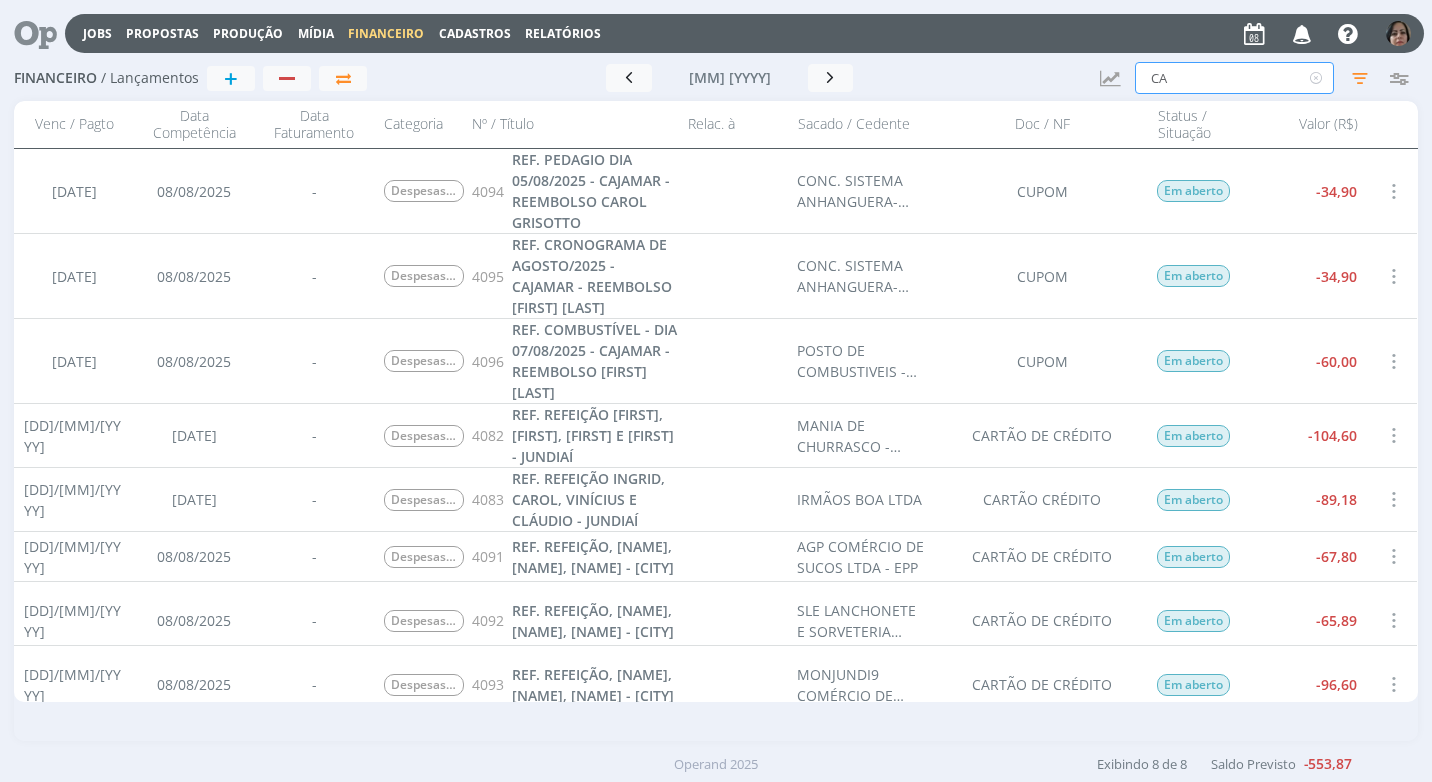 type on "C" 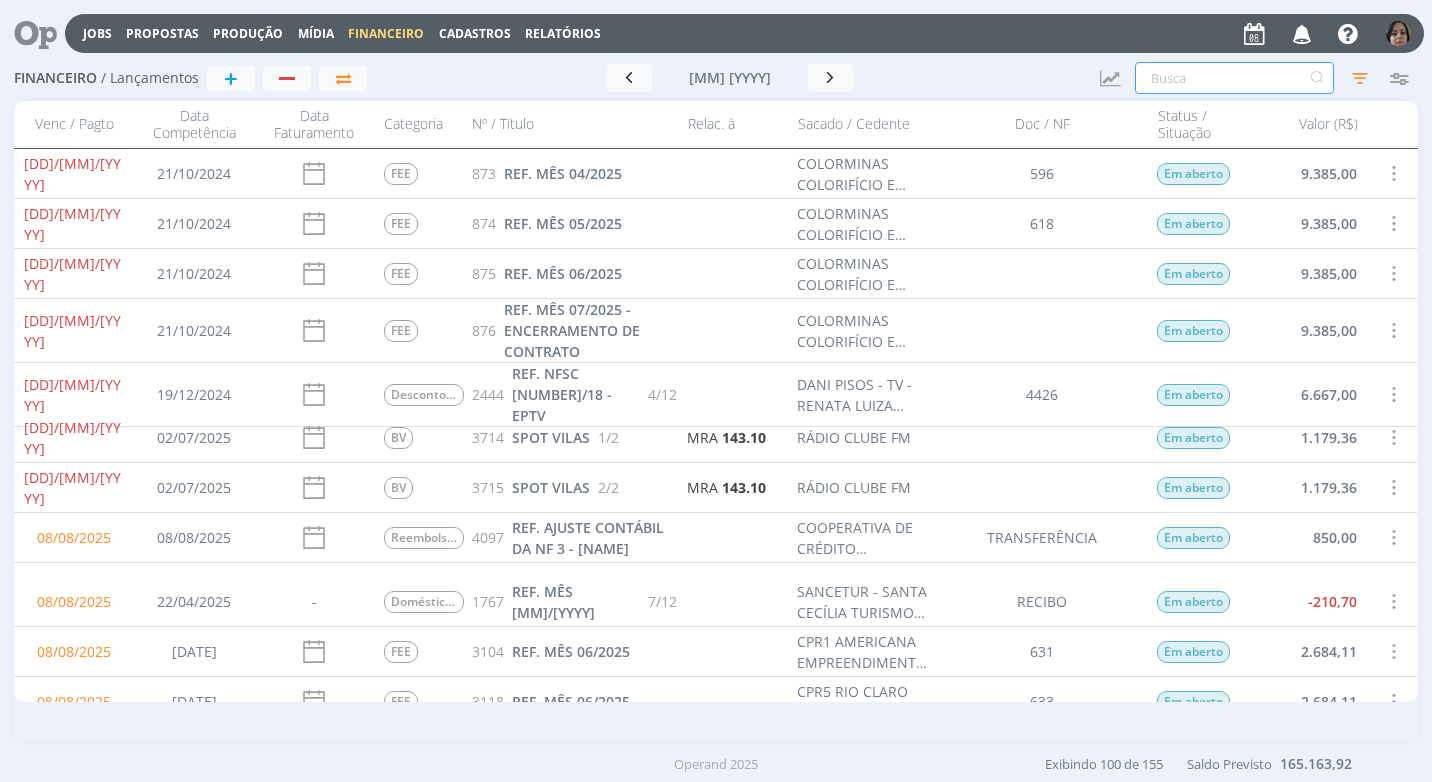 type 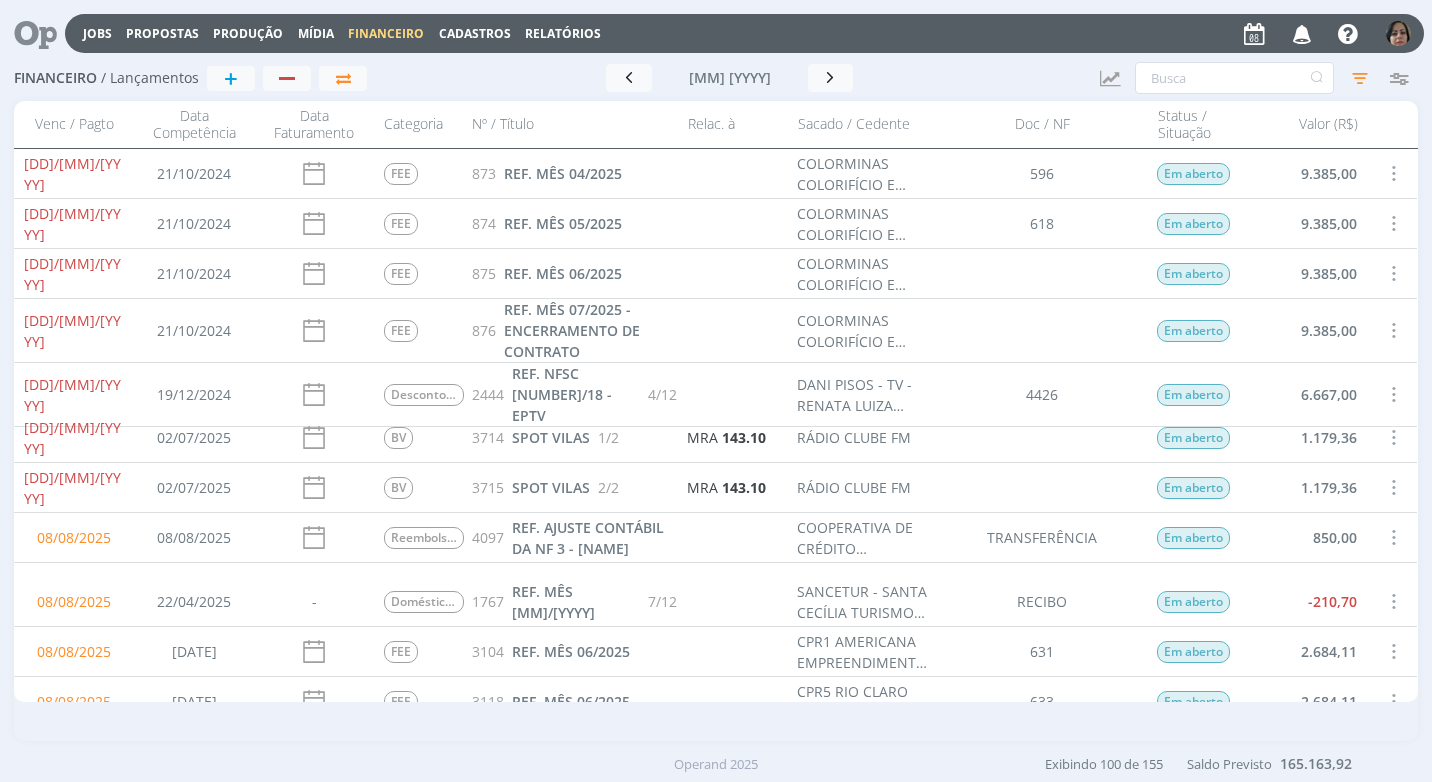 click at bounding box center [1393, 537] 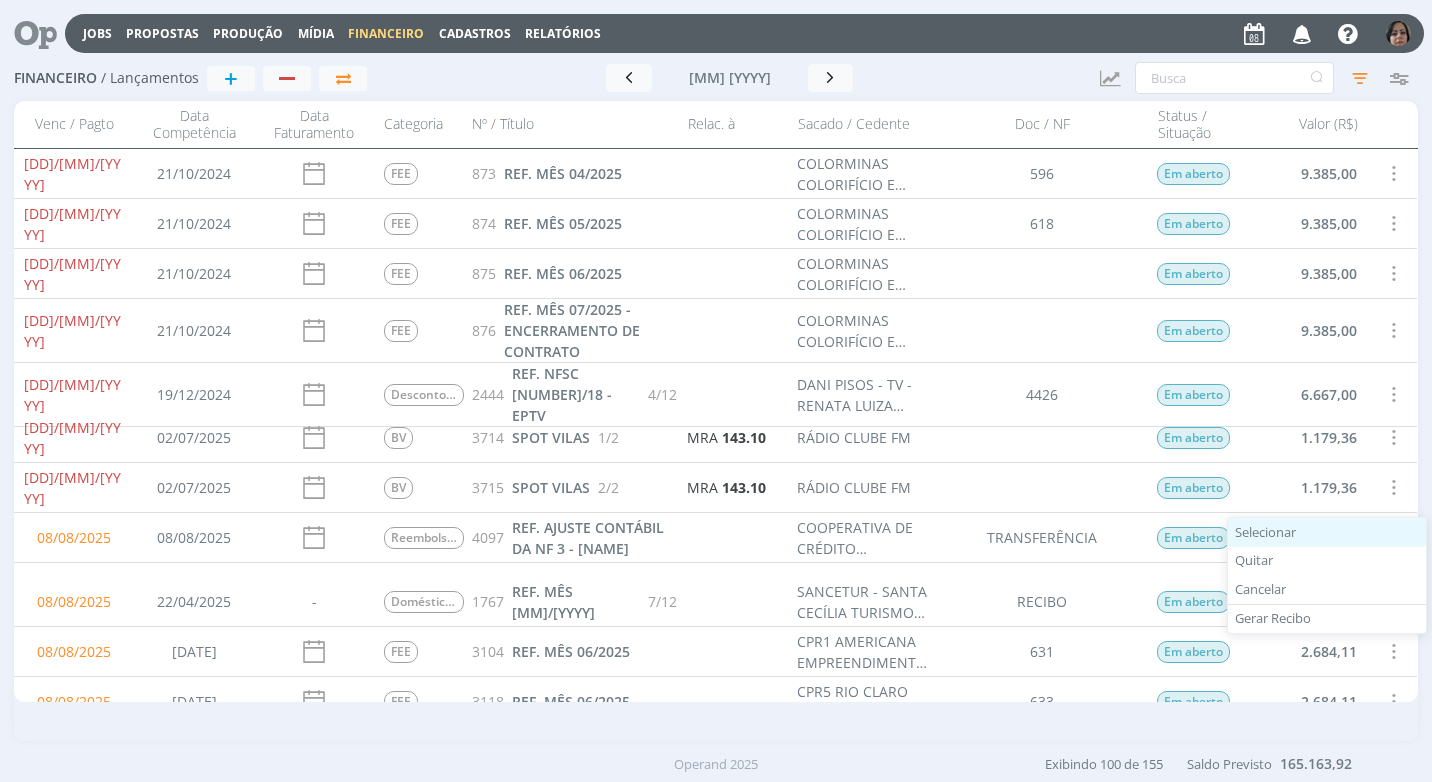 click on "Selecionar" at bounding box center (1327, 532) 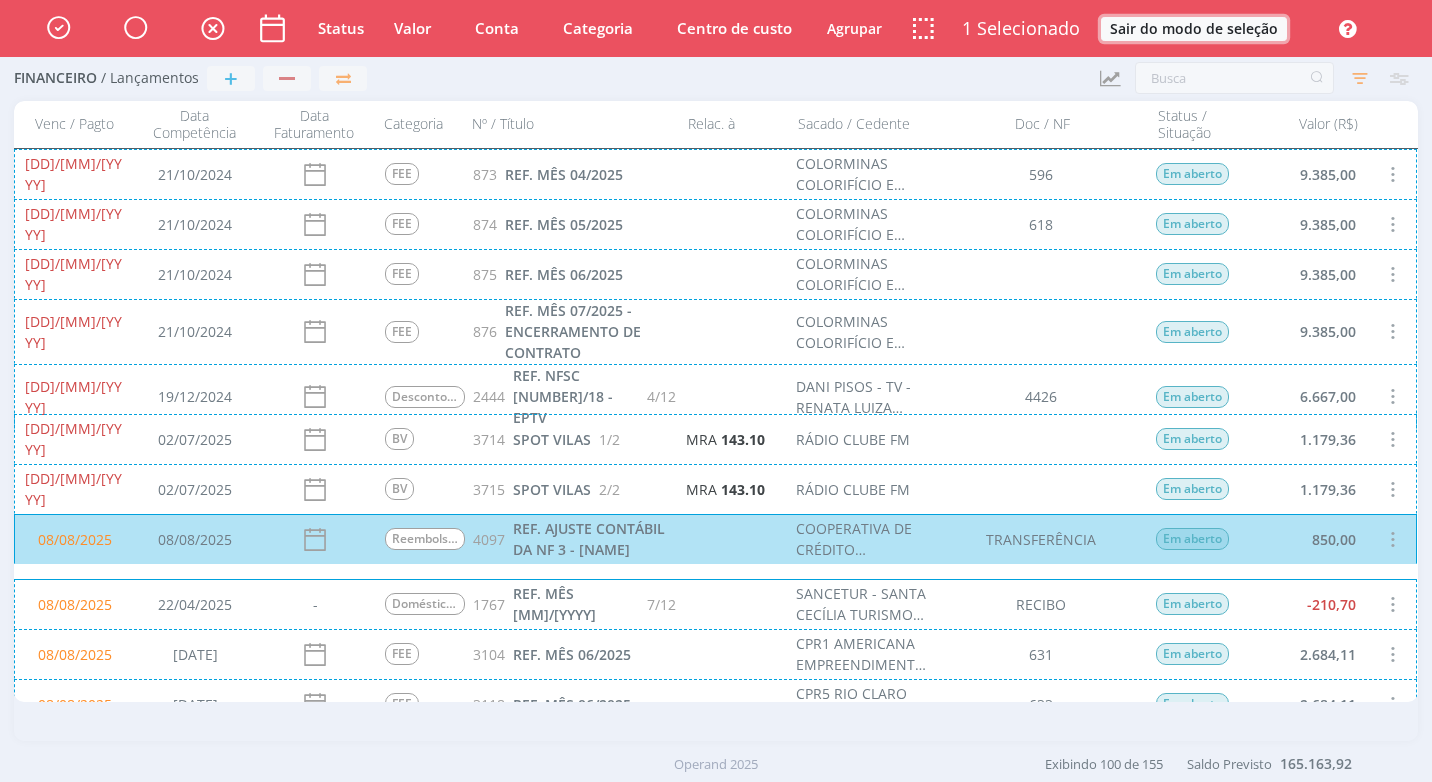 click on "Sair do modo de seleção" at bounding box center [1194, 29] 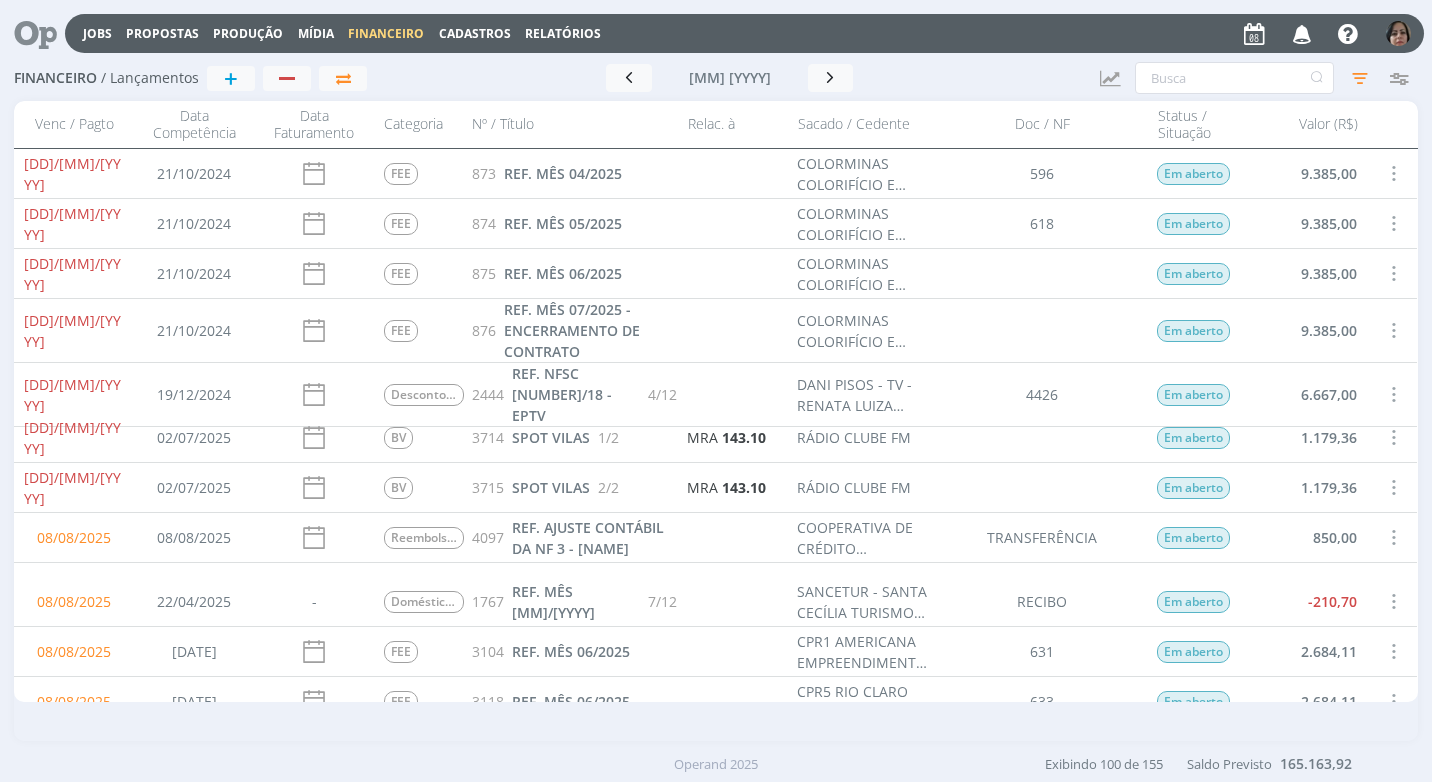 click at bounding box center [1393, 537] 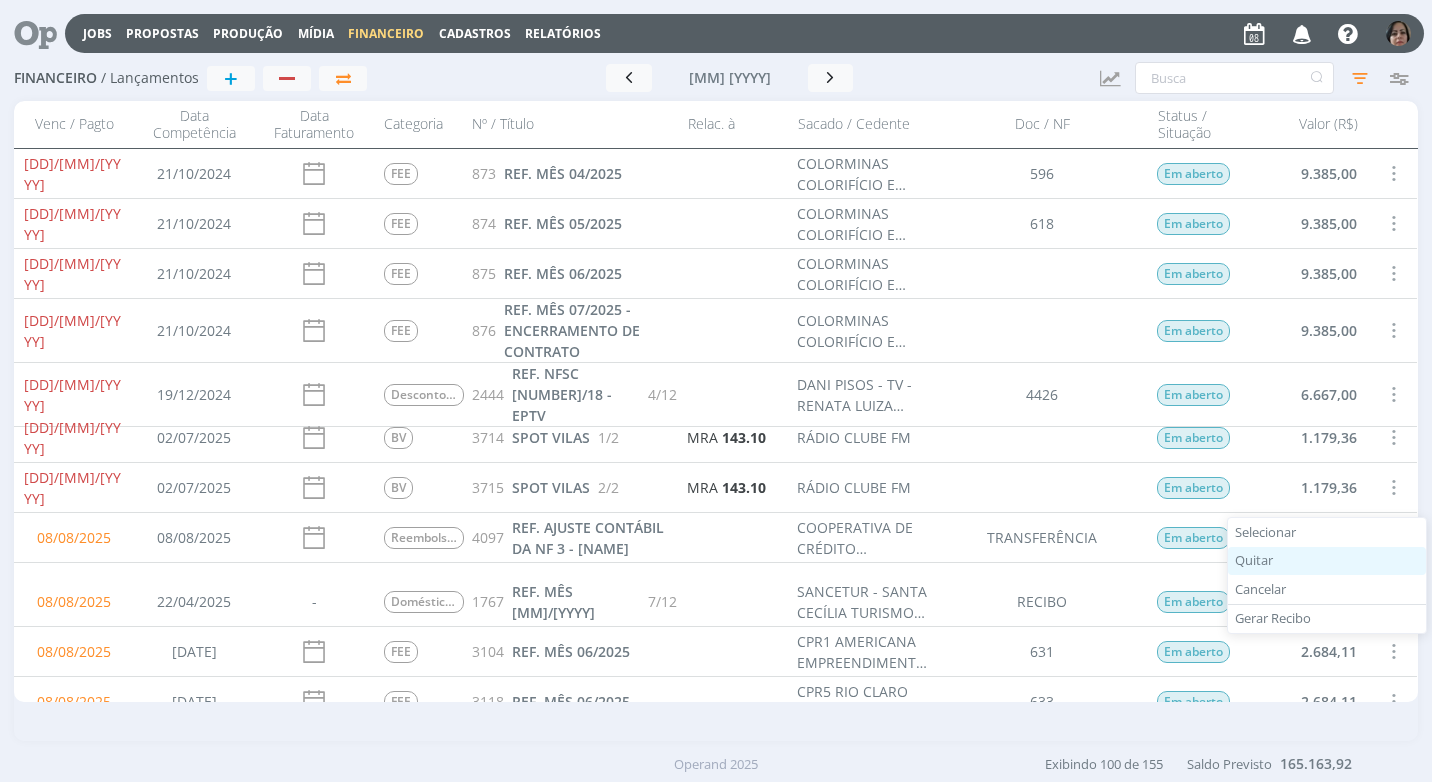 click on "Quitar" at bounding box center [1327, 561] 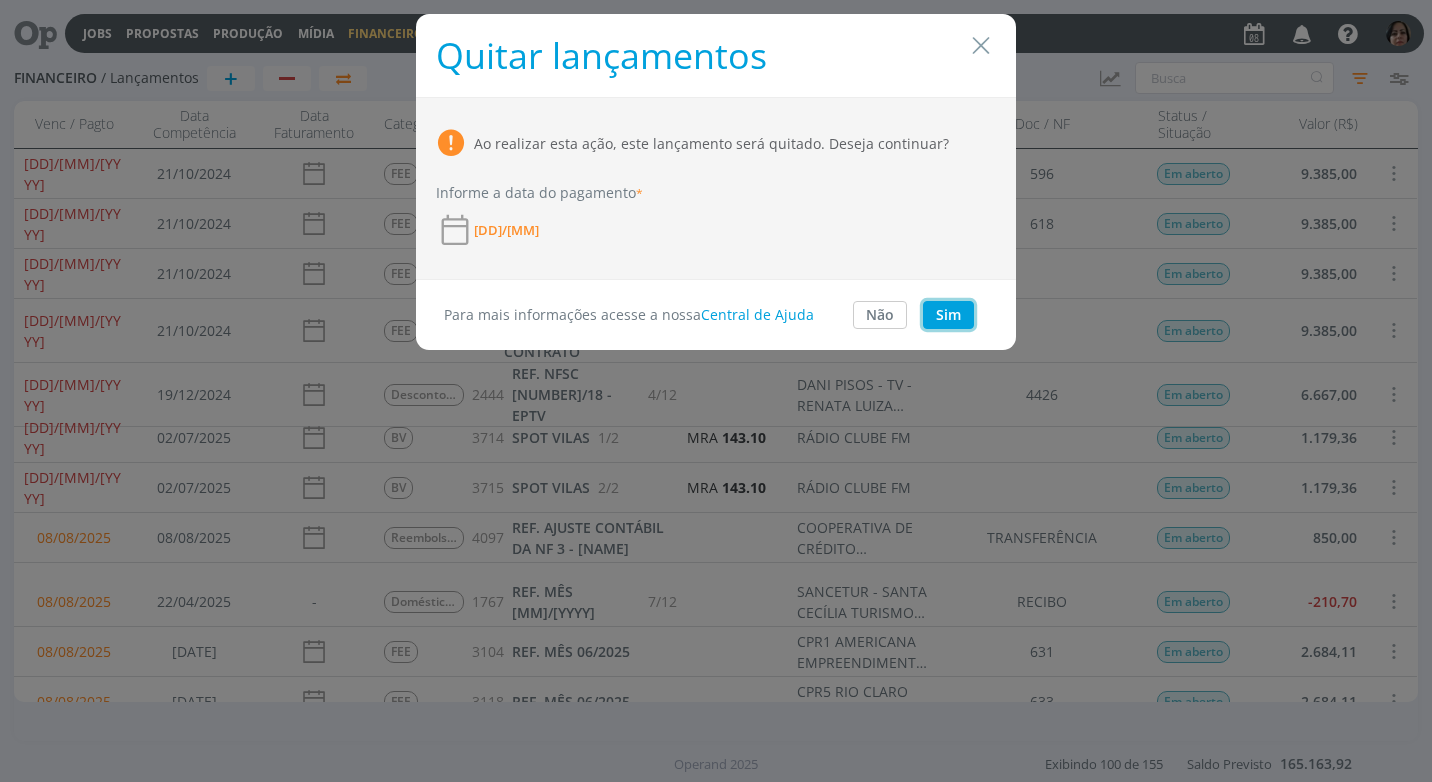 click on "Sim" at bounding box center [948, 315] 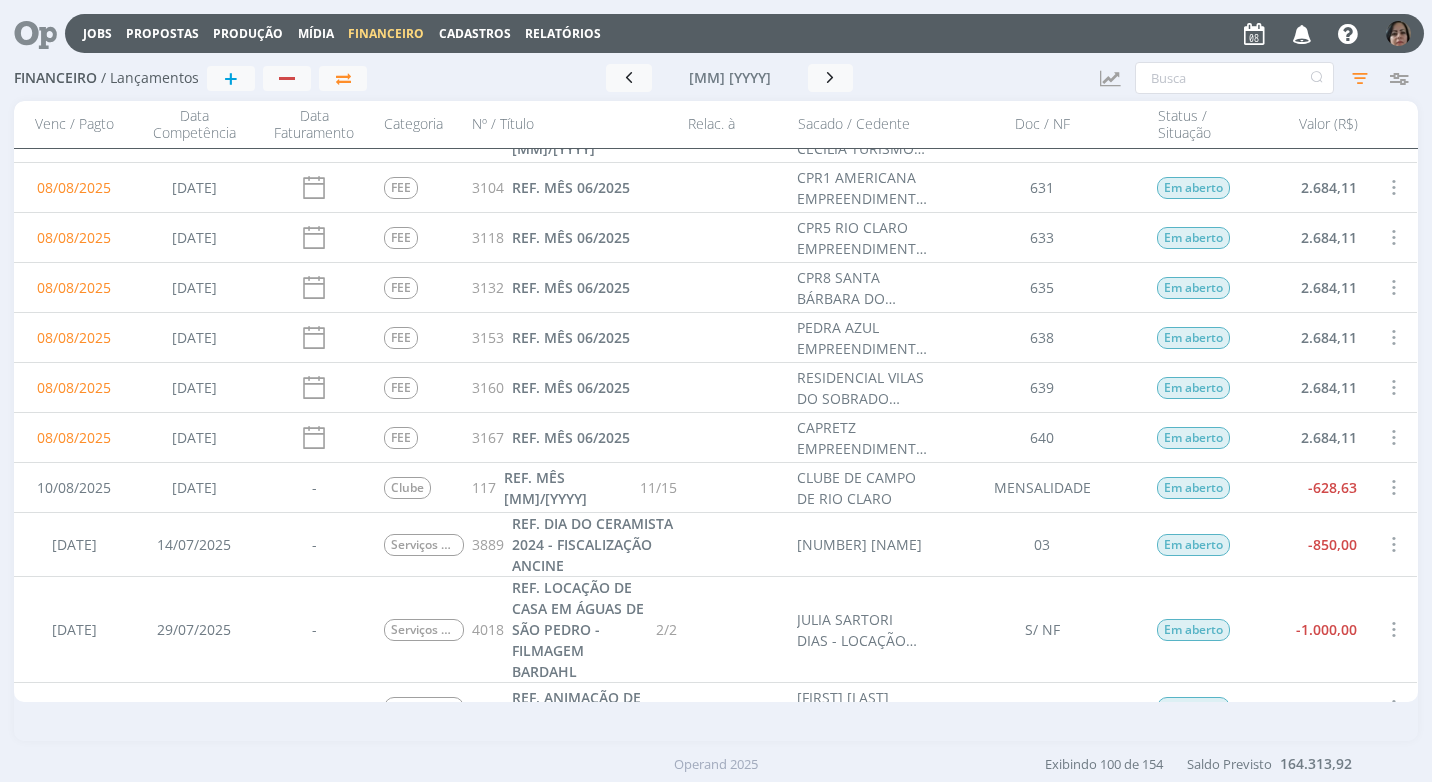 scroll, scrollTop: 500, scrollLeft: 0, axis: vertical 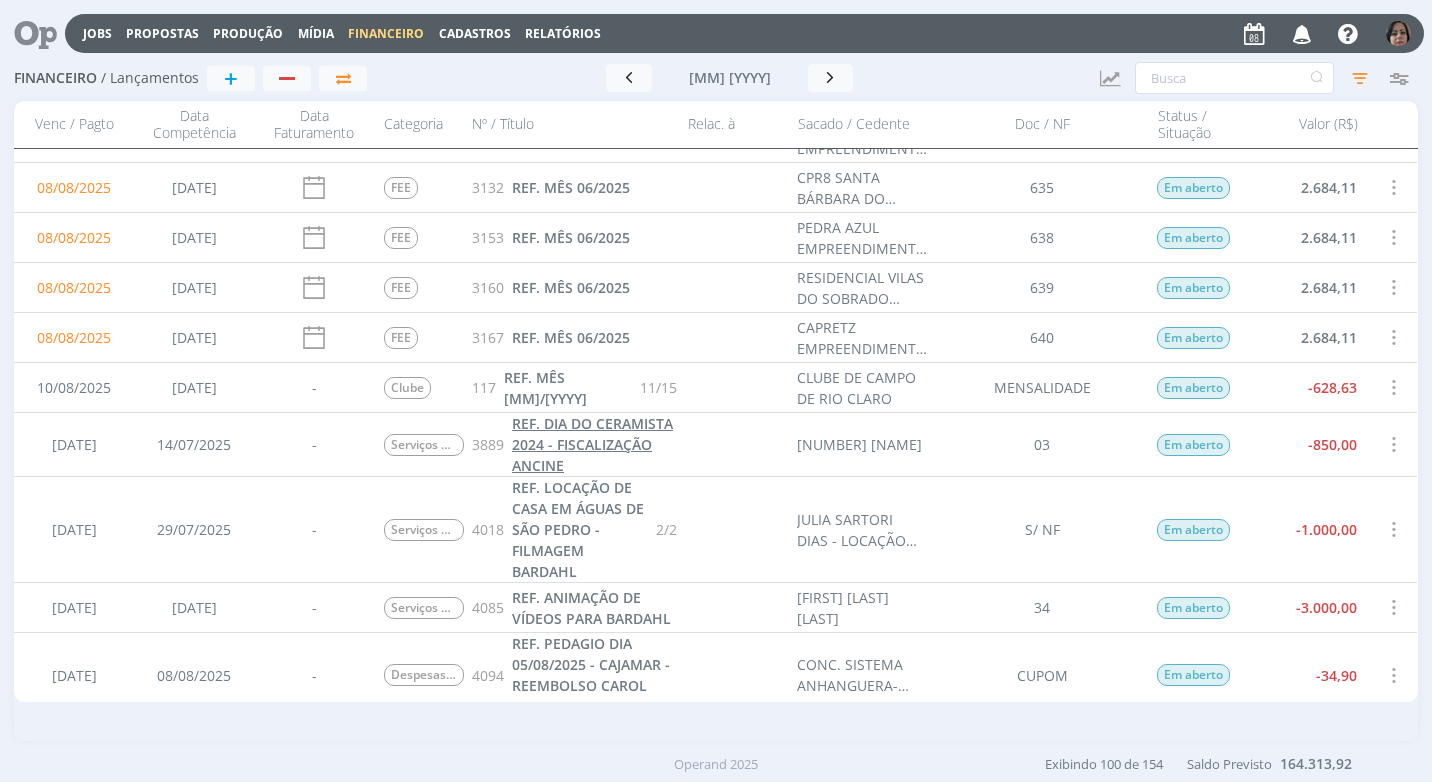 click on "REF. DIA DO CERAMISTA 2024 - FISCALIZAÇÃO ANCINE" at bounding box center [592, 444] 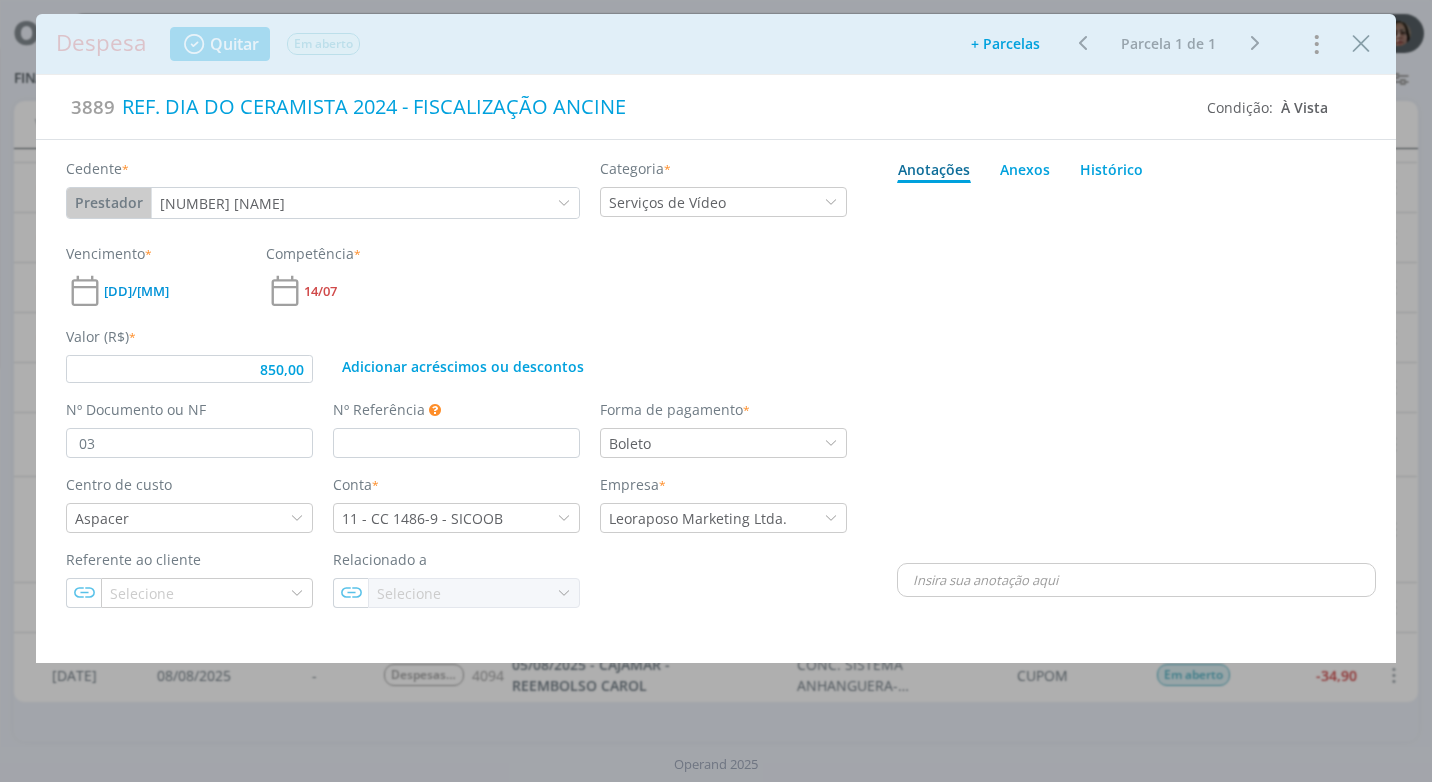 type on "850,00" 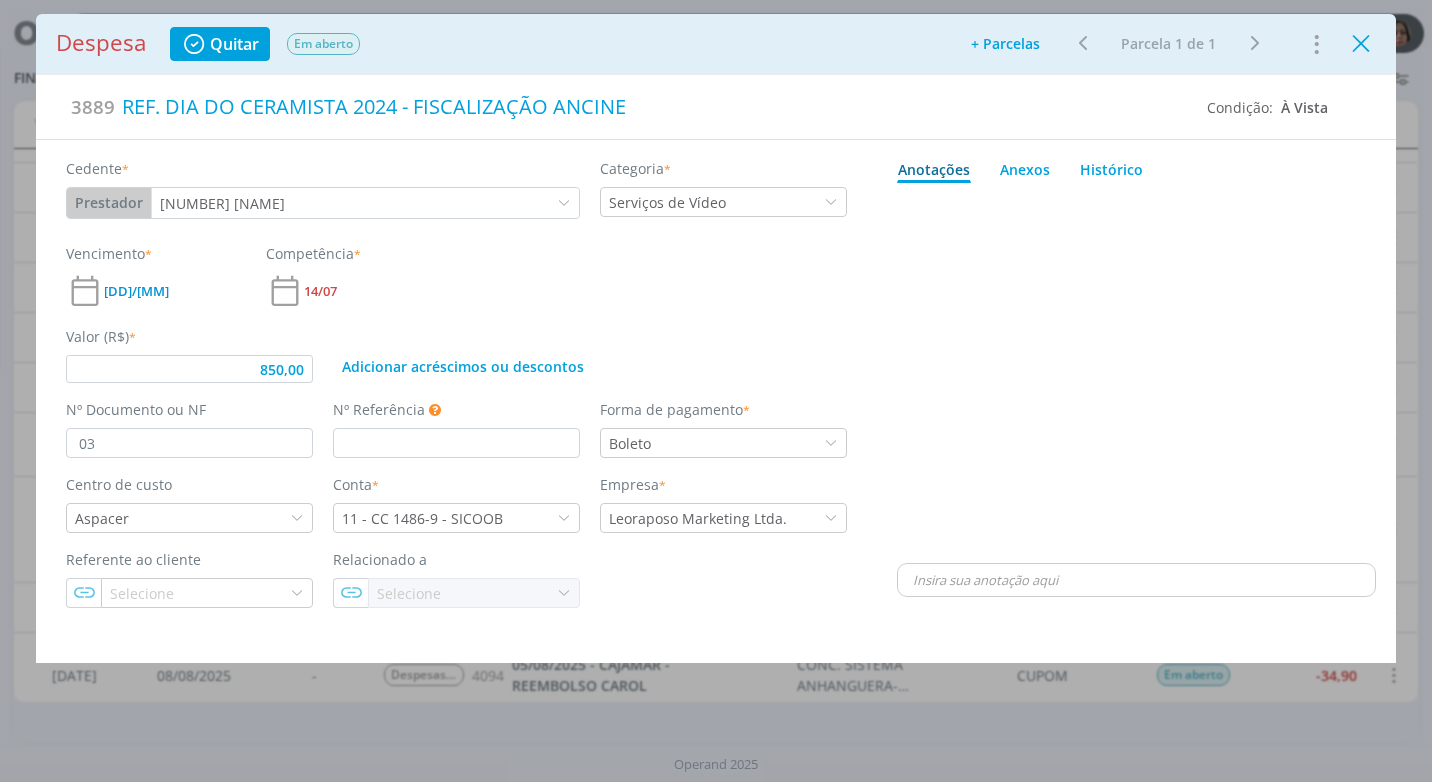 click at bounding box center [1361, 44] 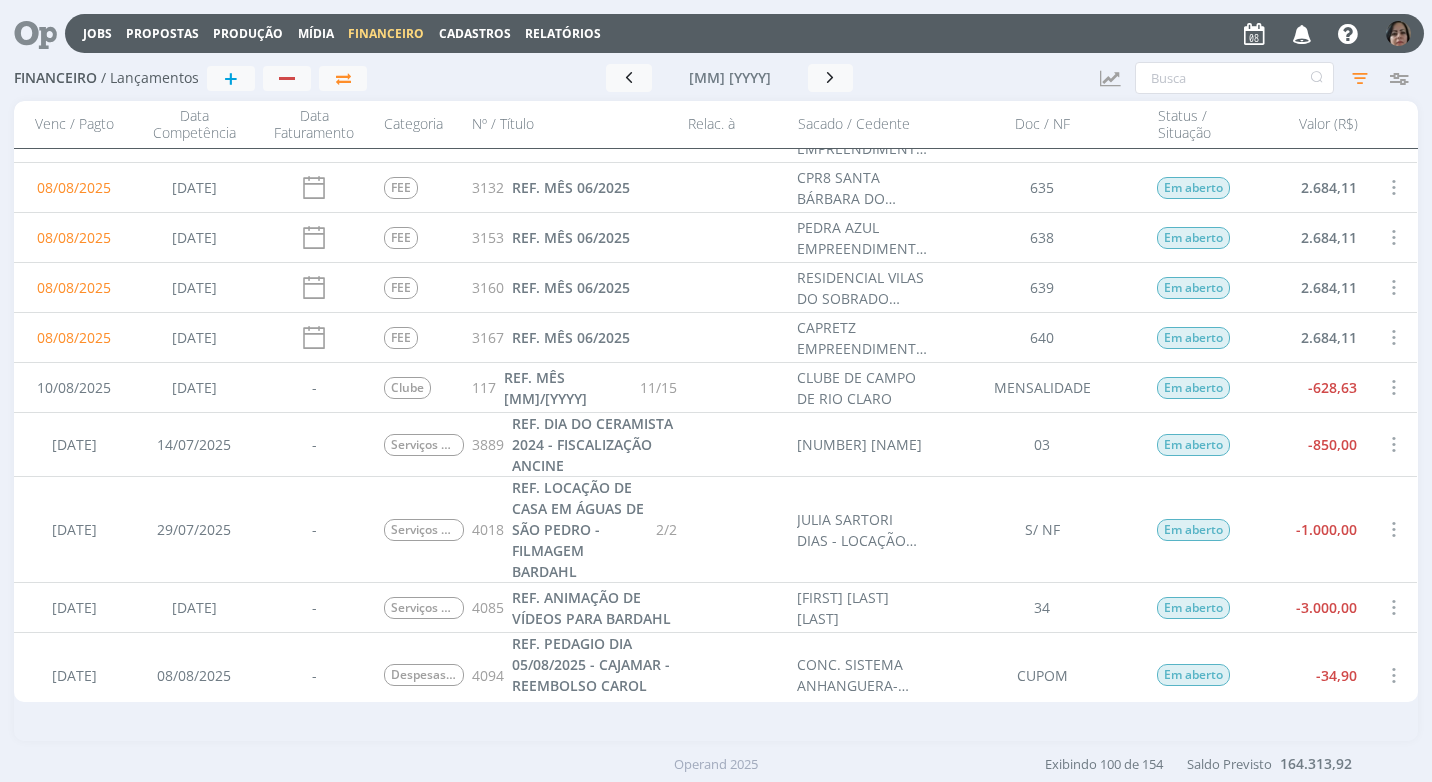 click at bounding box center (1393, 444) 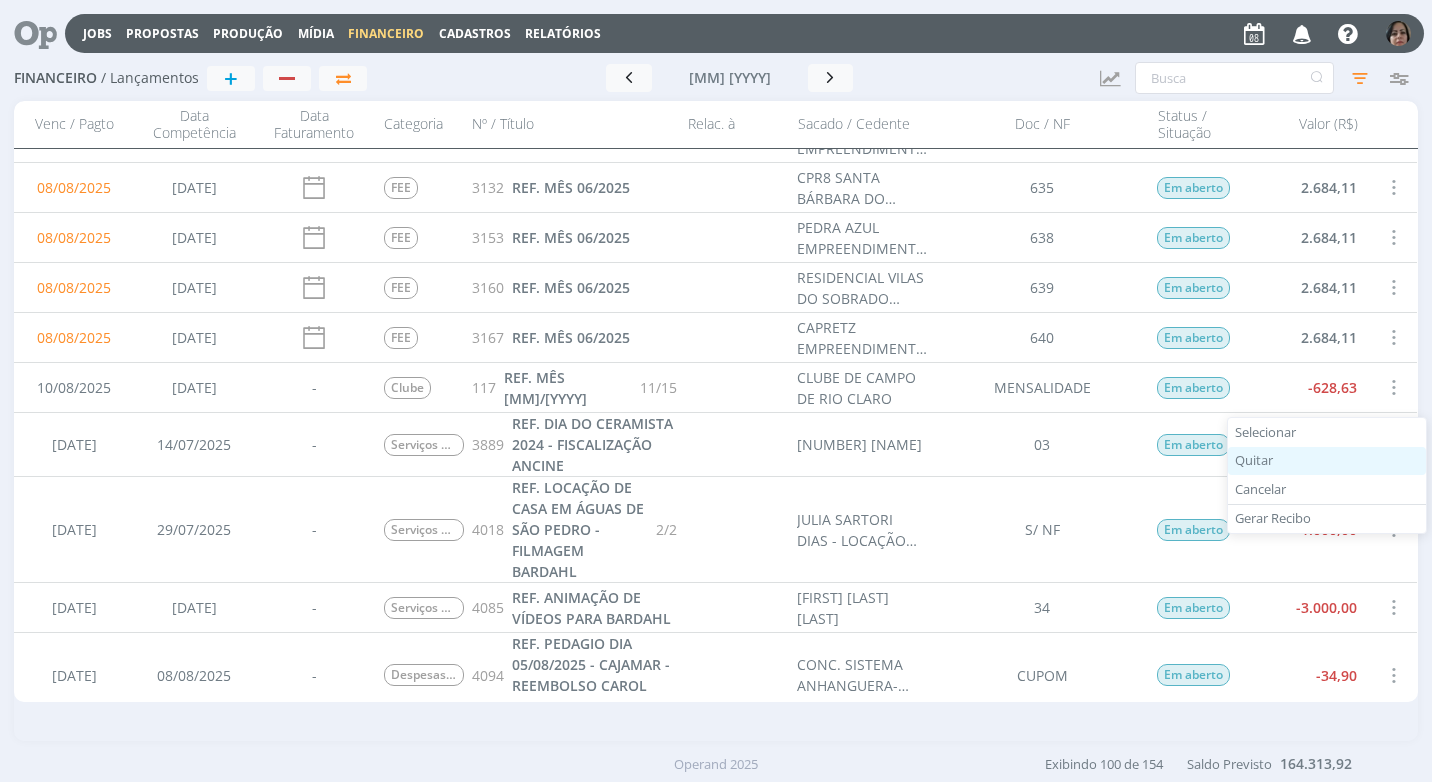 click on "Quitar" at bounding box center (1327, 461) 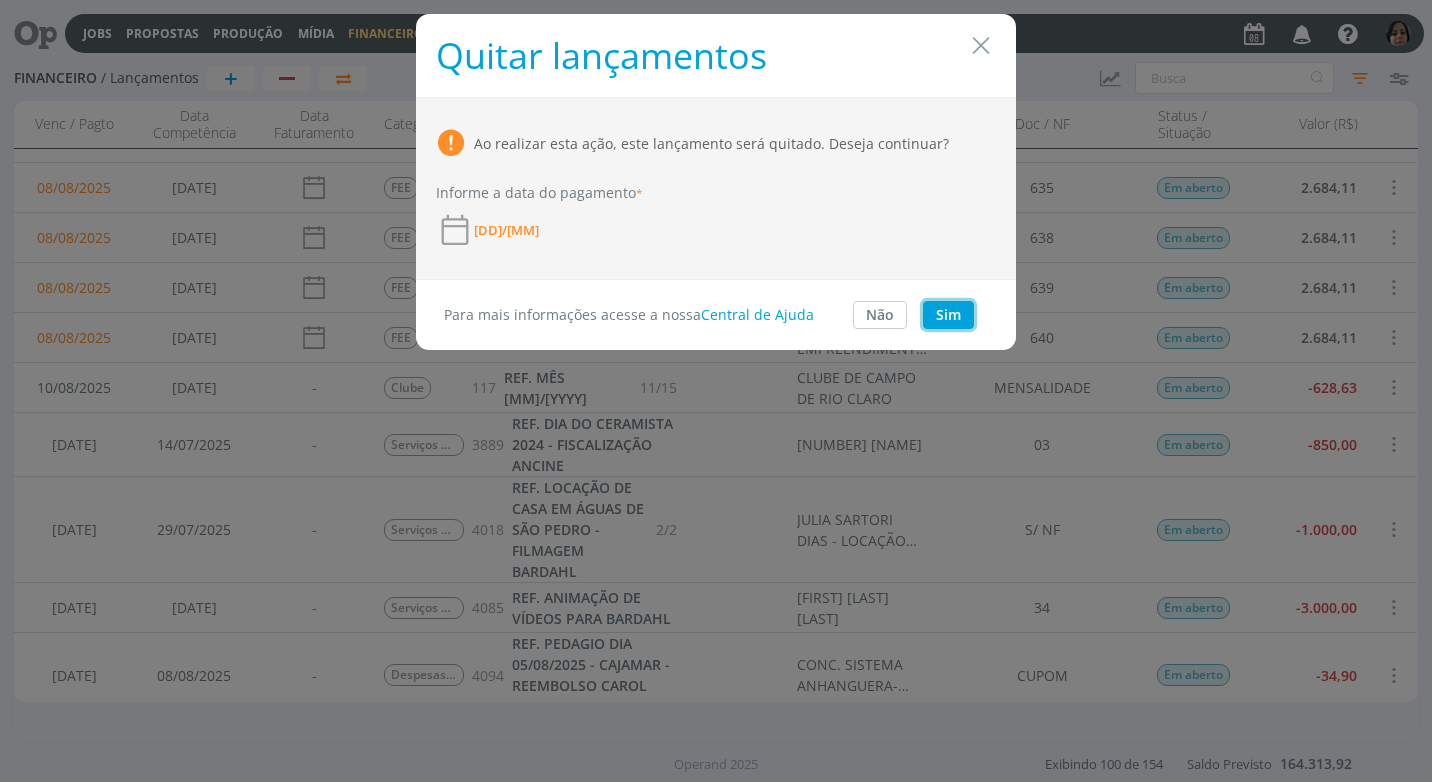 click on "Sim" at bounding box center (948, 315) 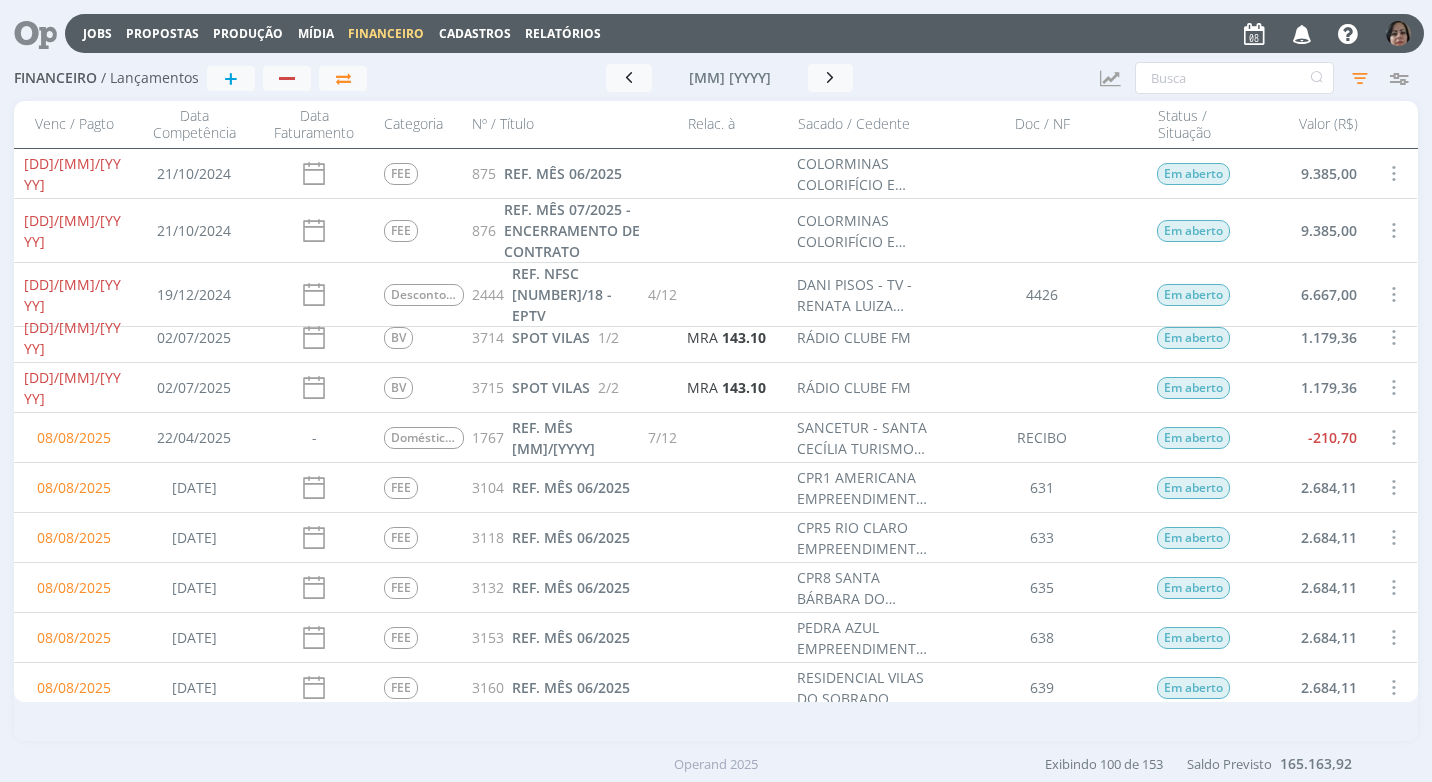 scroll, scrollTop: 500, scrollLeft: 0, axis: vertical 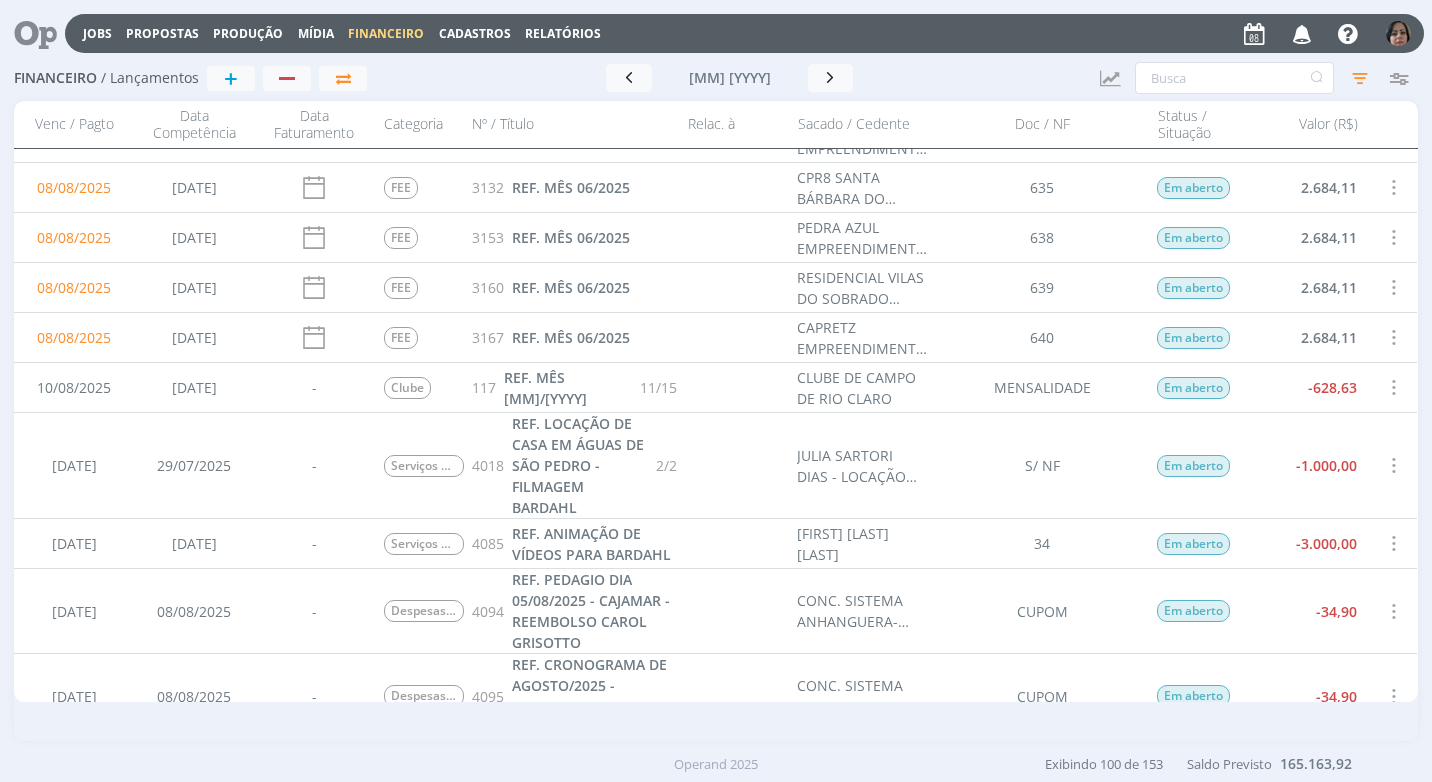 click at bounding box center (1393, 387) 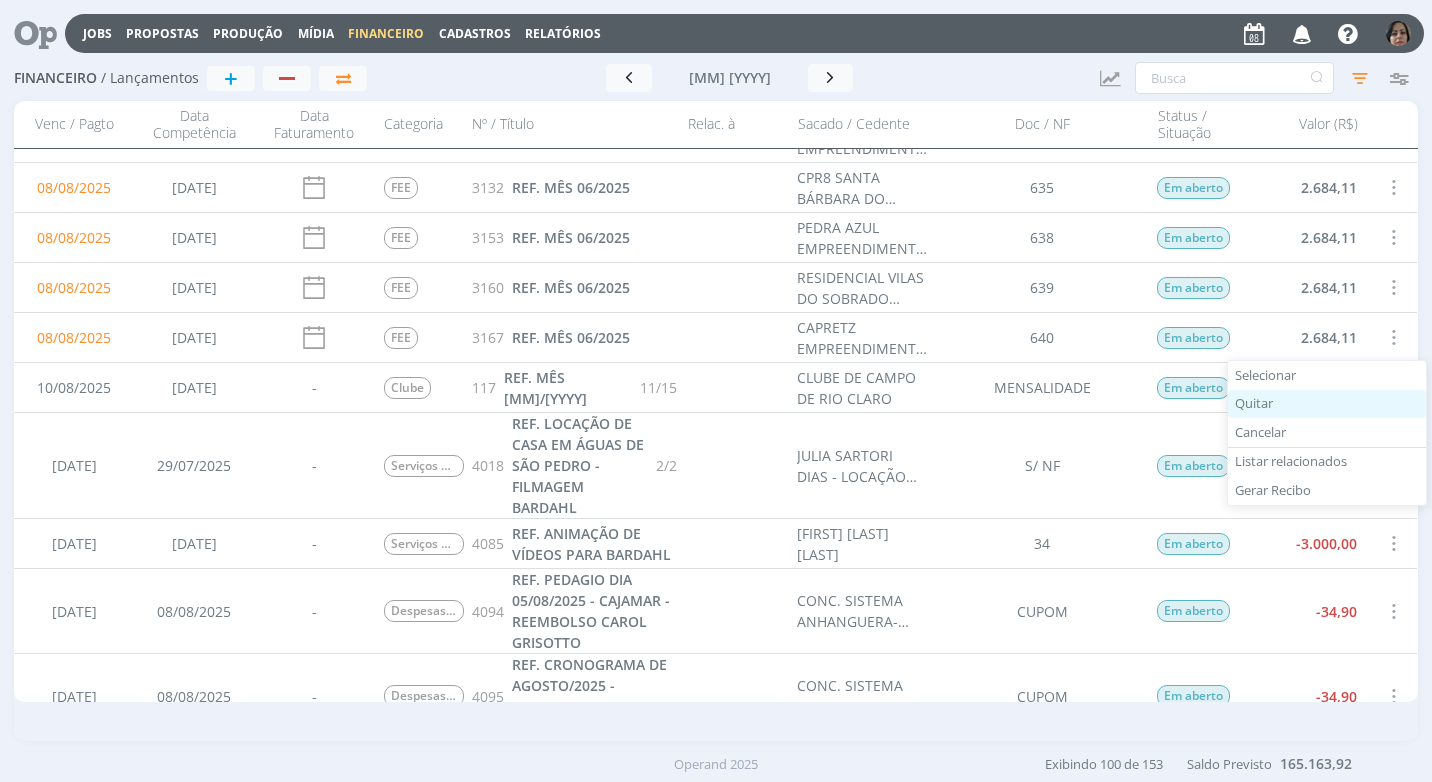 click on "Quitar" at bounding box center (1327, 404) 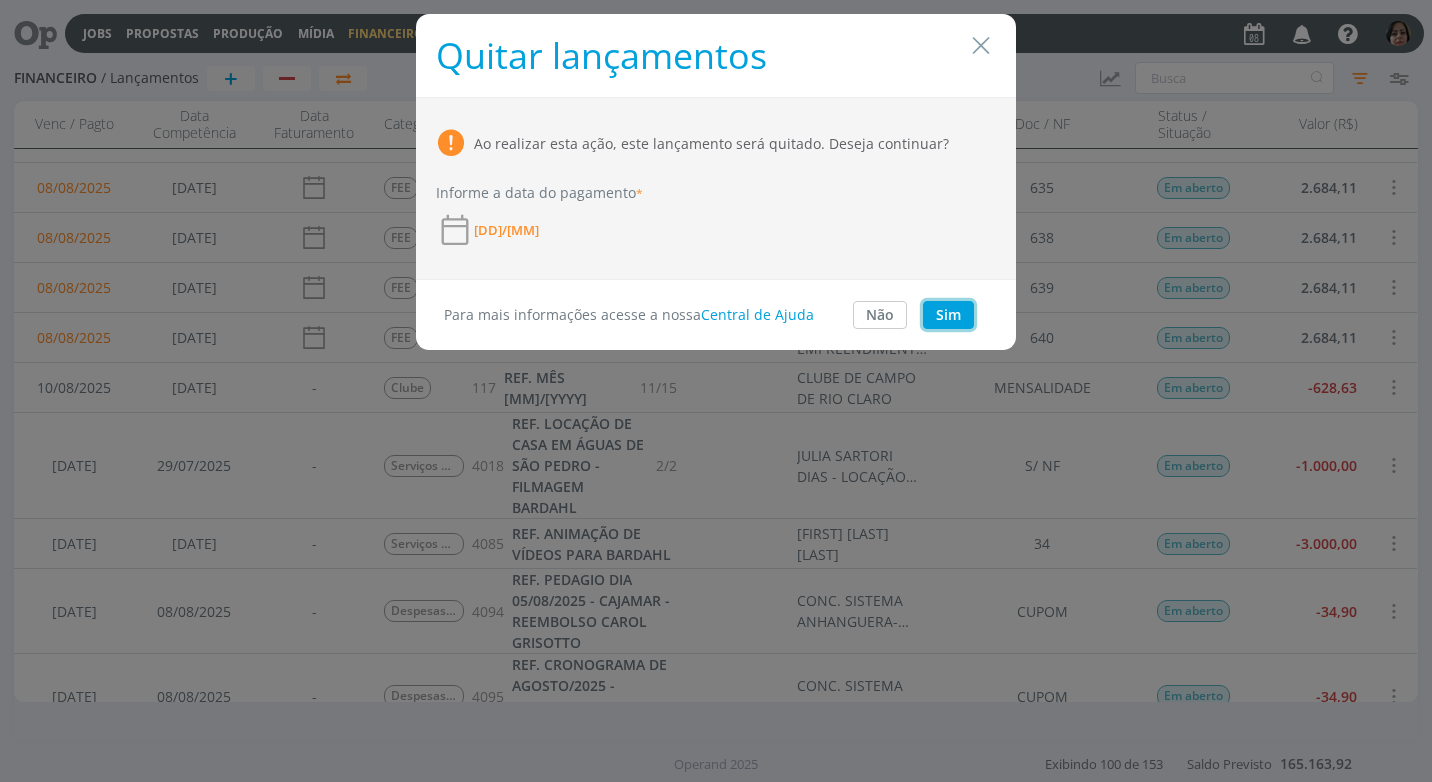 click on "Sim" at bounding box center [948, 315] 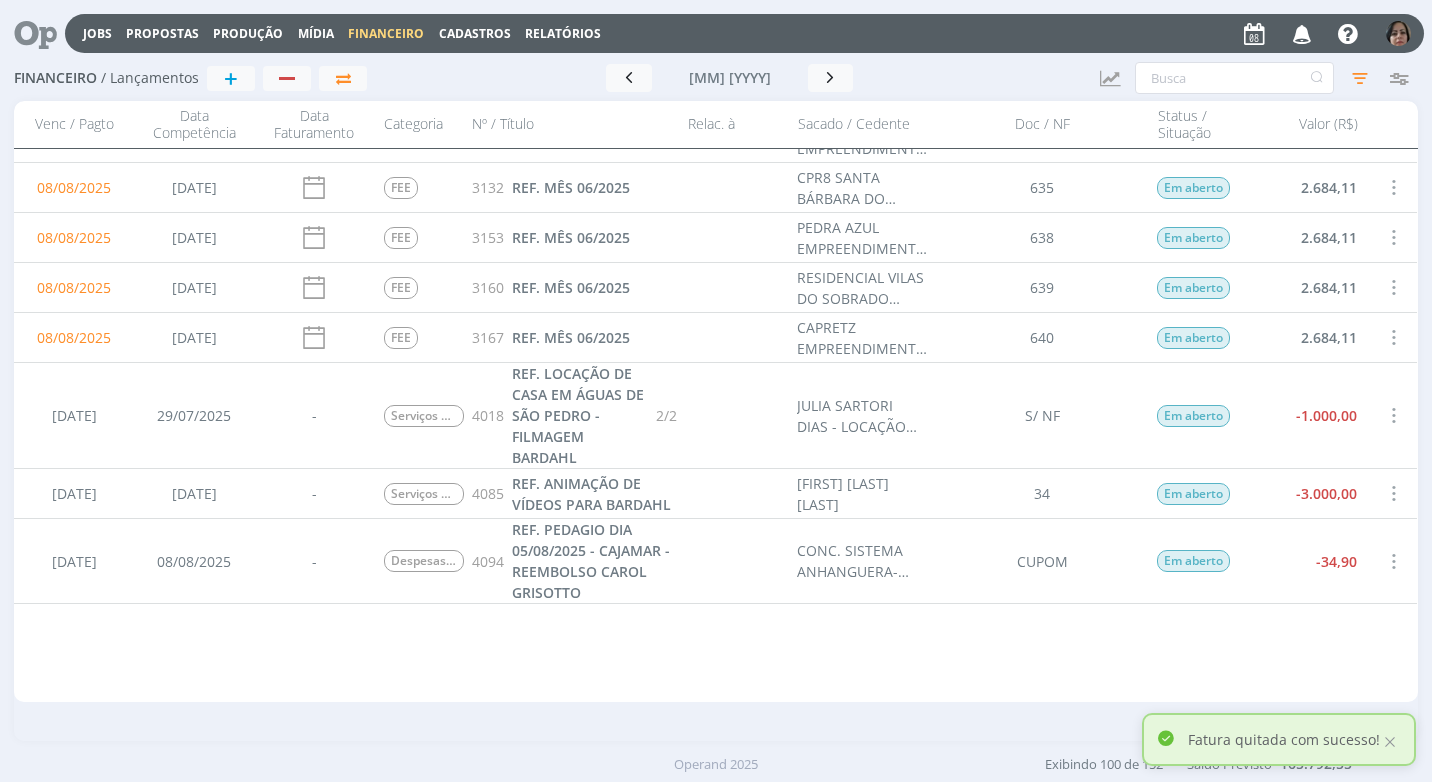 scroll, scrollTop: 0, scrollLeft: 0, axis: both 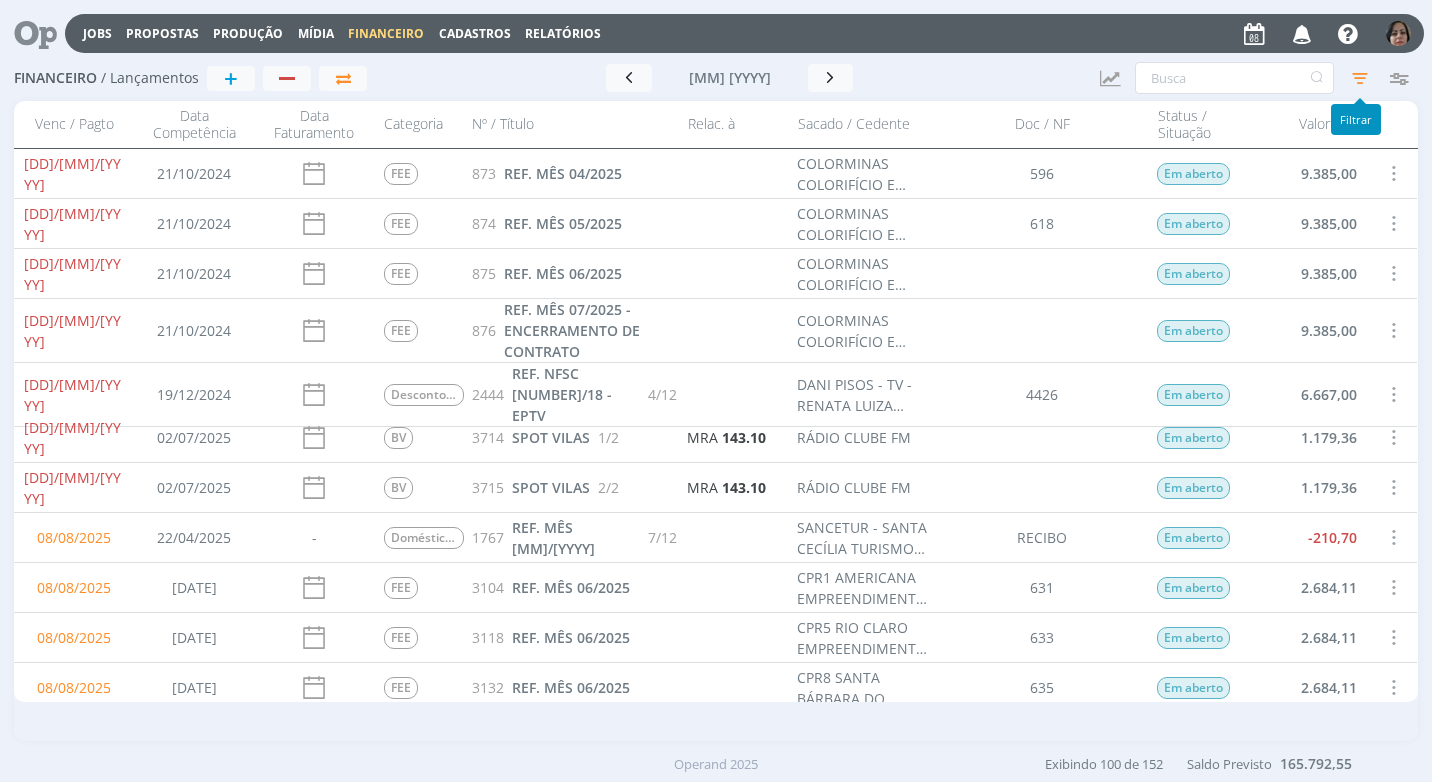 click at bounding box center (1360, 78) 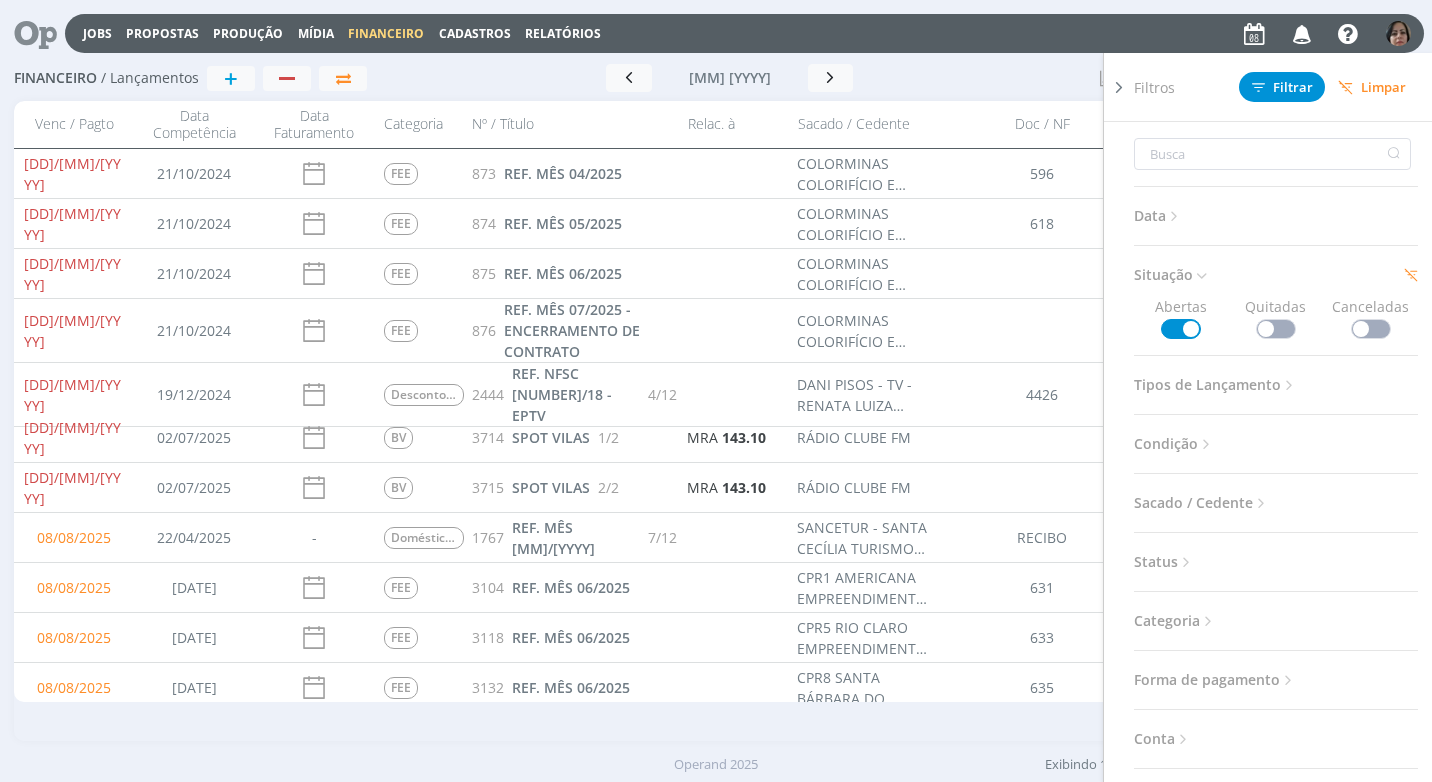 click at bounding box center [1276, 329] 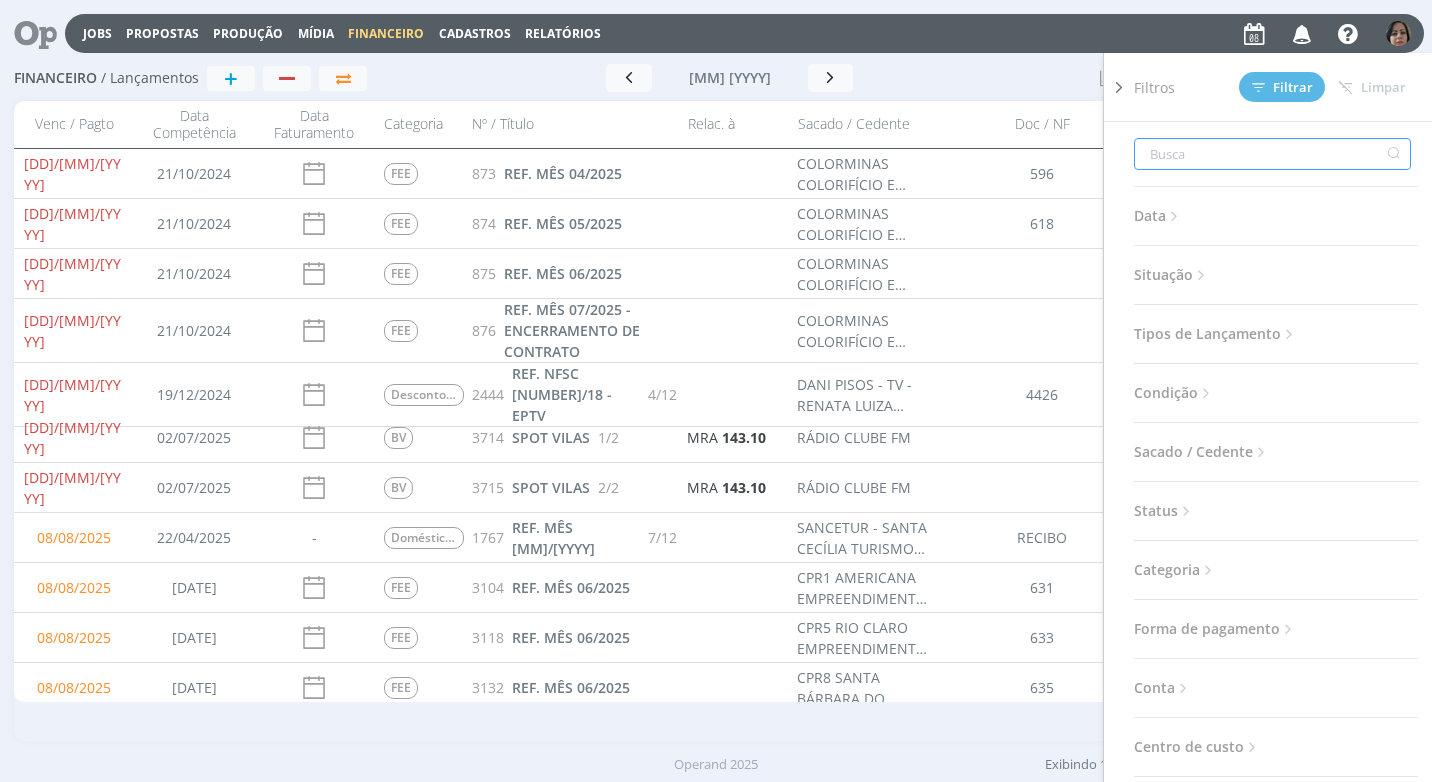 click at bounding box center (1272, 154) 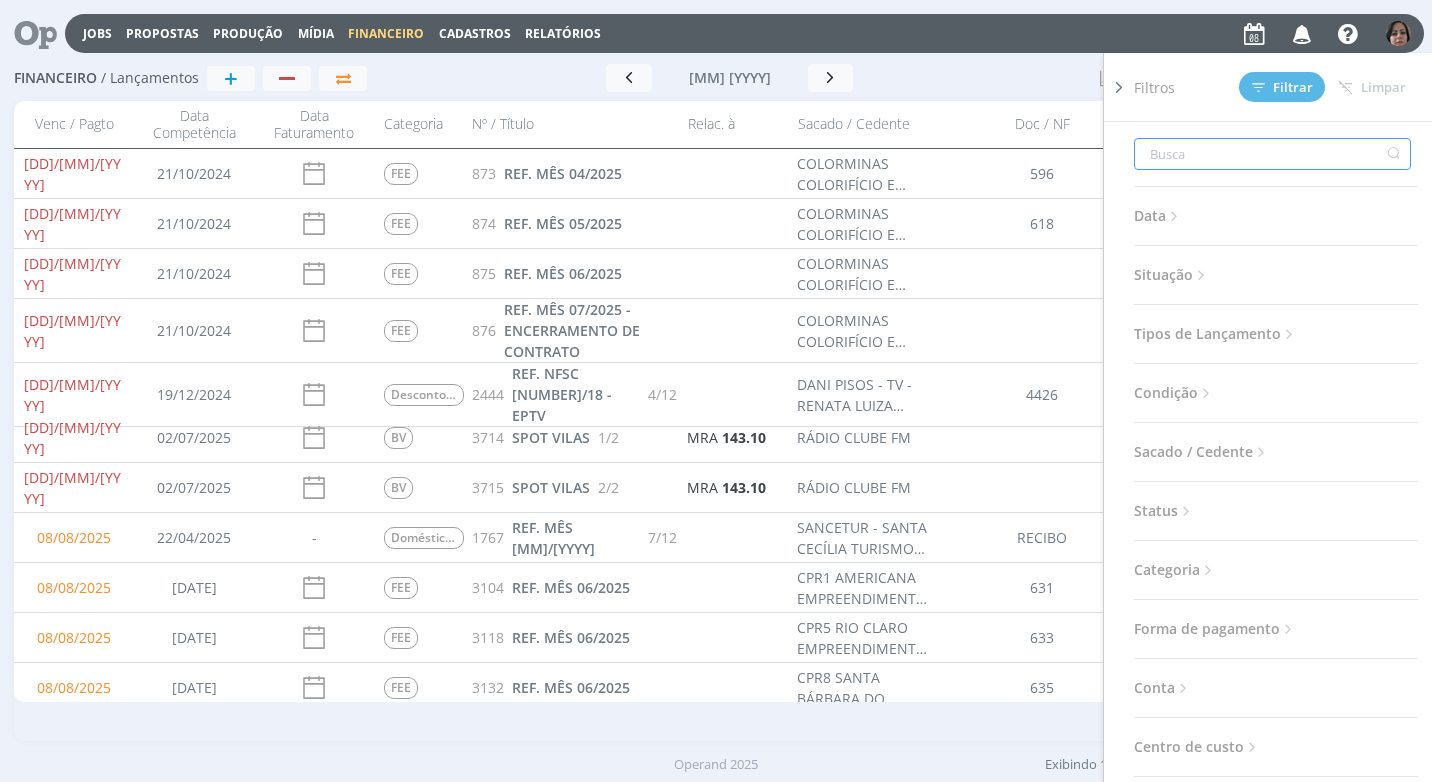 type on "c" 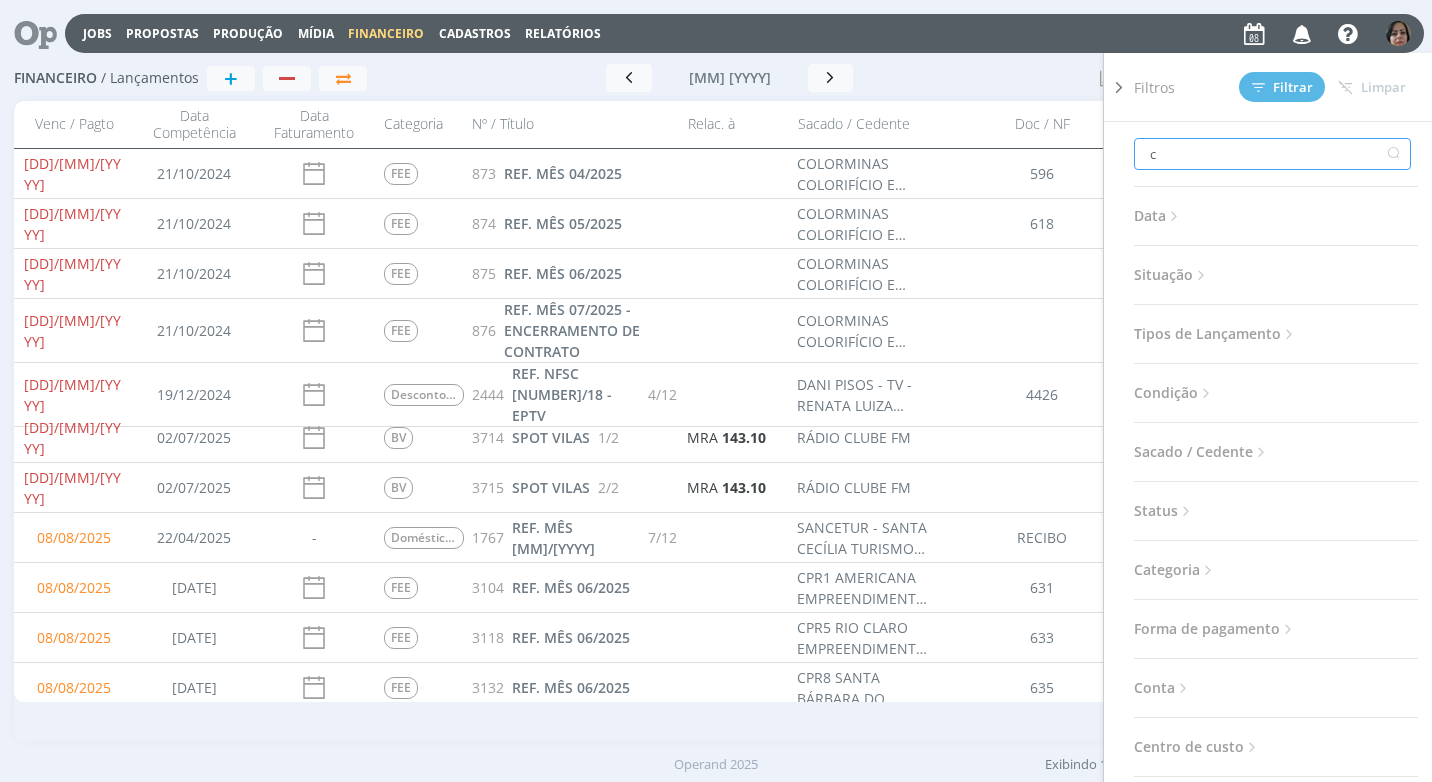 type on "c" 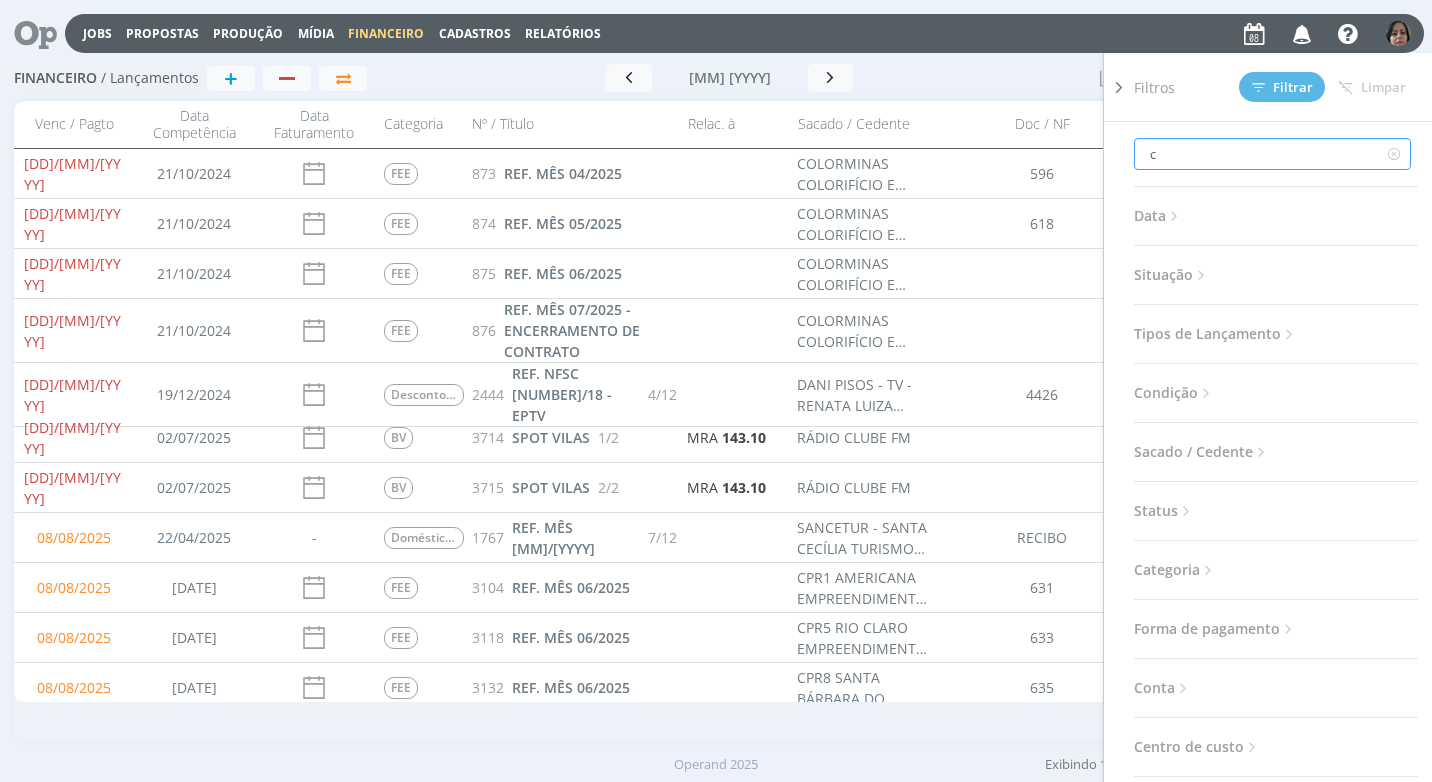 type on "cl" 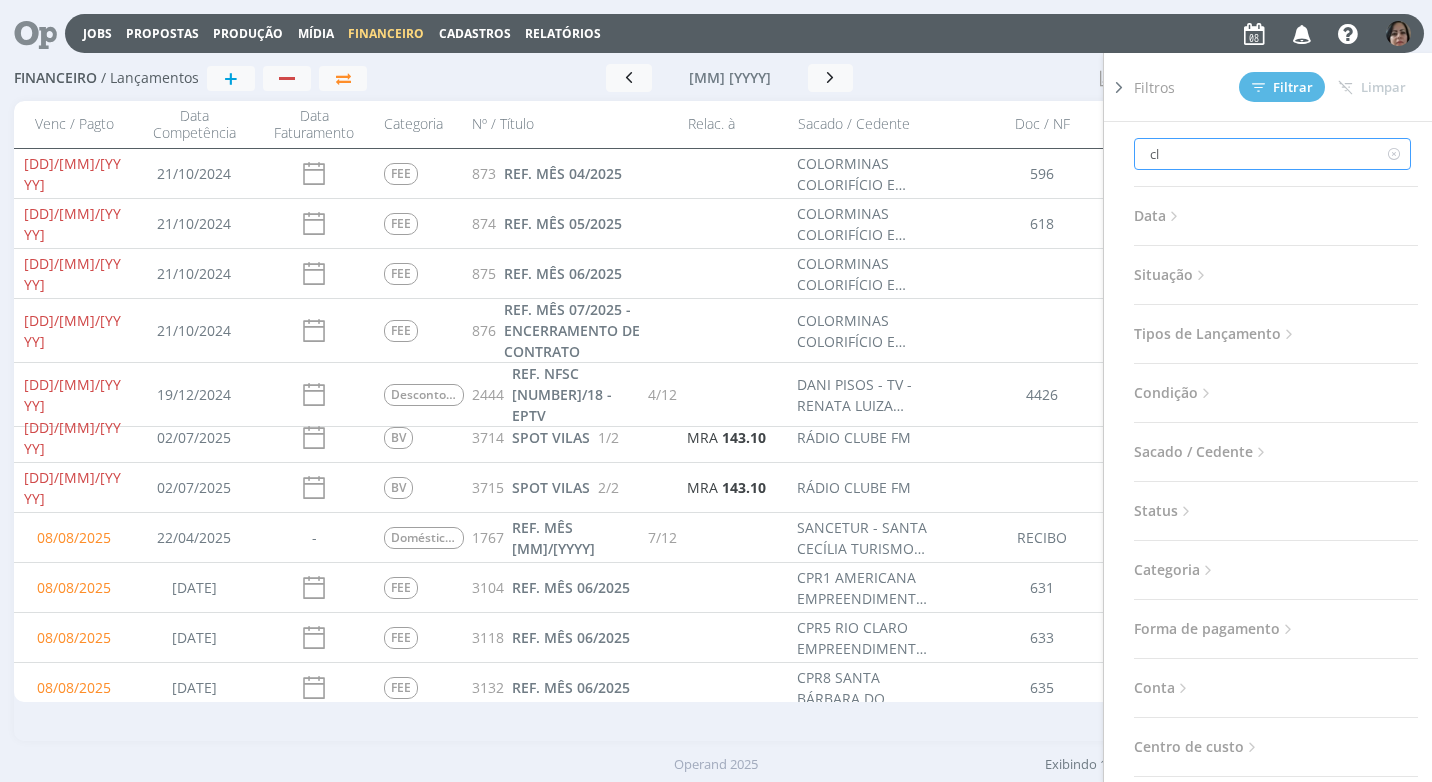 type on "clu" 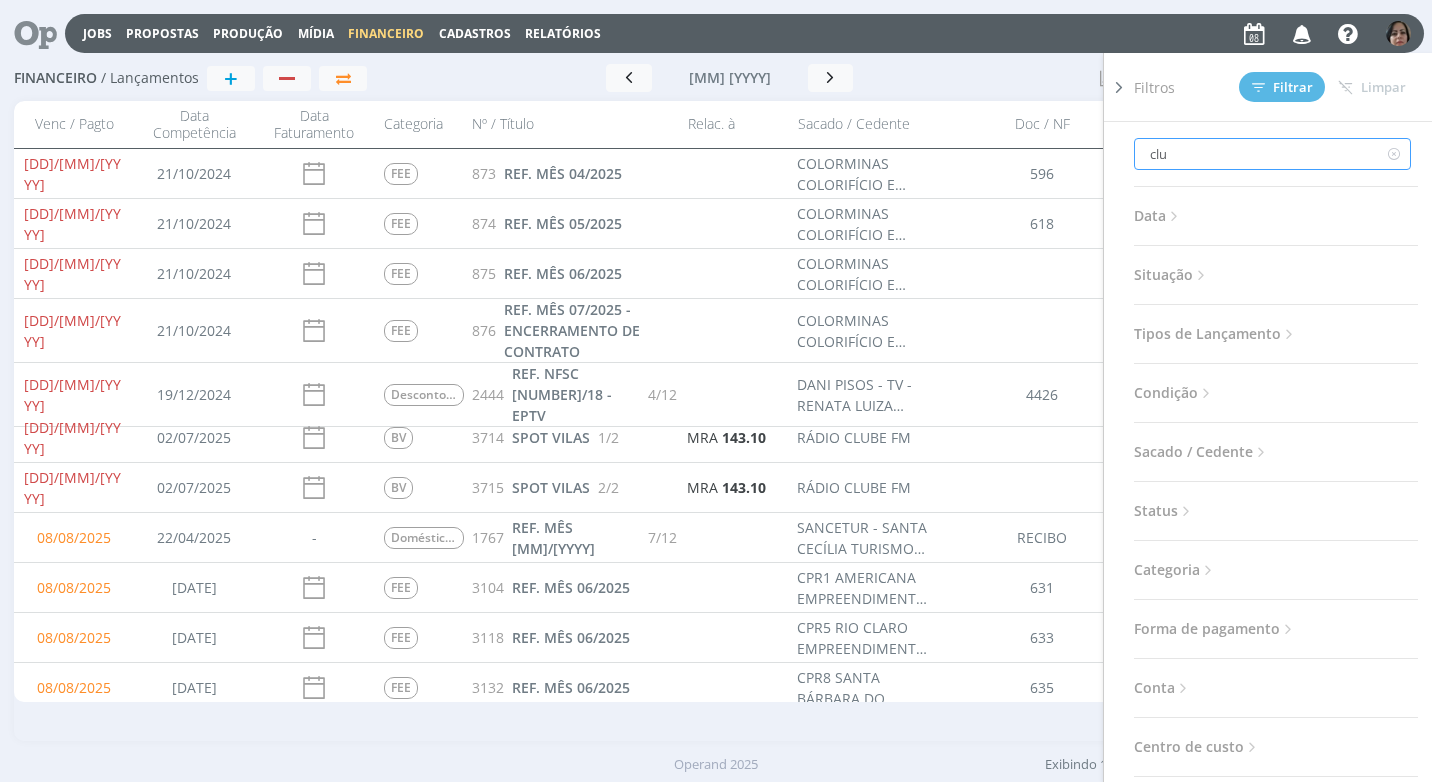 type on "clu" 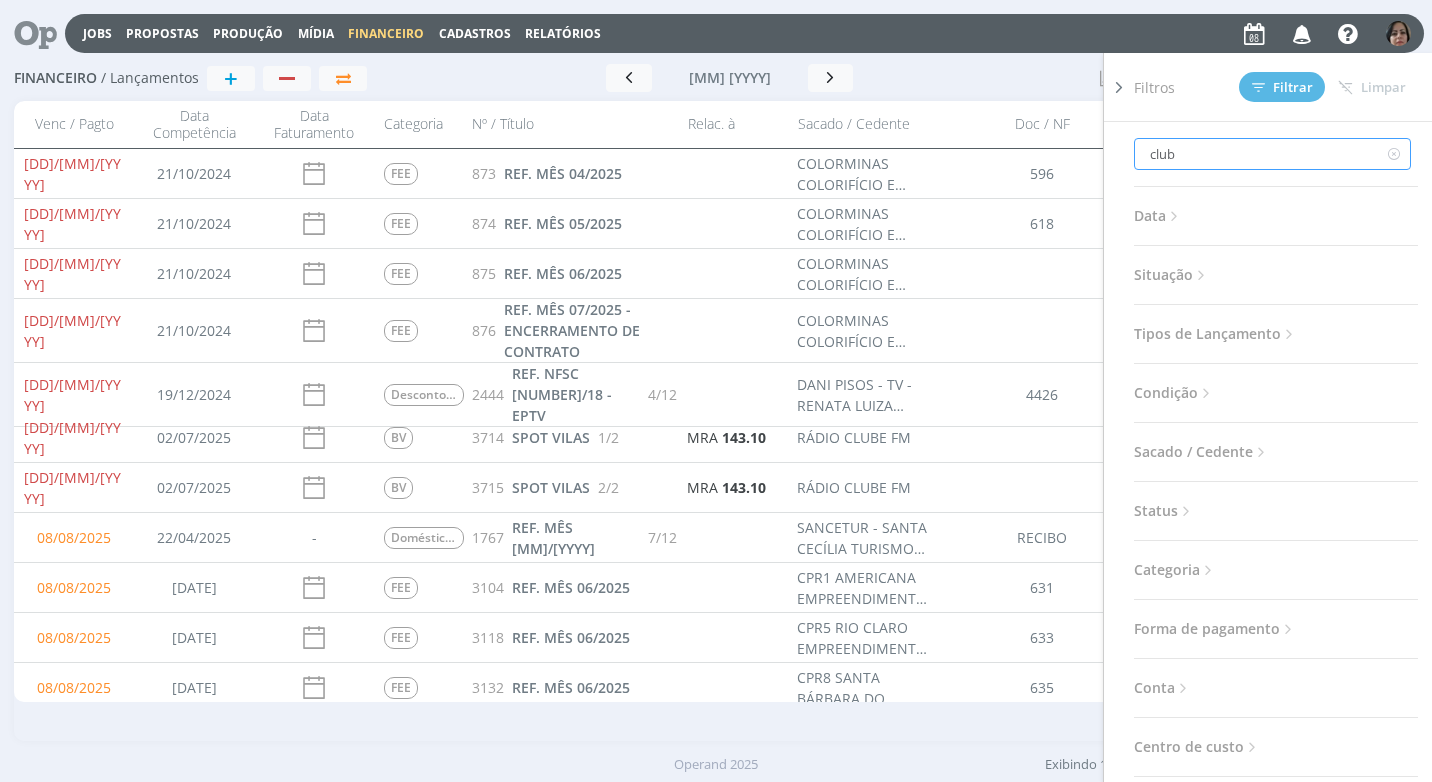 type on "clube" 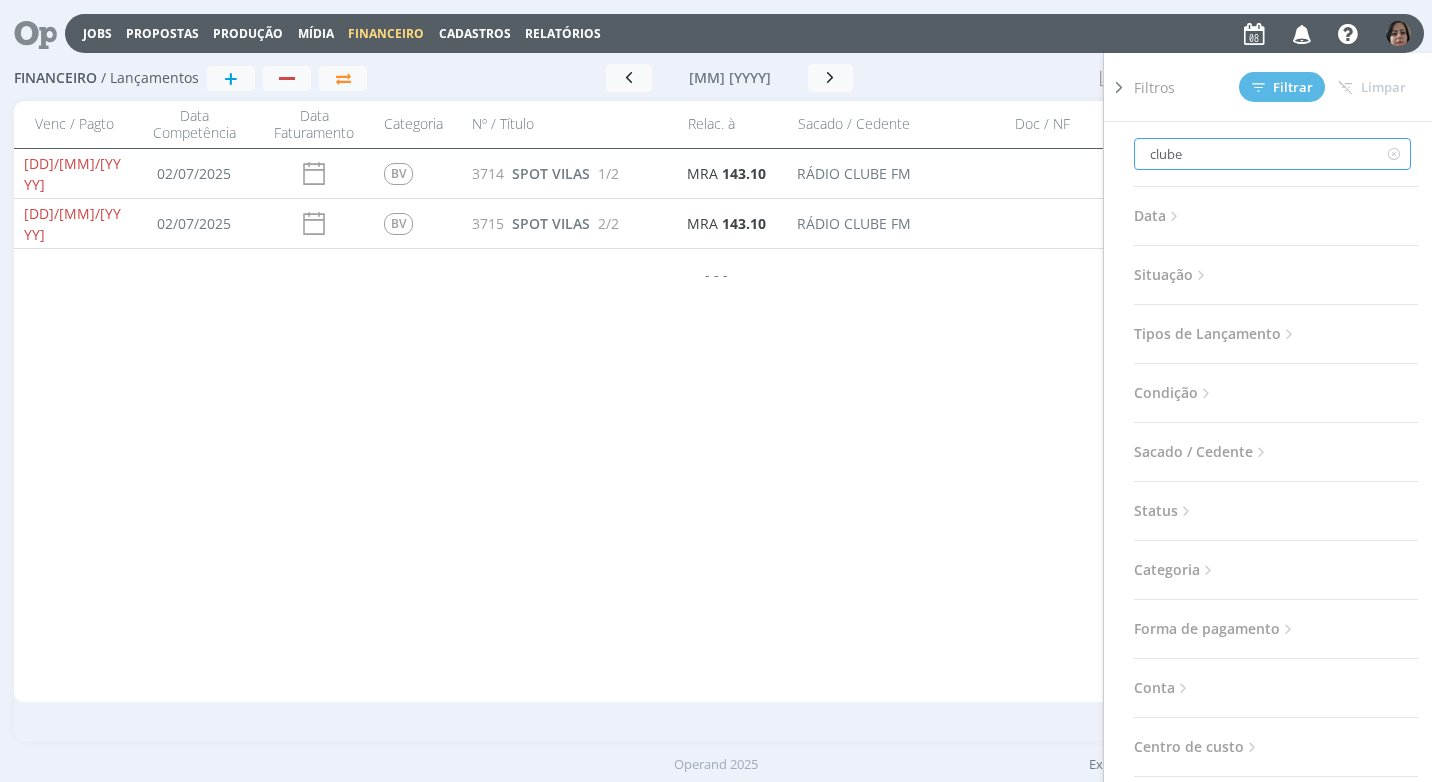 type on "clube" 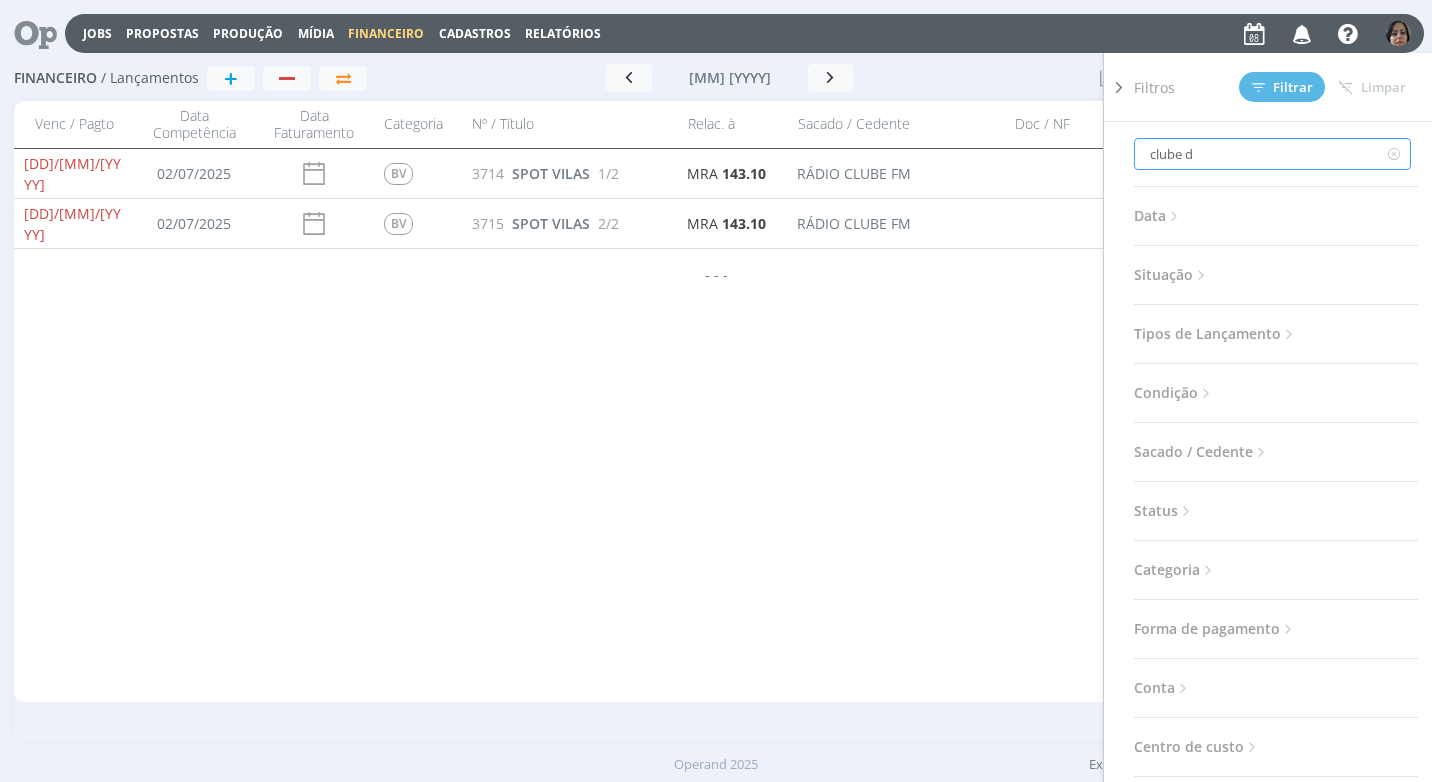 type on "clube de" 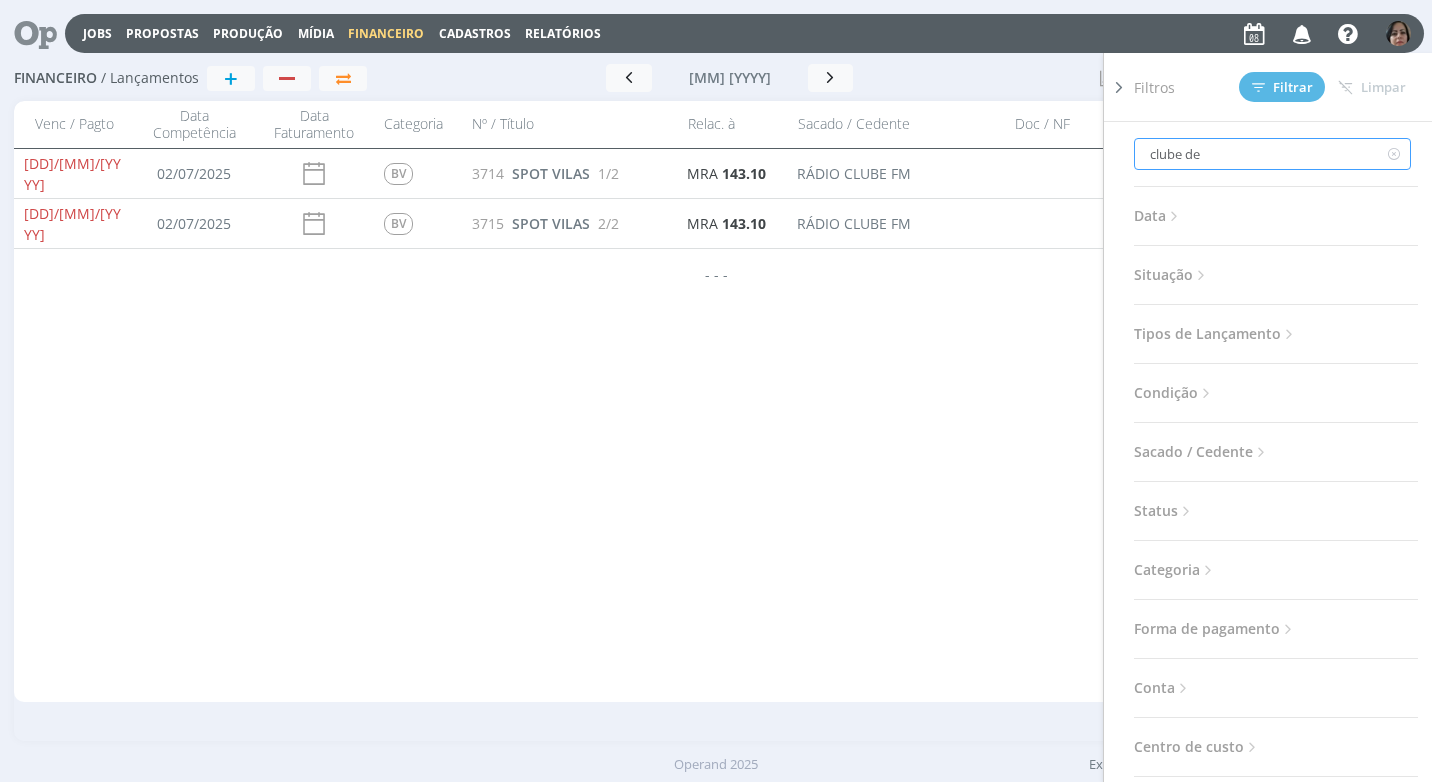 type on "clube de" 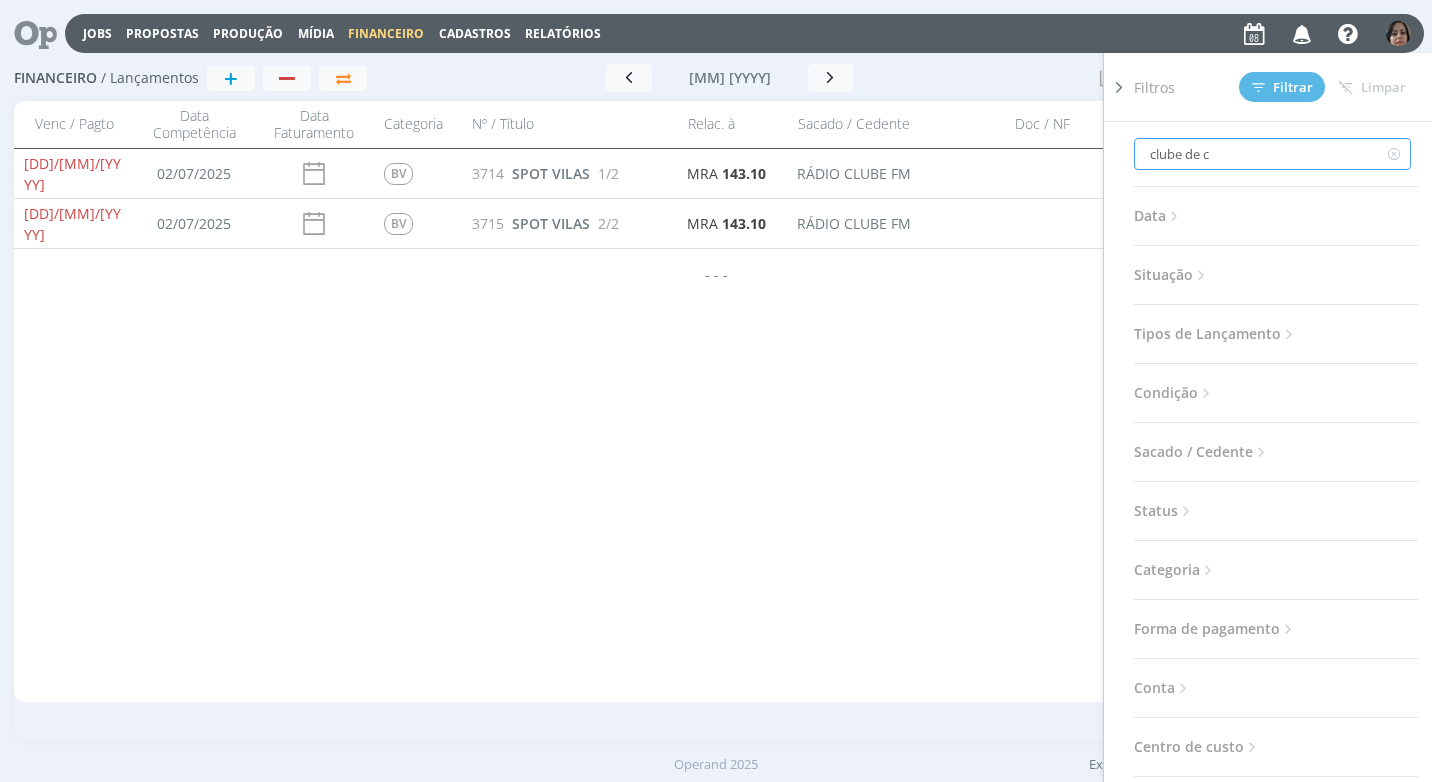 type on "clube de cn" 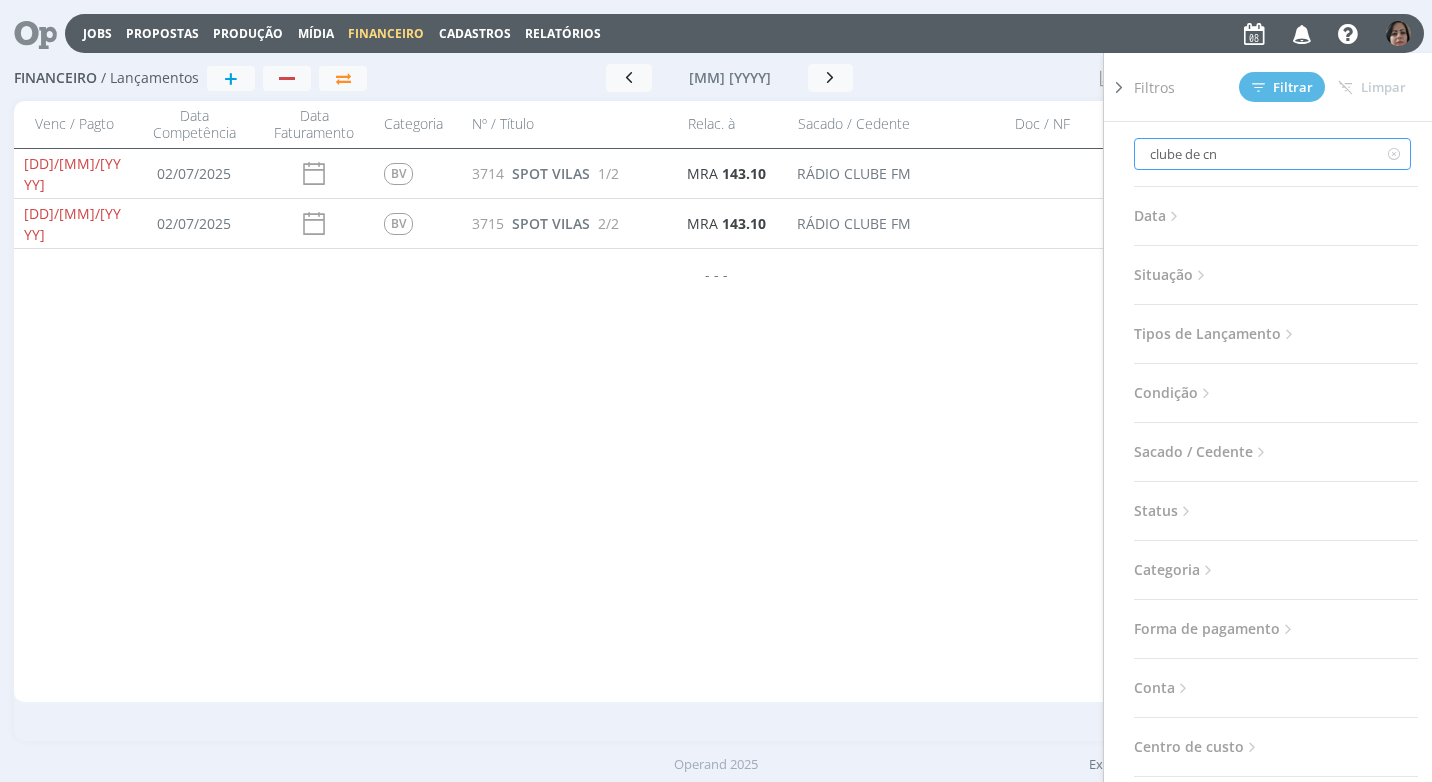 type on "clube de cn" 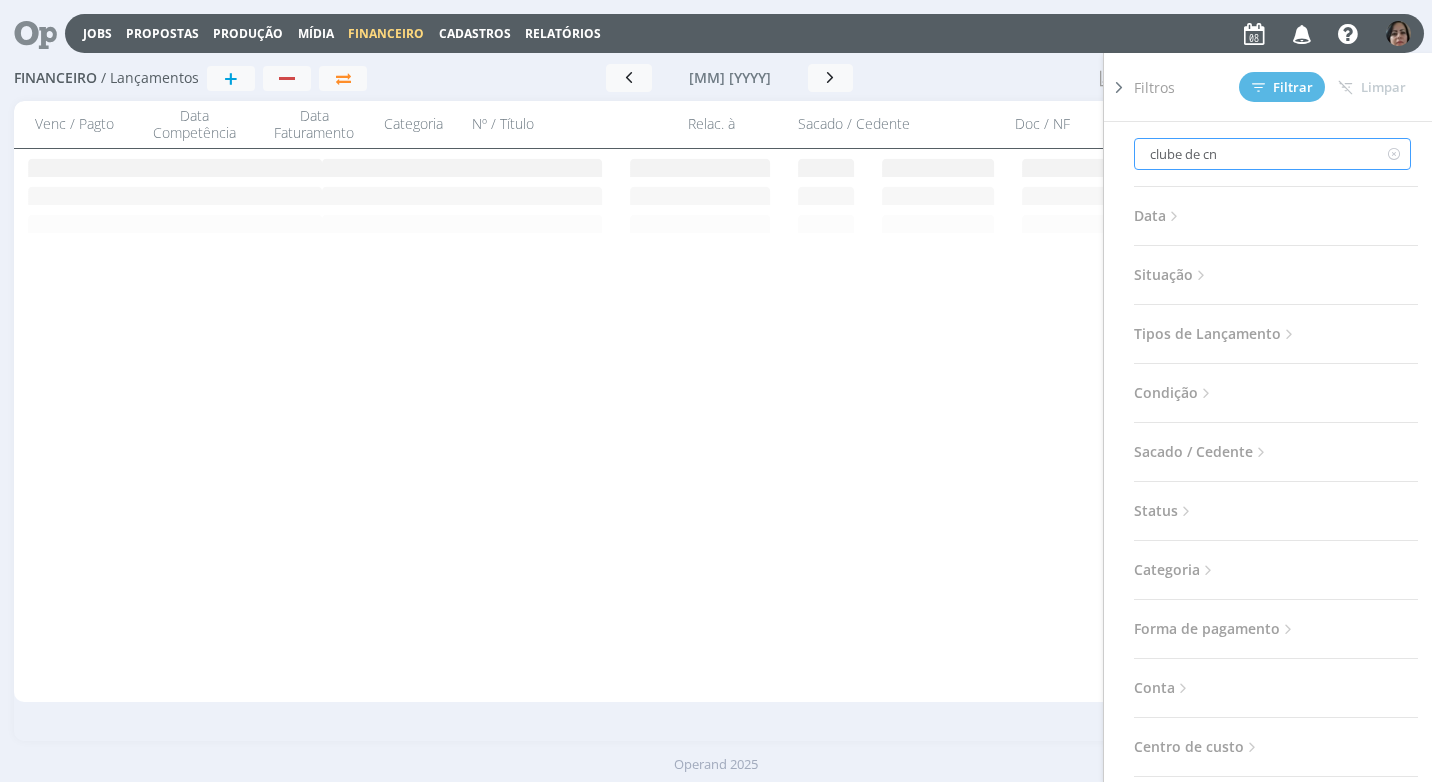 type on "clube de c" 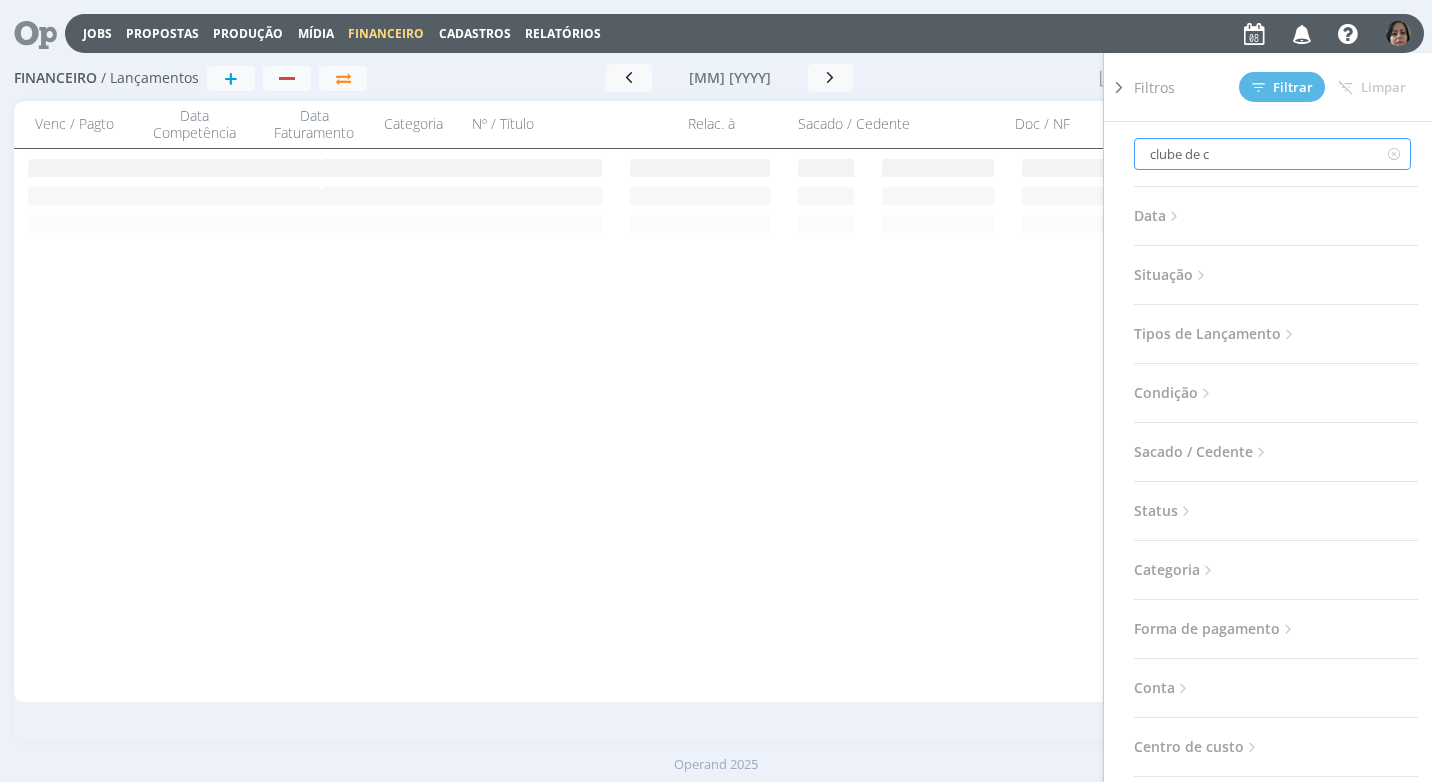 type on "clube de c" 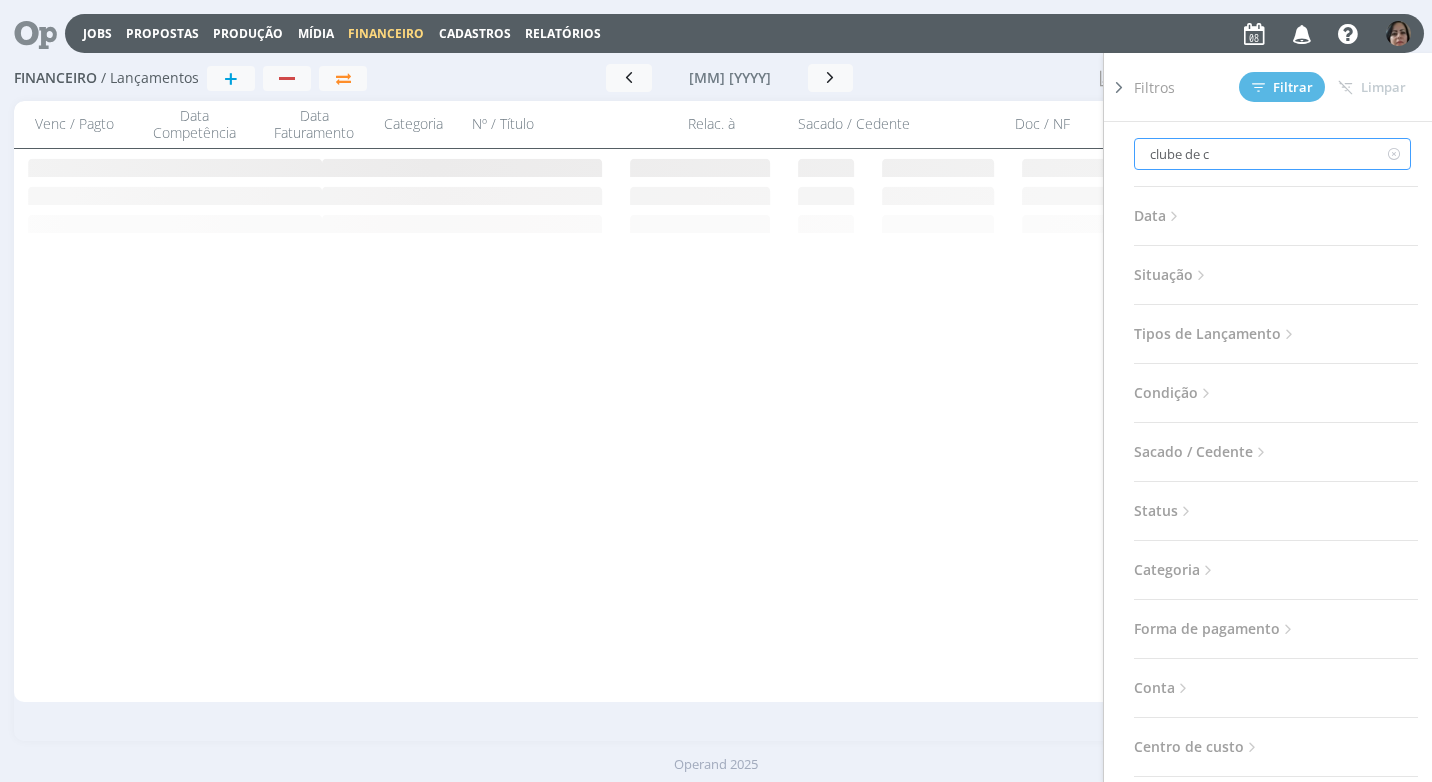 type on "clube de ca" 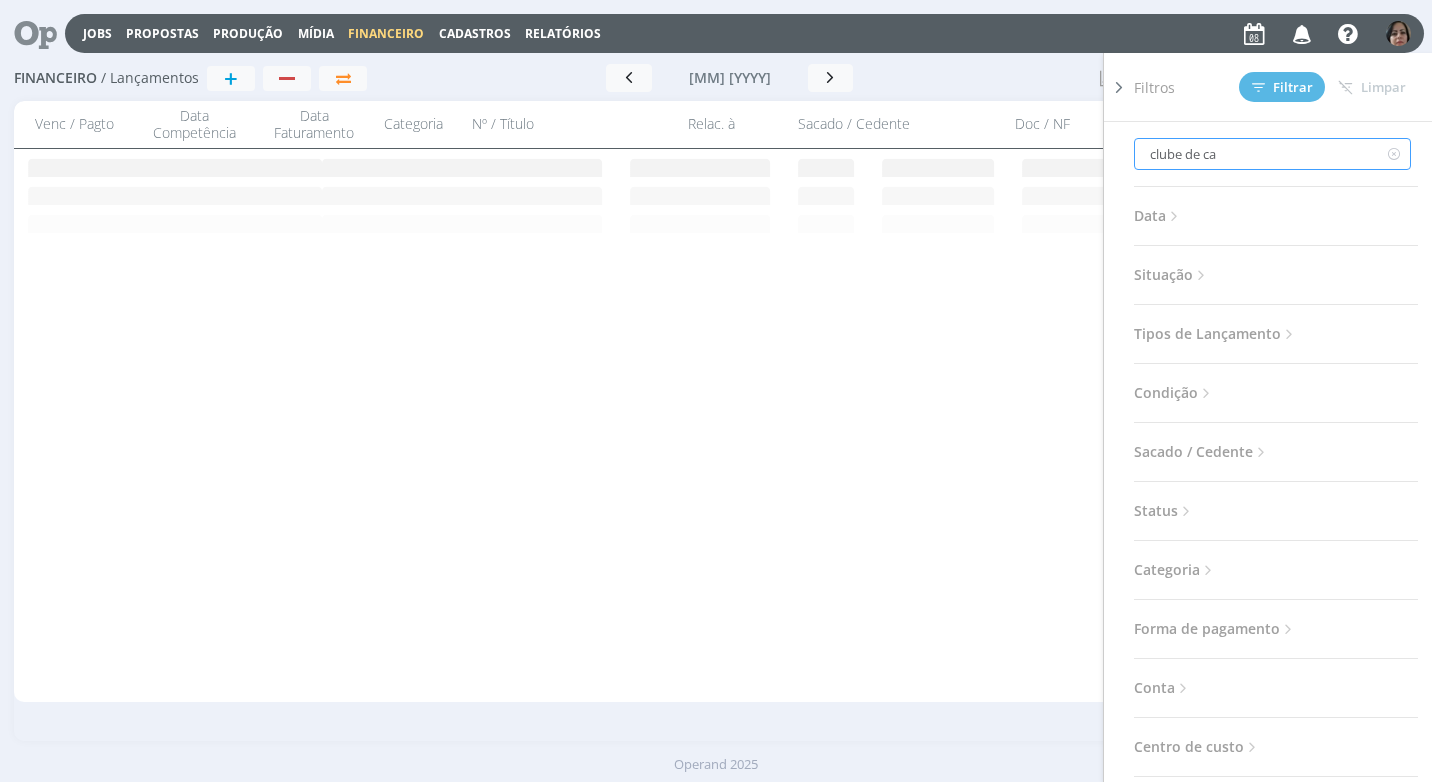 type on "clube de cam" 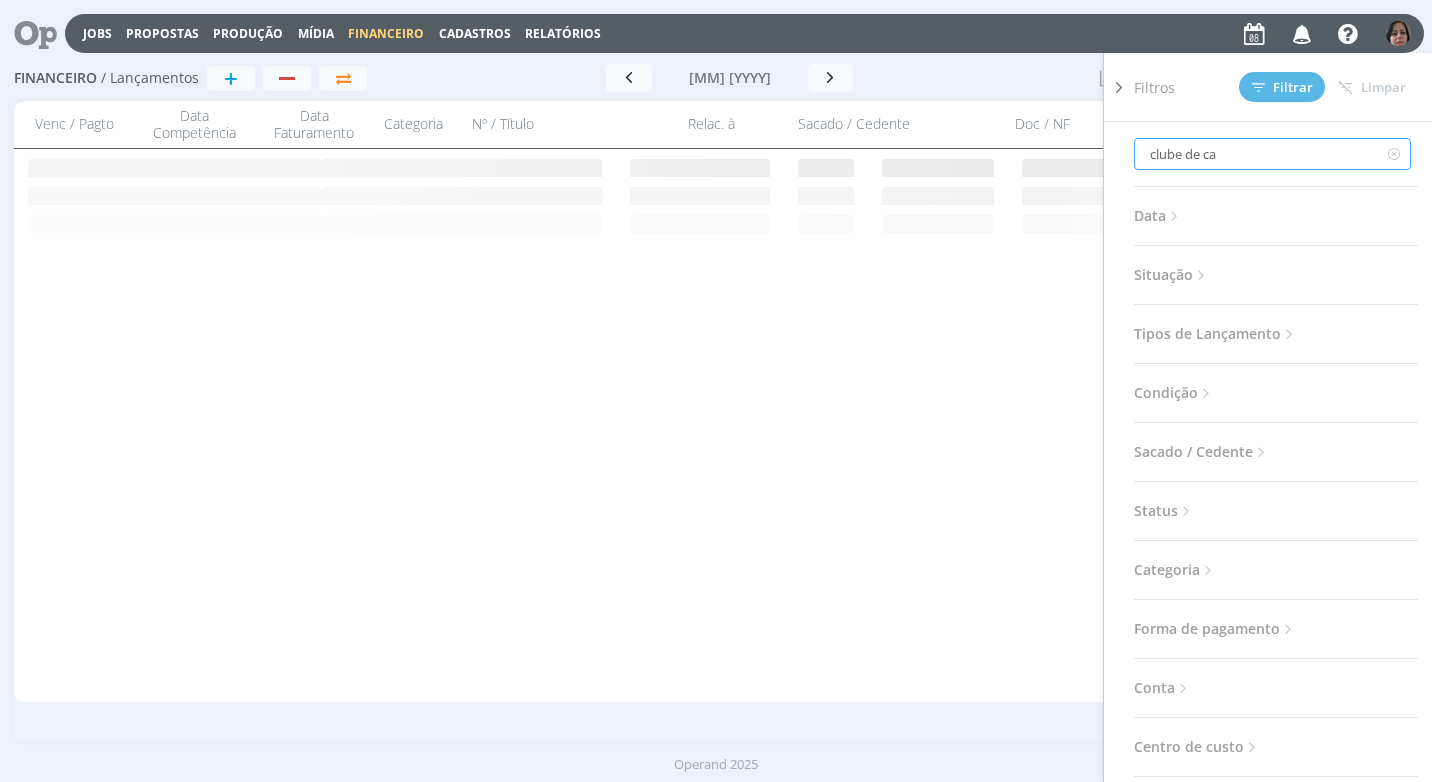 type on "clube de cam" 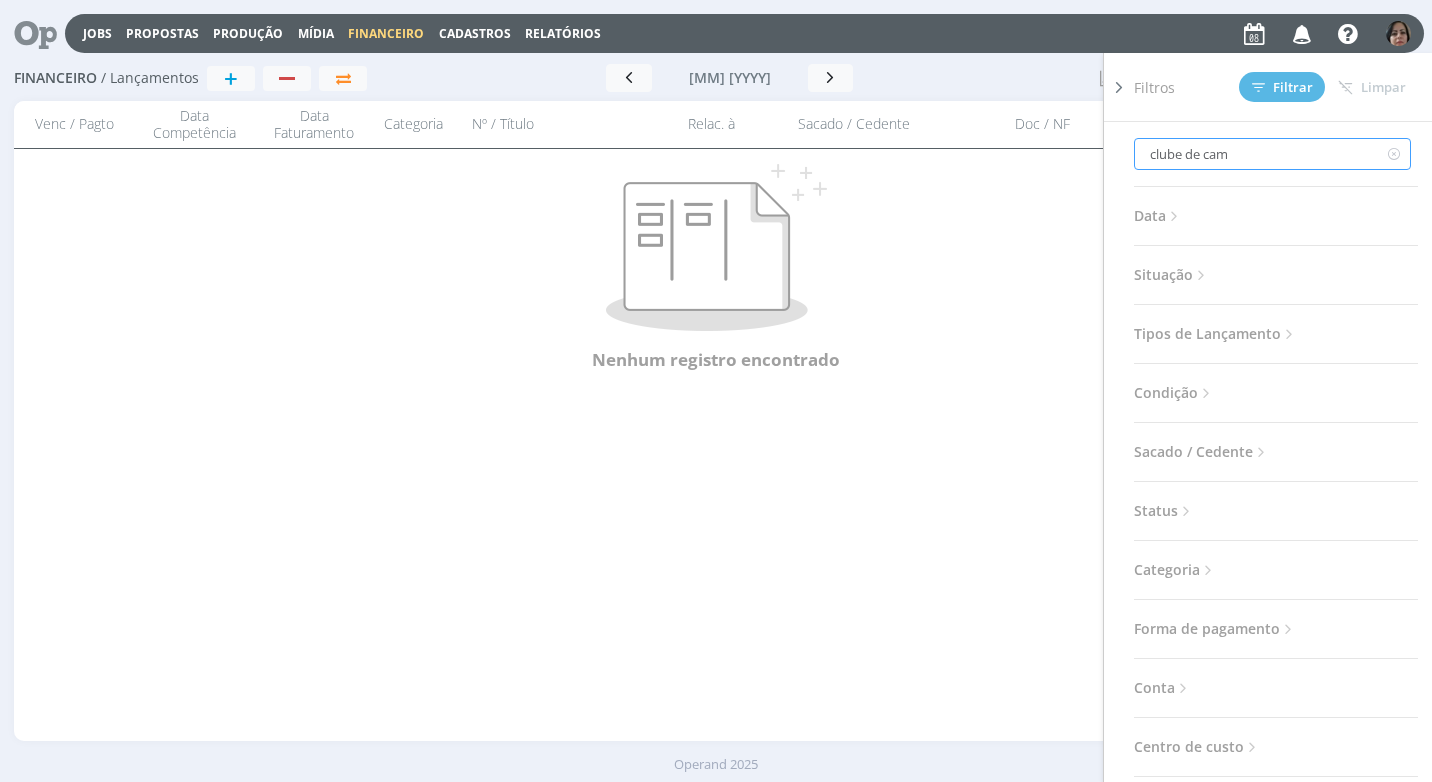 type on "clube de camp" 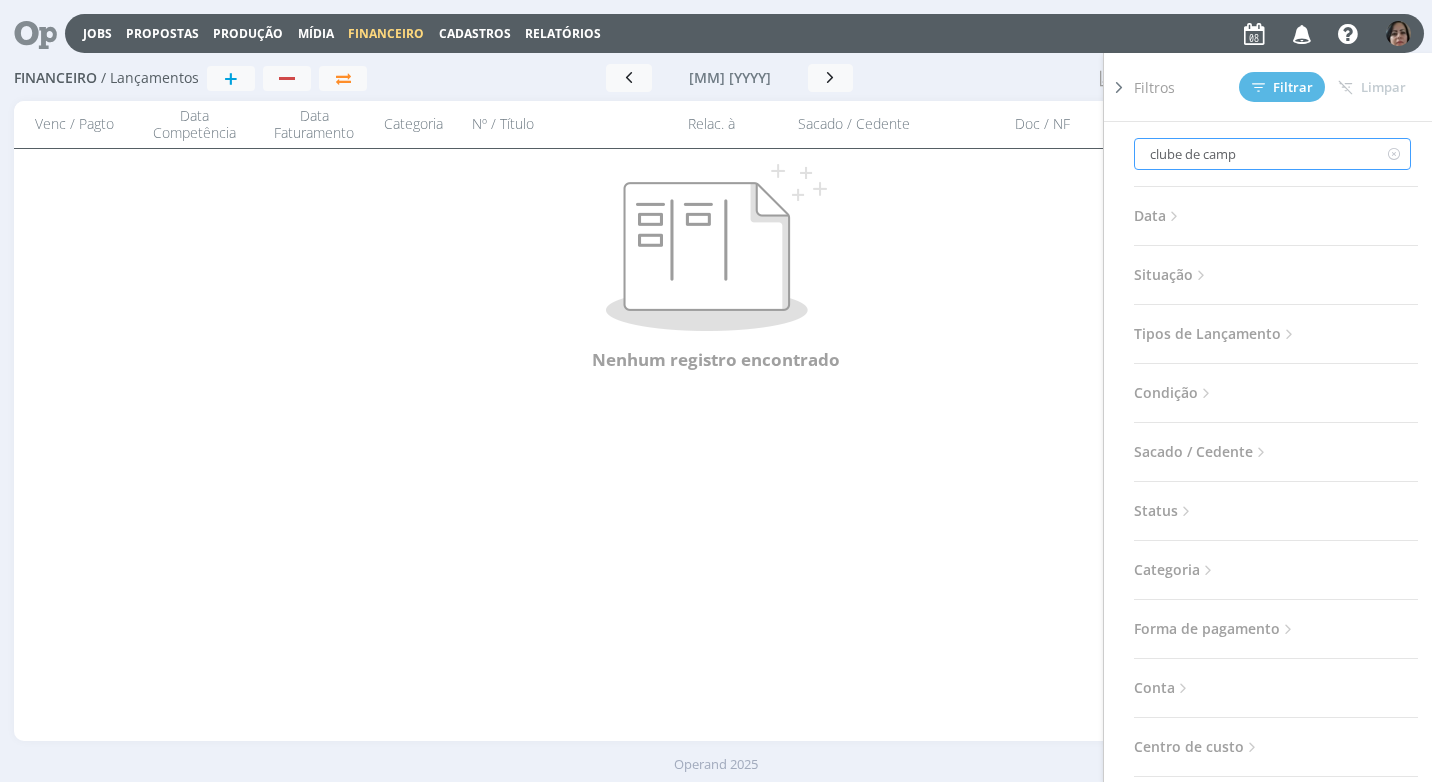 type on "clube de campo" 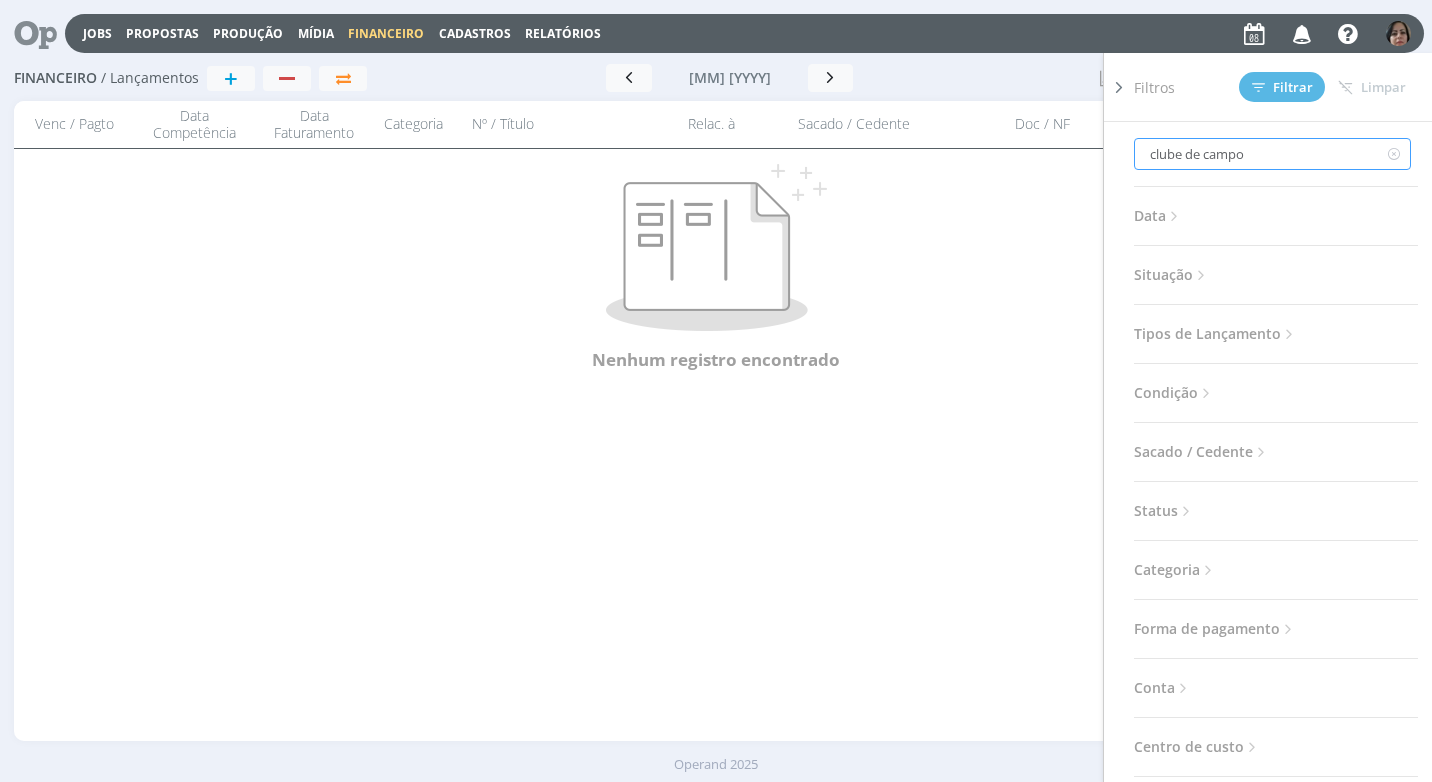 type on "clube de campo" 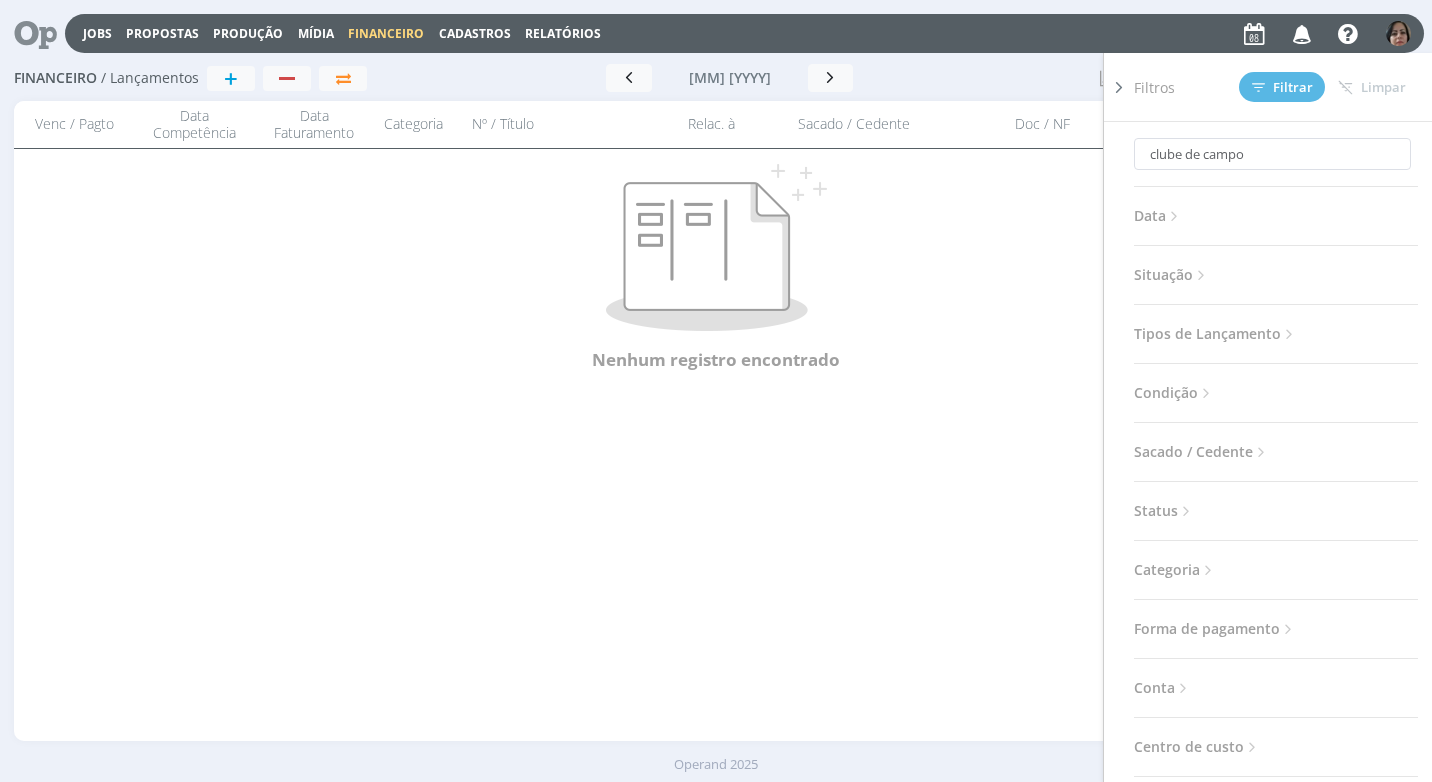 click at bounding box center (1201, 275) 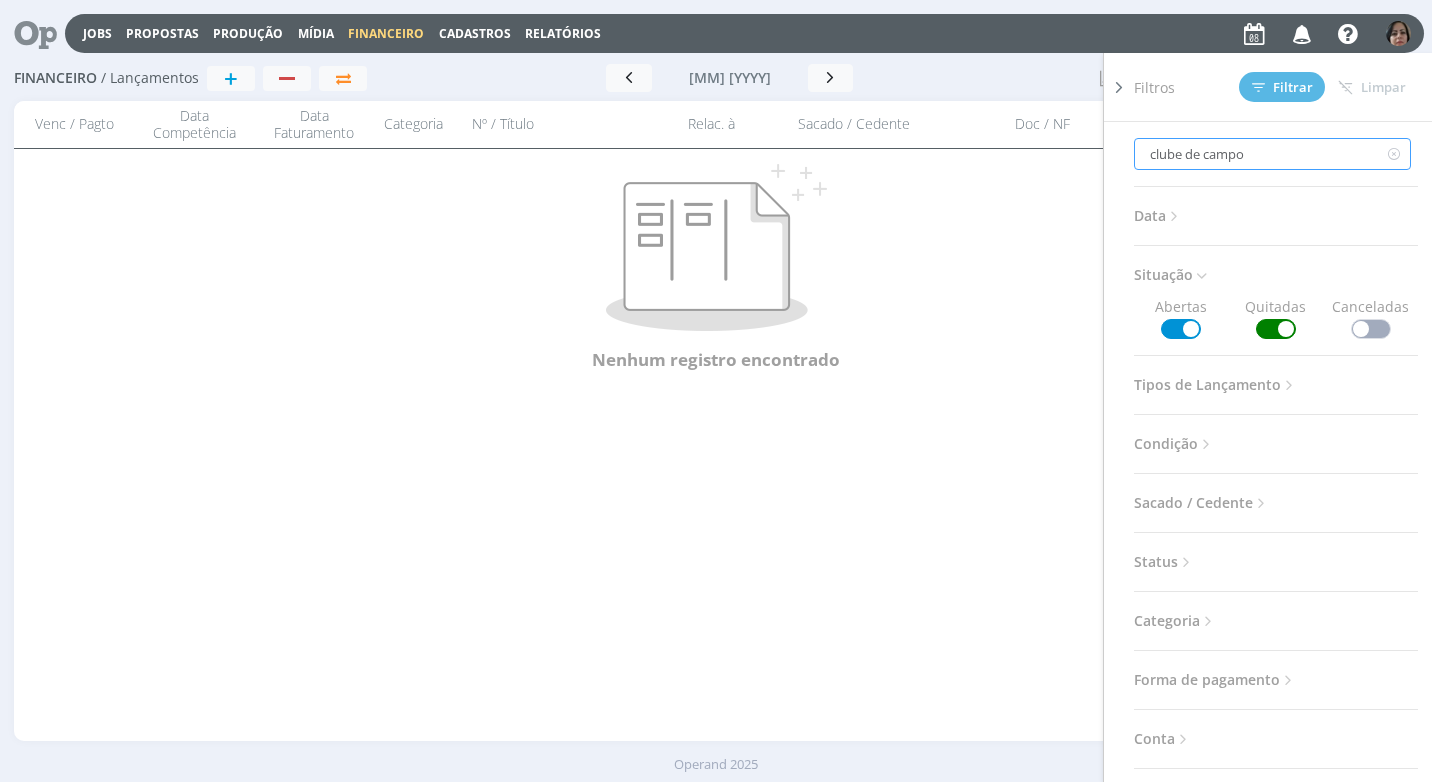 click on "clube de campo" at bounding box center [1272, 154] 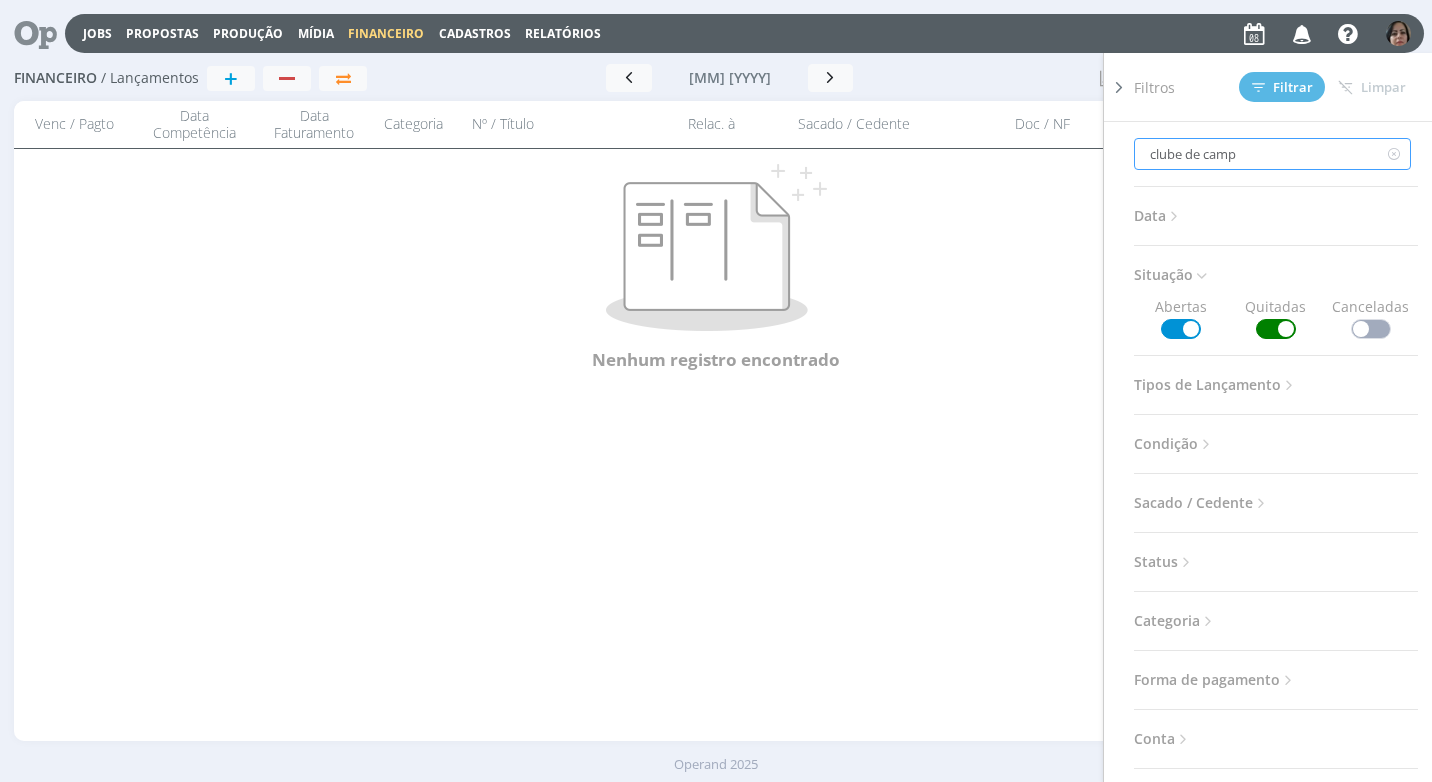 type on "clube de cam" 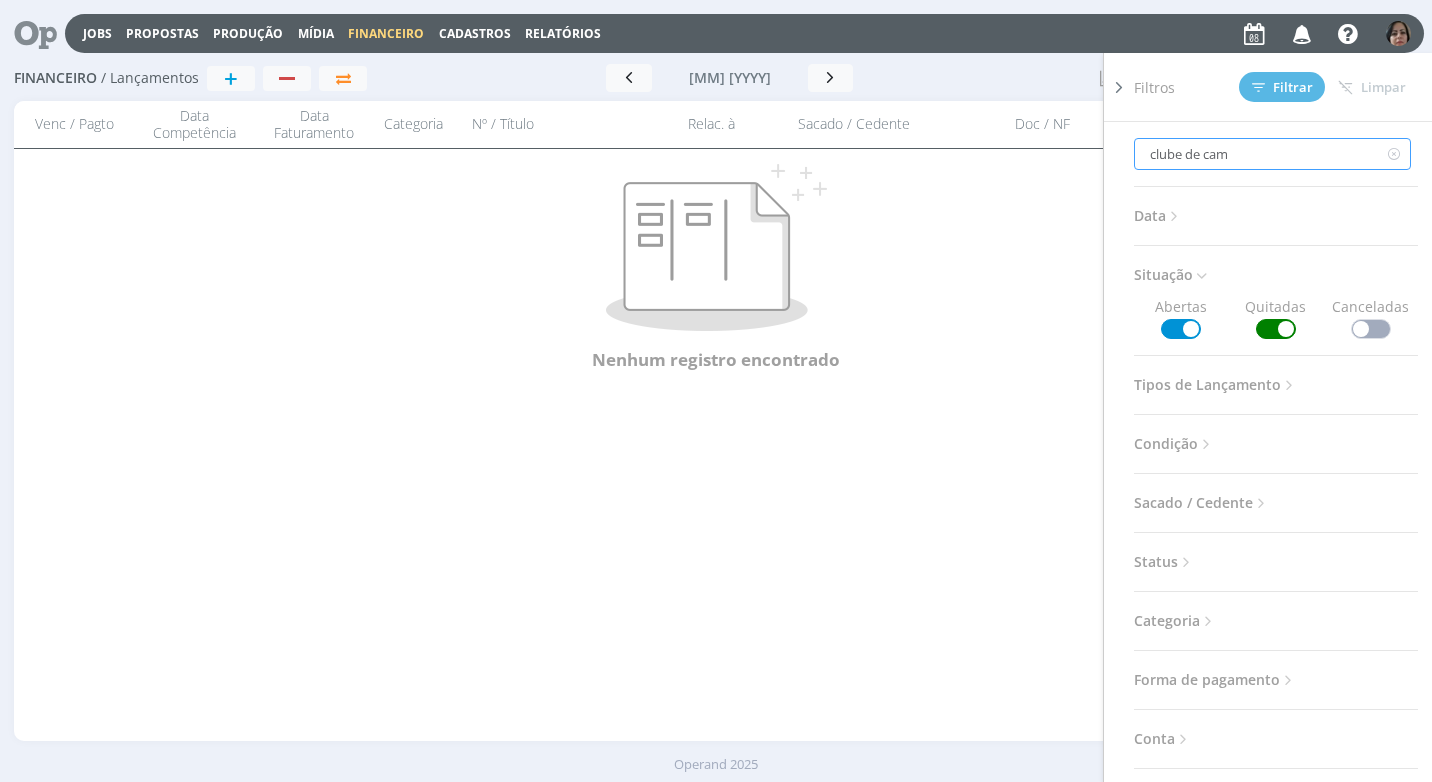 type on "clube de cam" 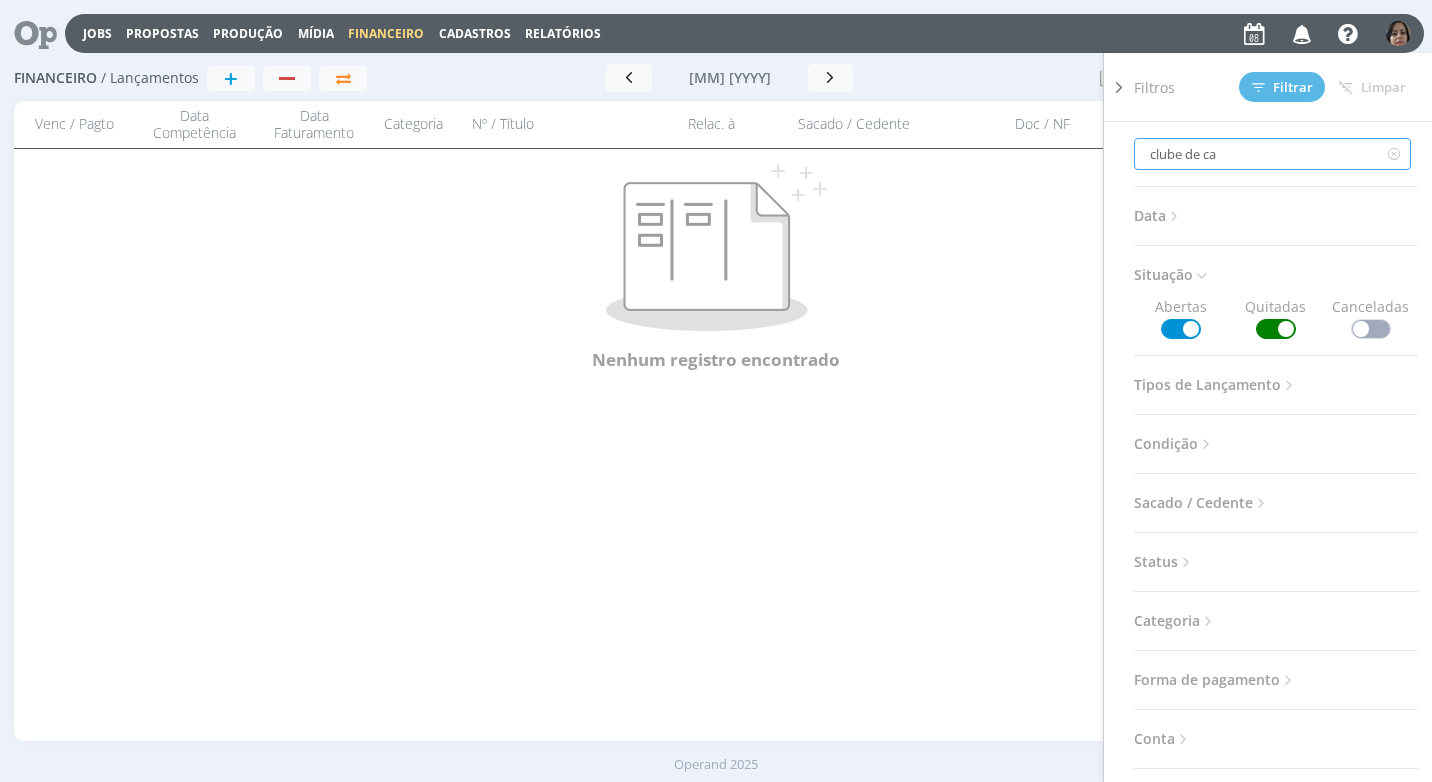type on "clube de ca" 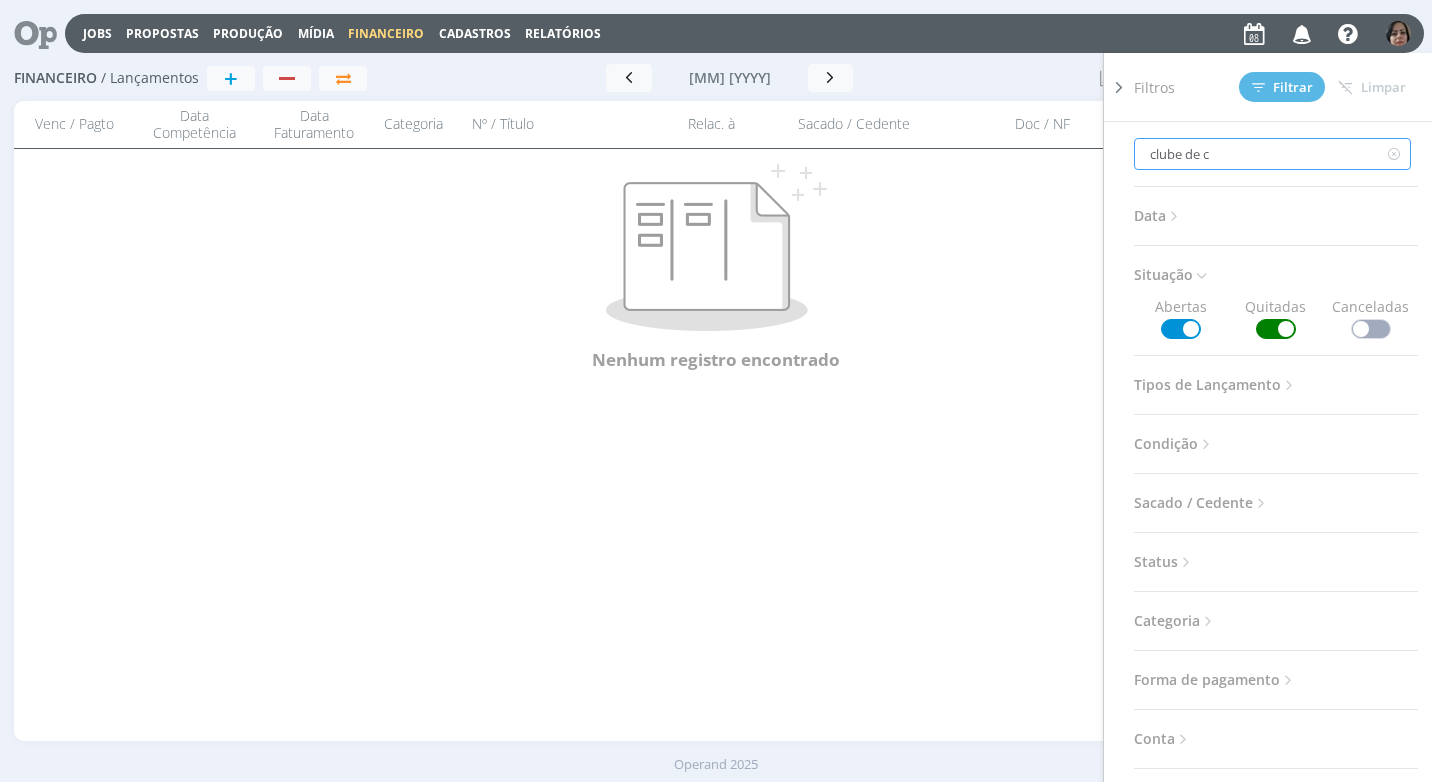 type on "clube de" 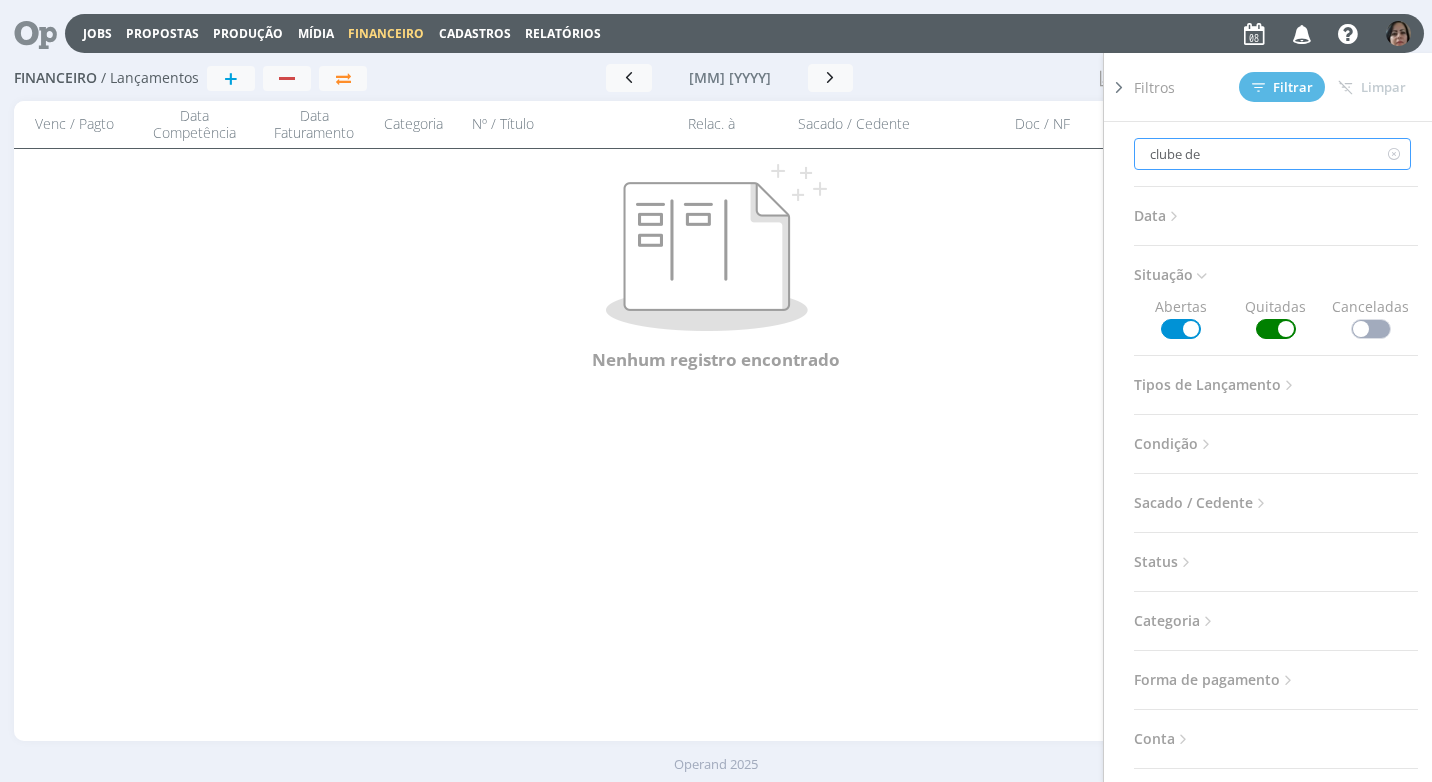 type on "clube de" 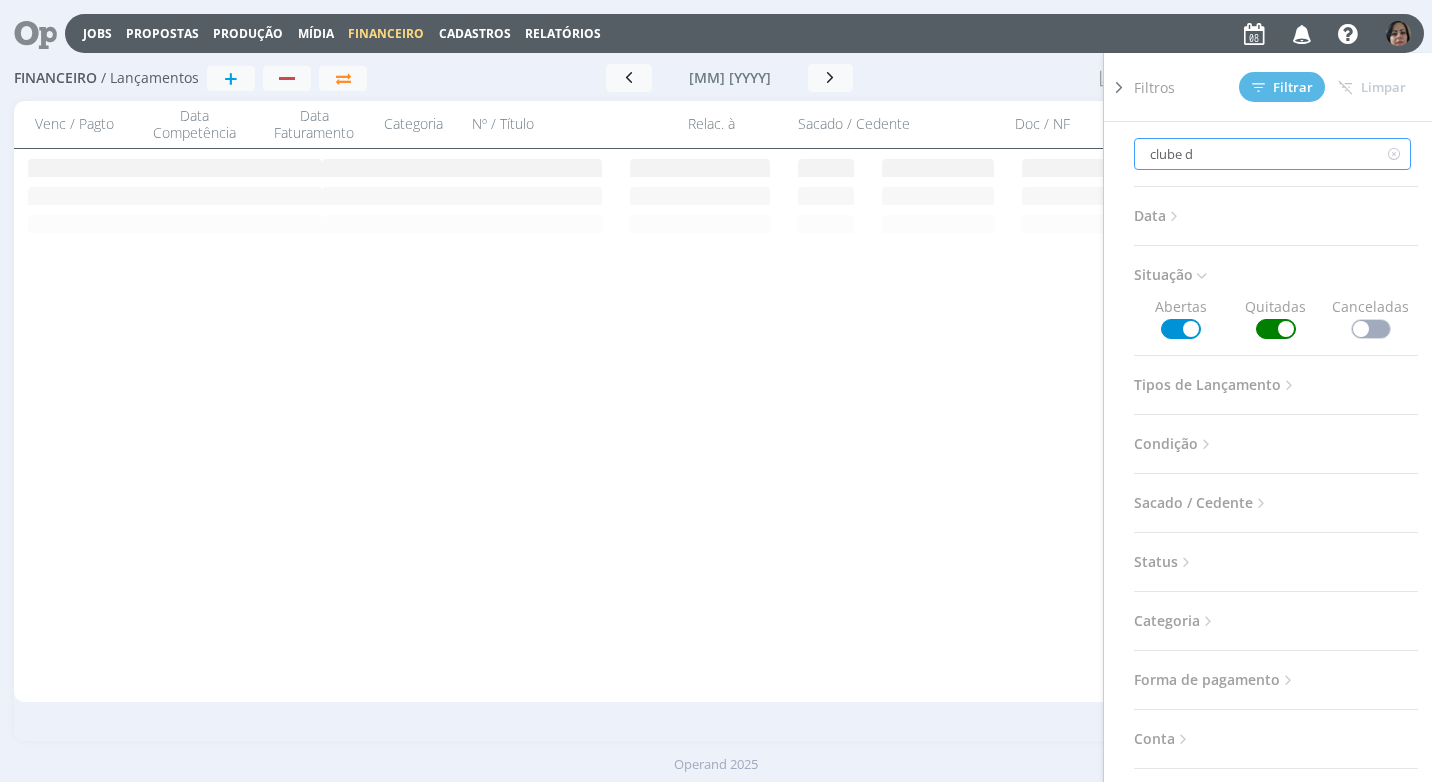 type on "clube" 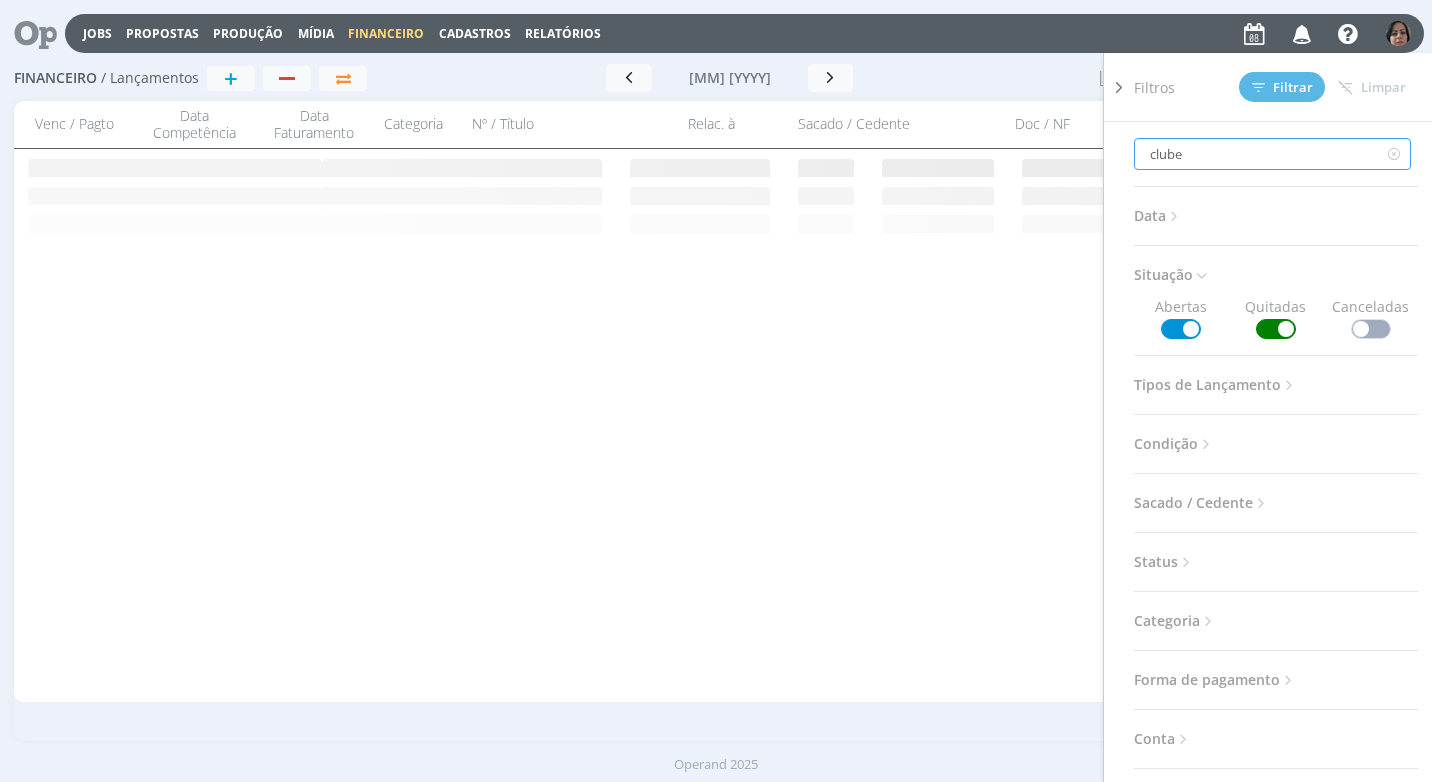 type on "clube" 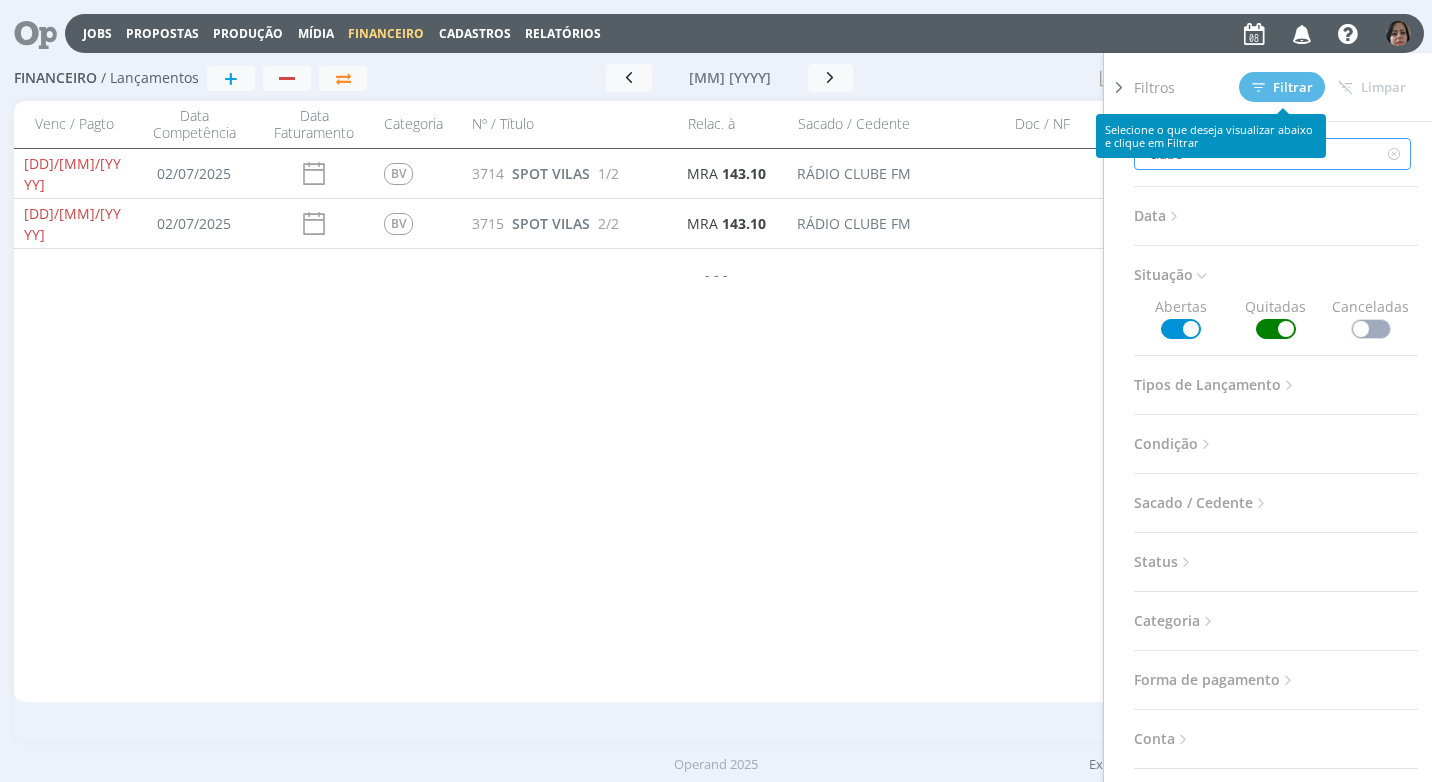 type on "clube" 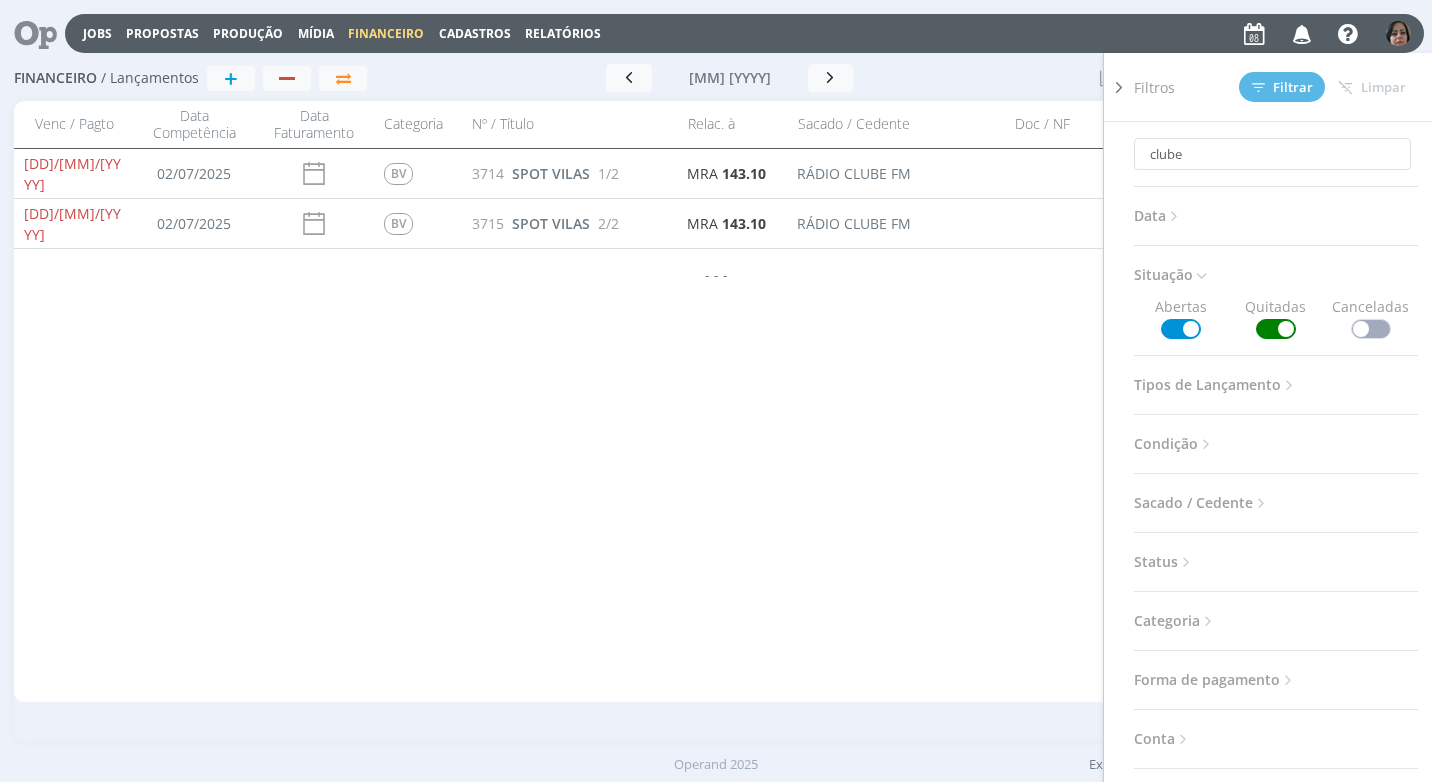 click at bounding box center [1181, 329] 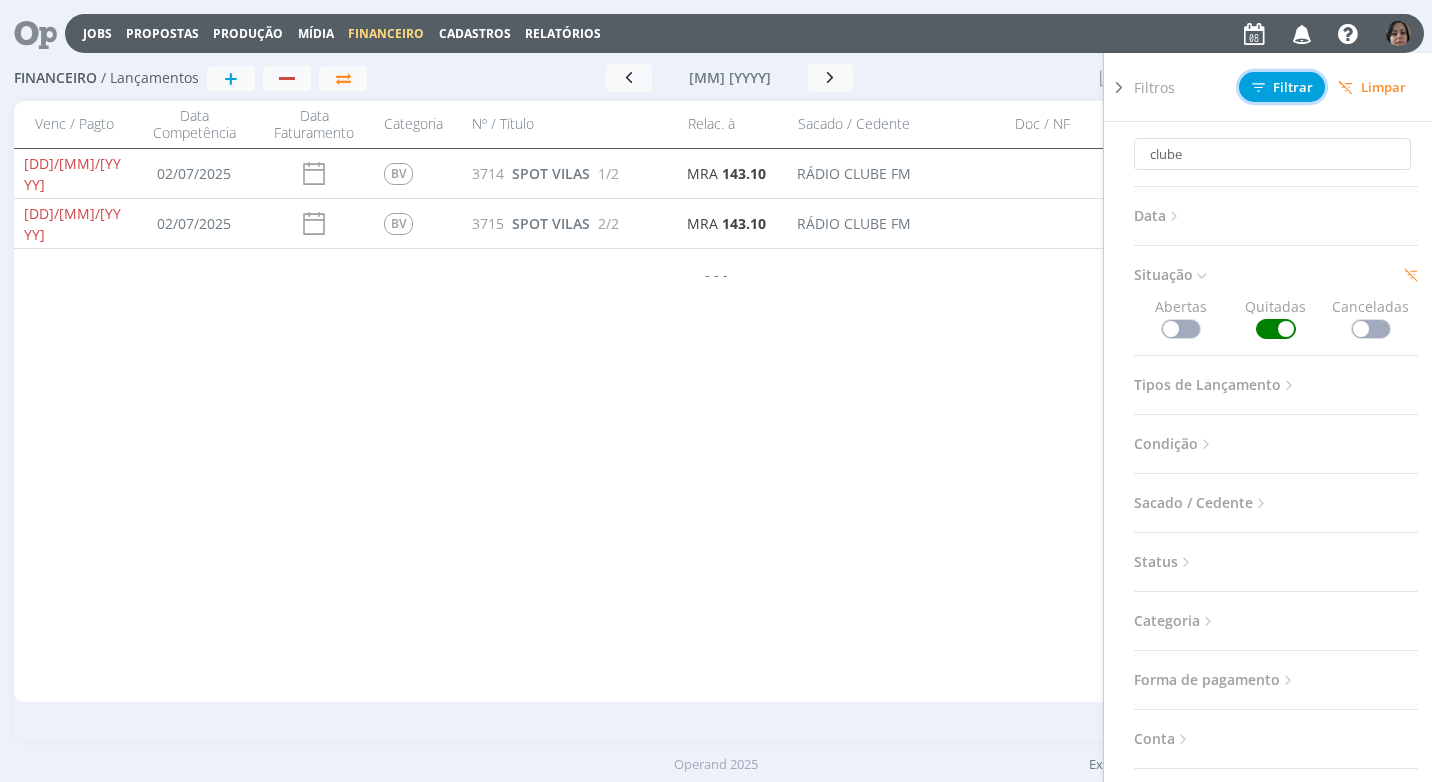 click on "Filtrar" at bounding box center [1282, 87] 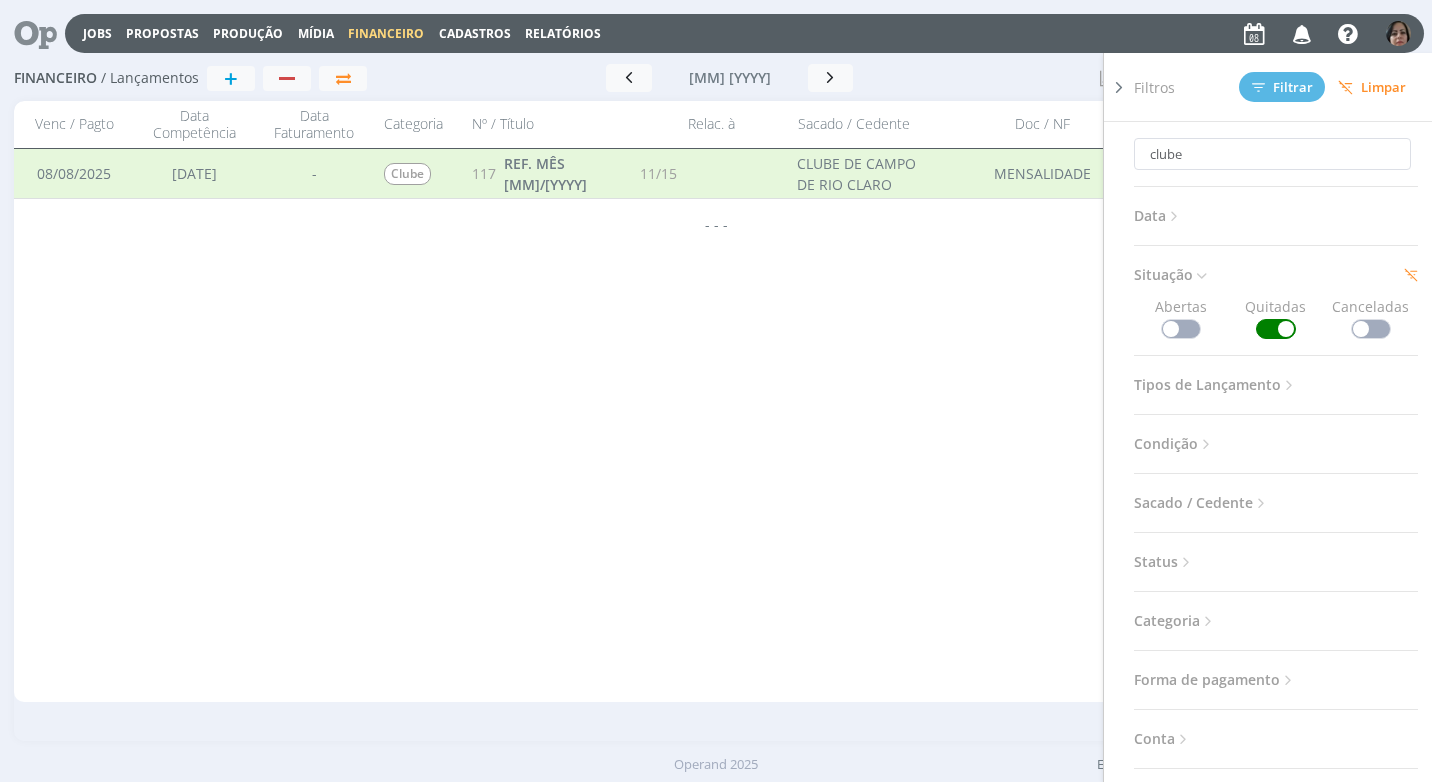click at bounding box center [1119, 87] 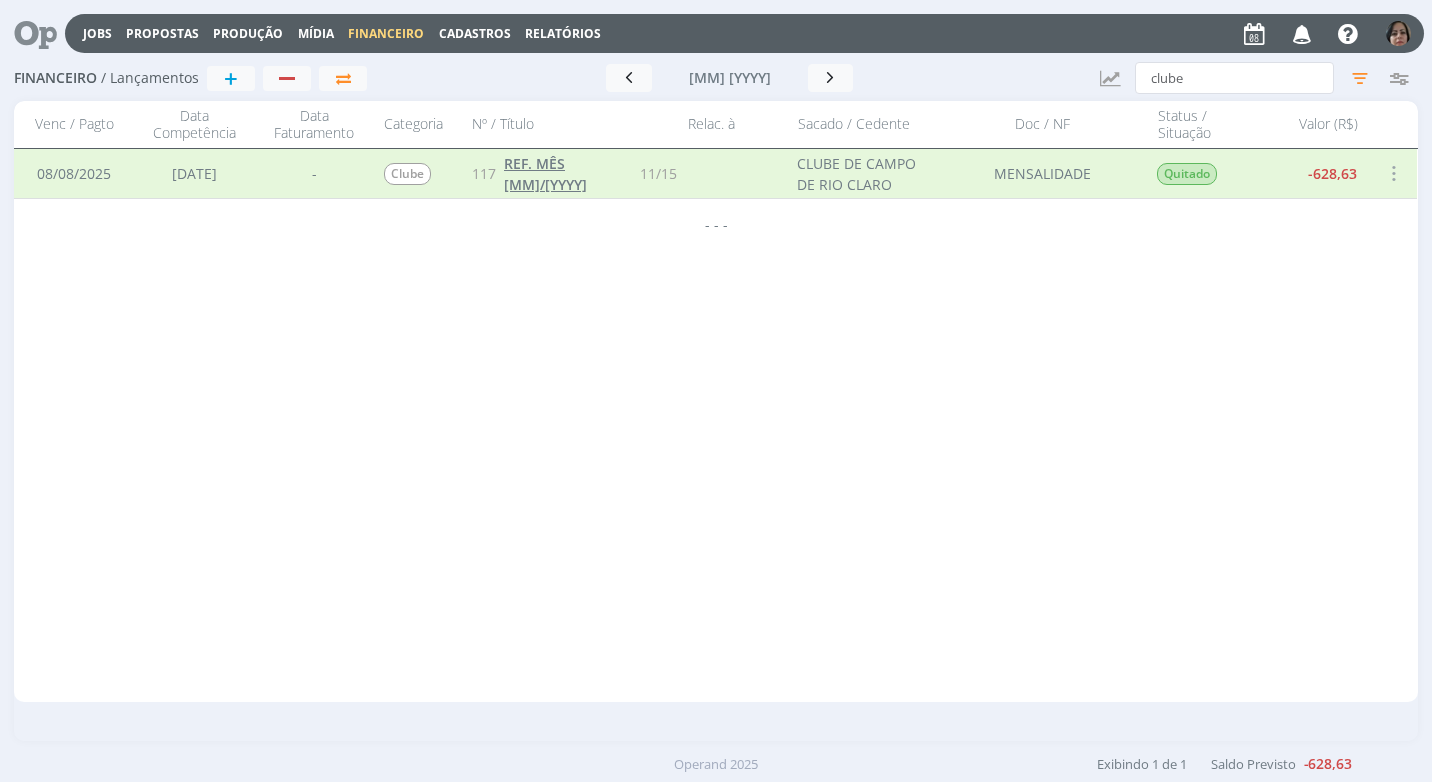 click on "REF. MÊS [MM]/[YYYY]" at bounding box center (545, 174) 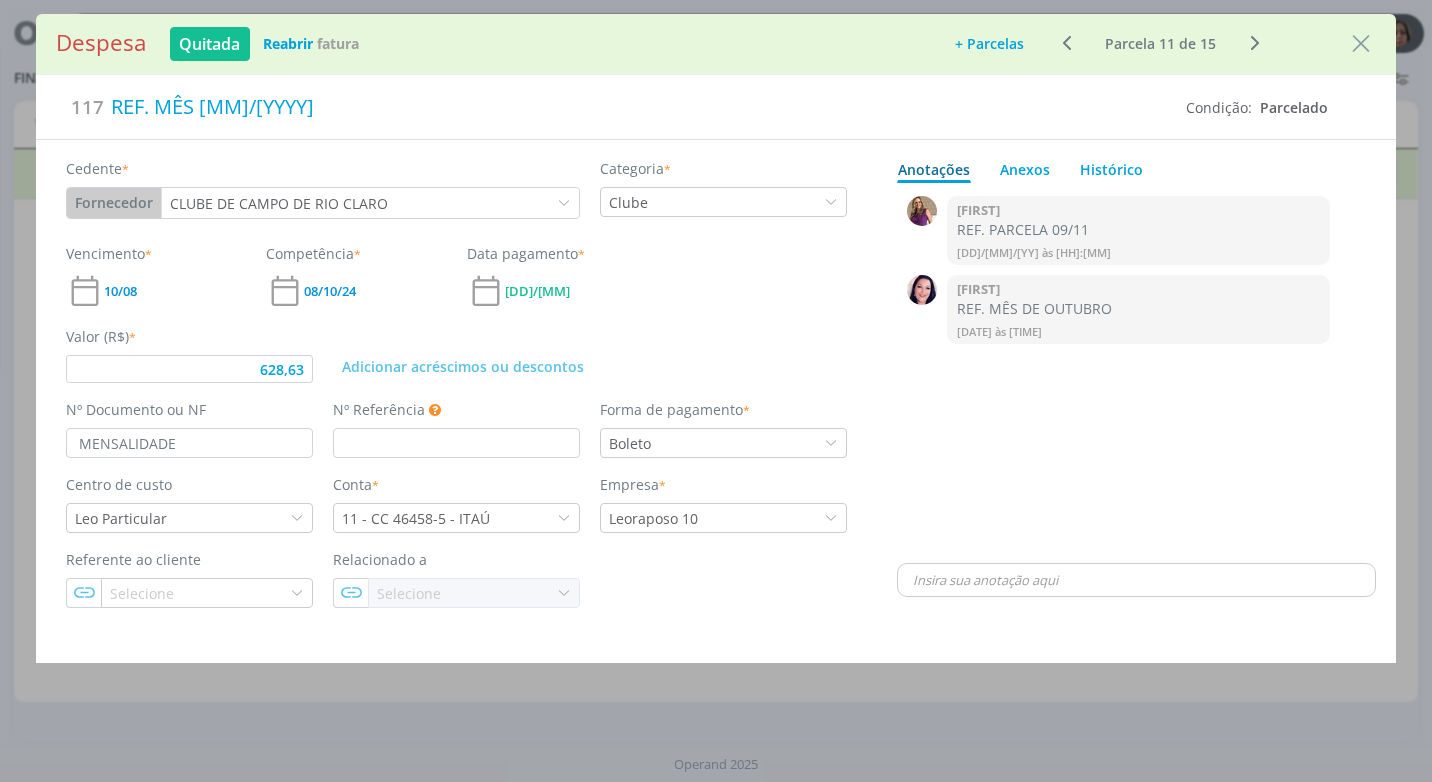click on "Reabrir" at bounding box center (288, 43) 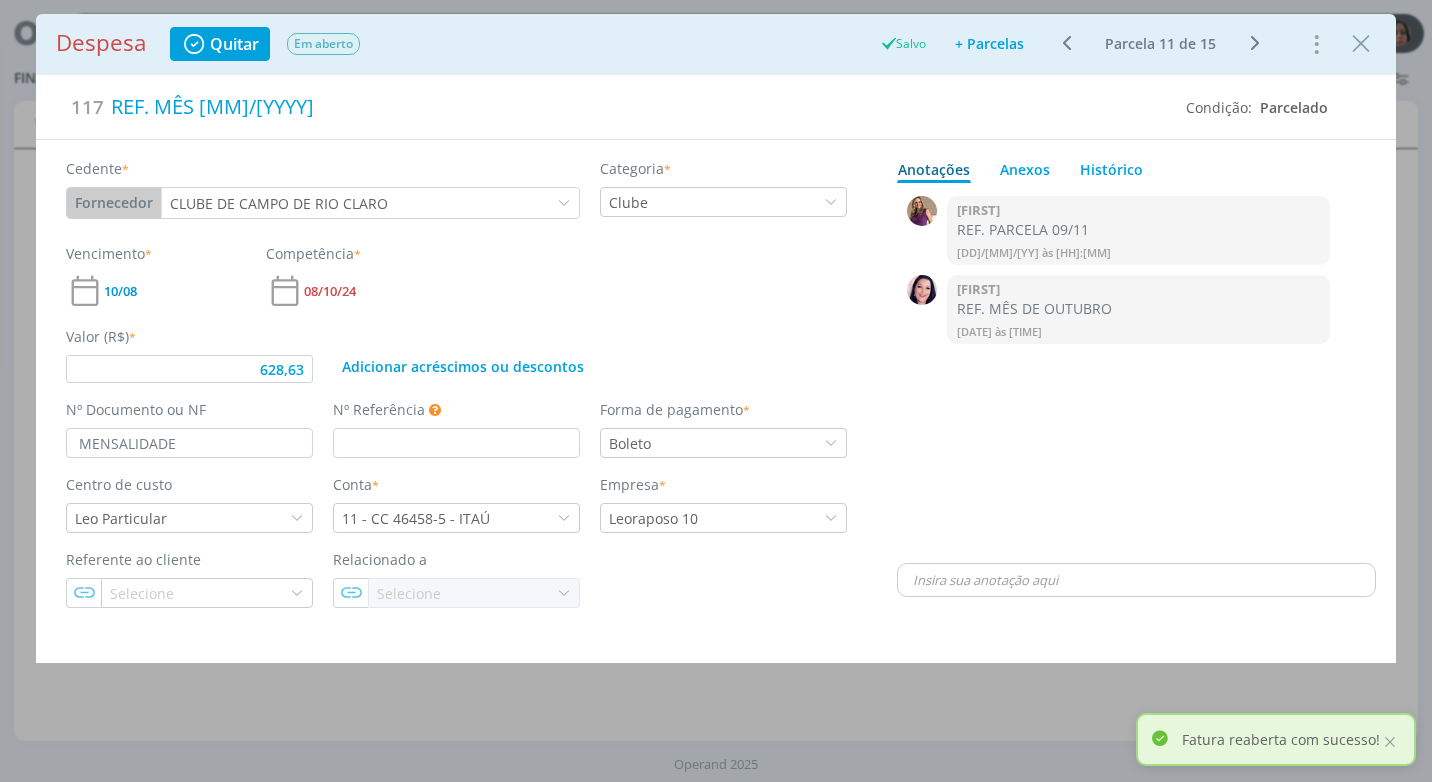 type on "628,63" 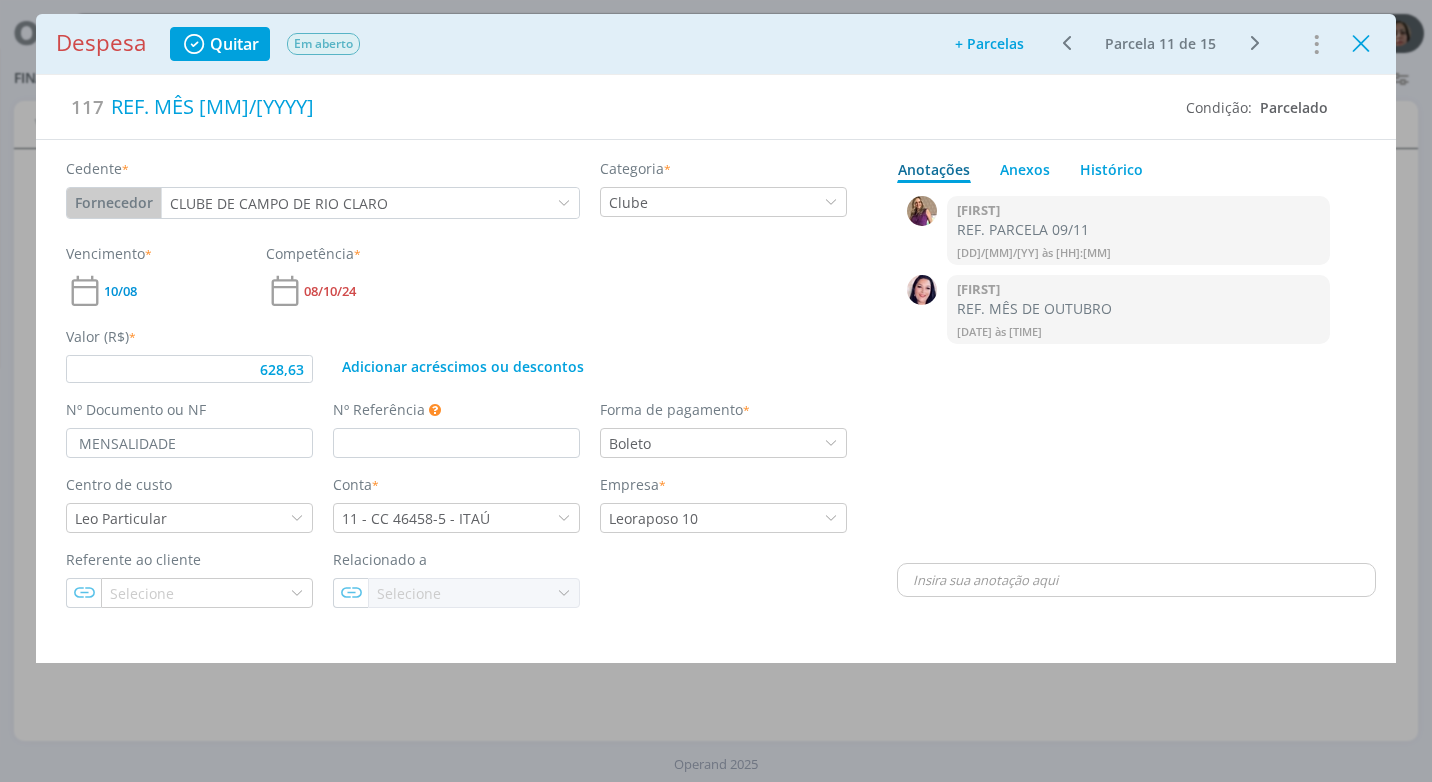 click at bounding box center [1361, 44] 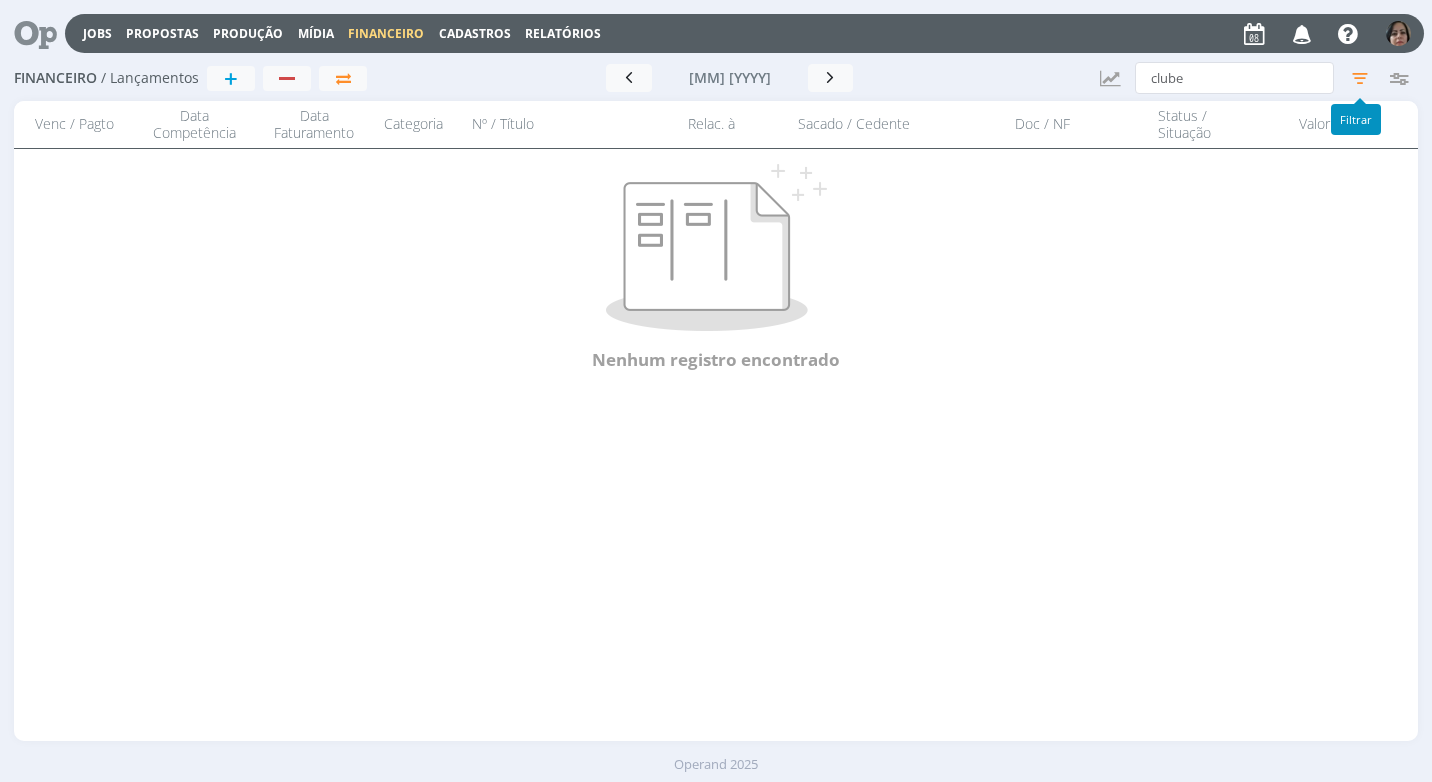 click at bounding box center (1360, 78) 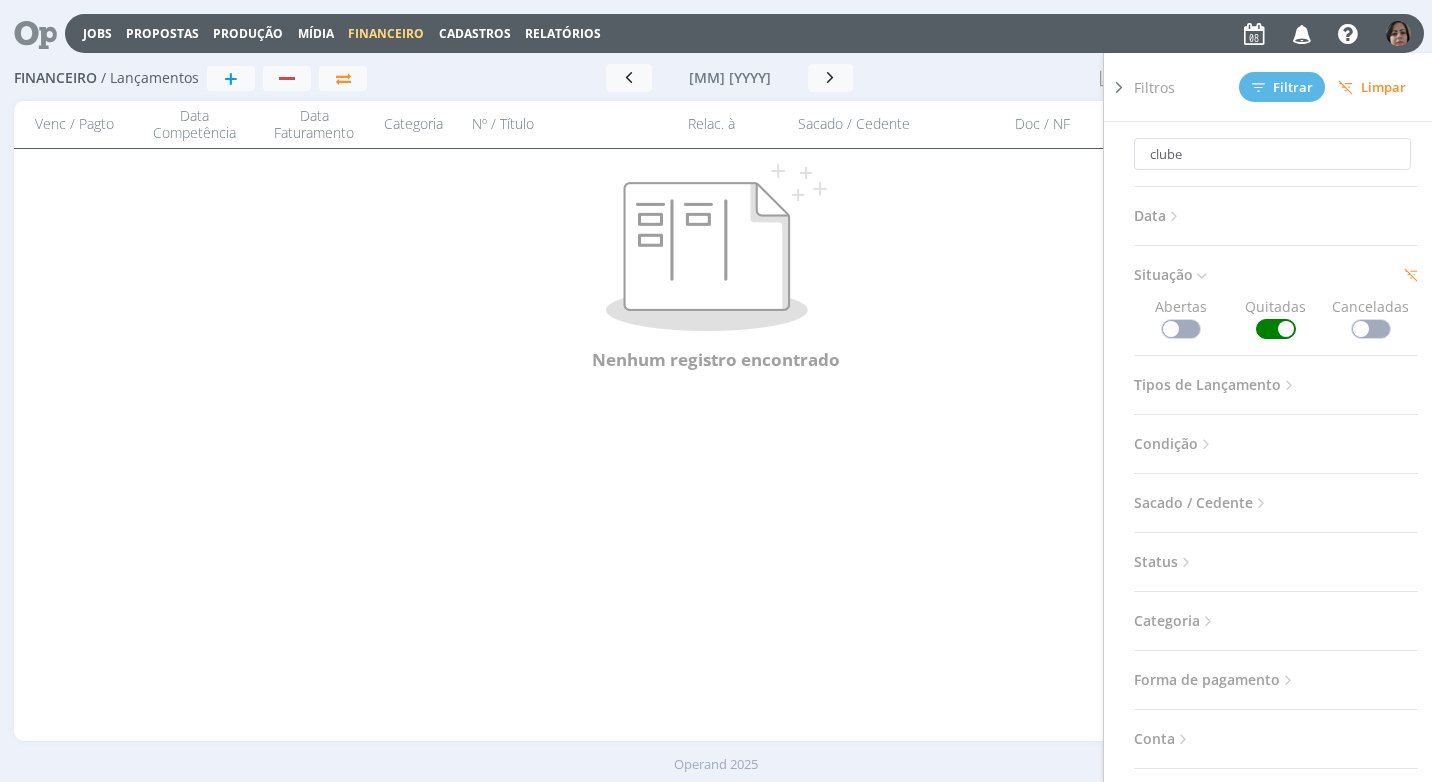 click at bounding box center [1181, 329] 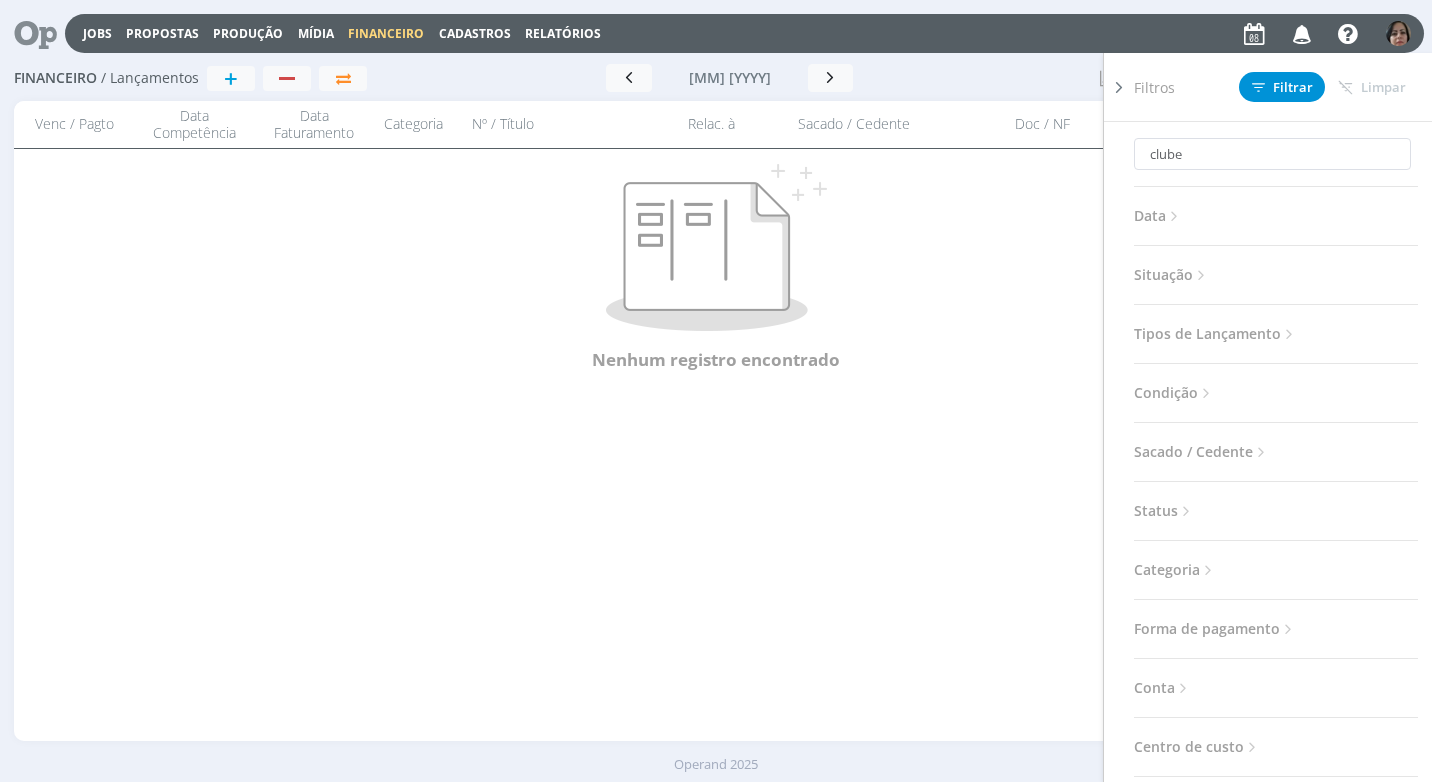 click at bounding box center (1201, 275) 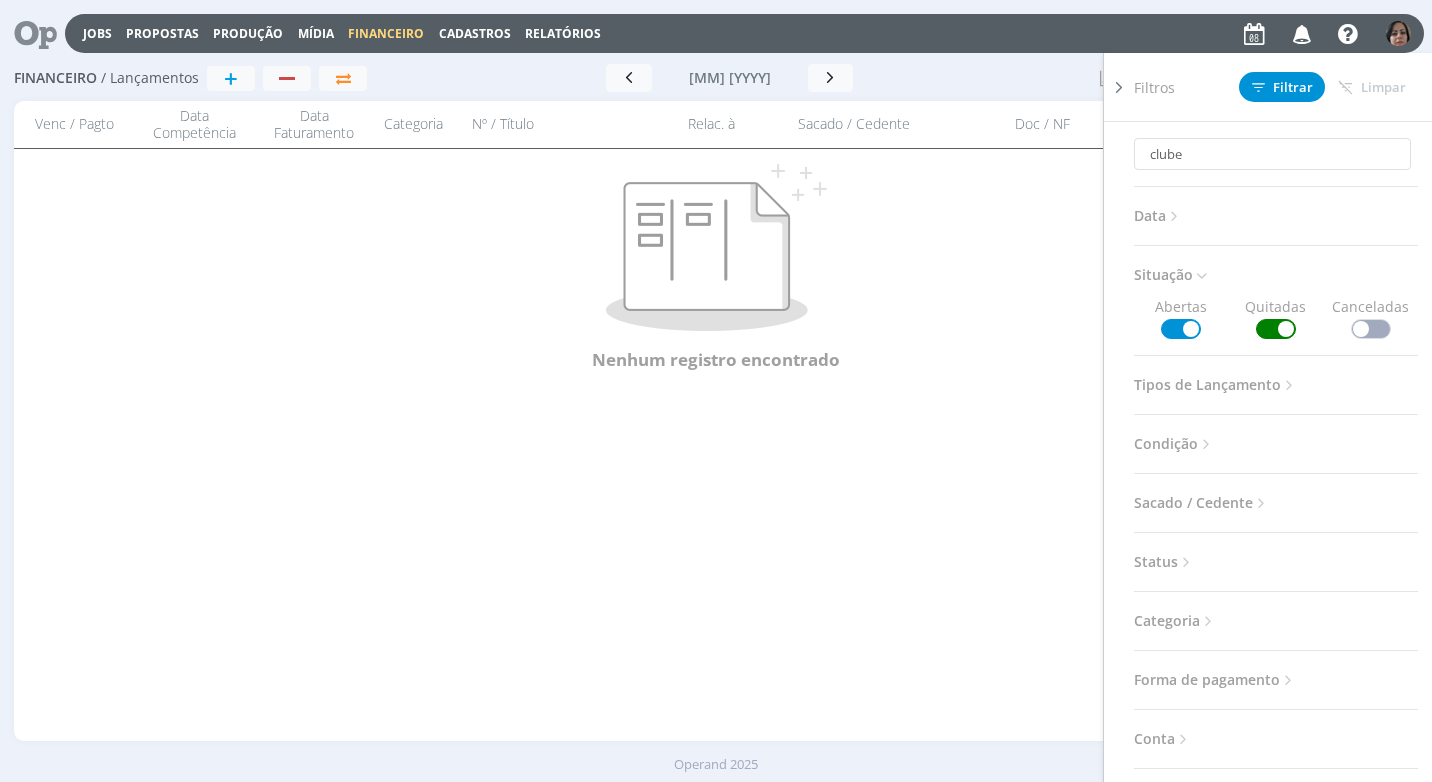 click at bounding box center (1276, 329) 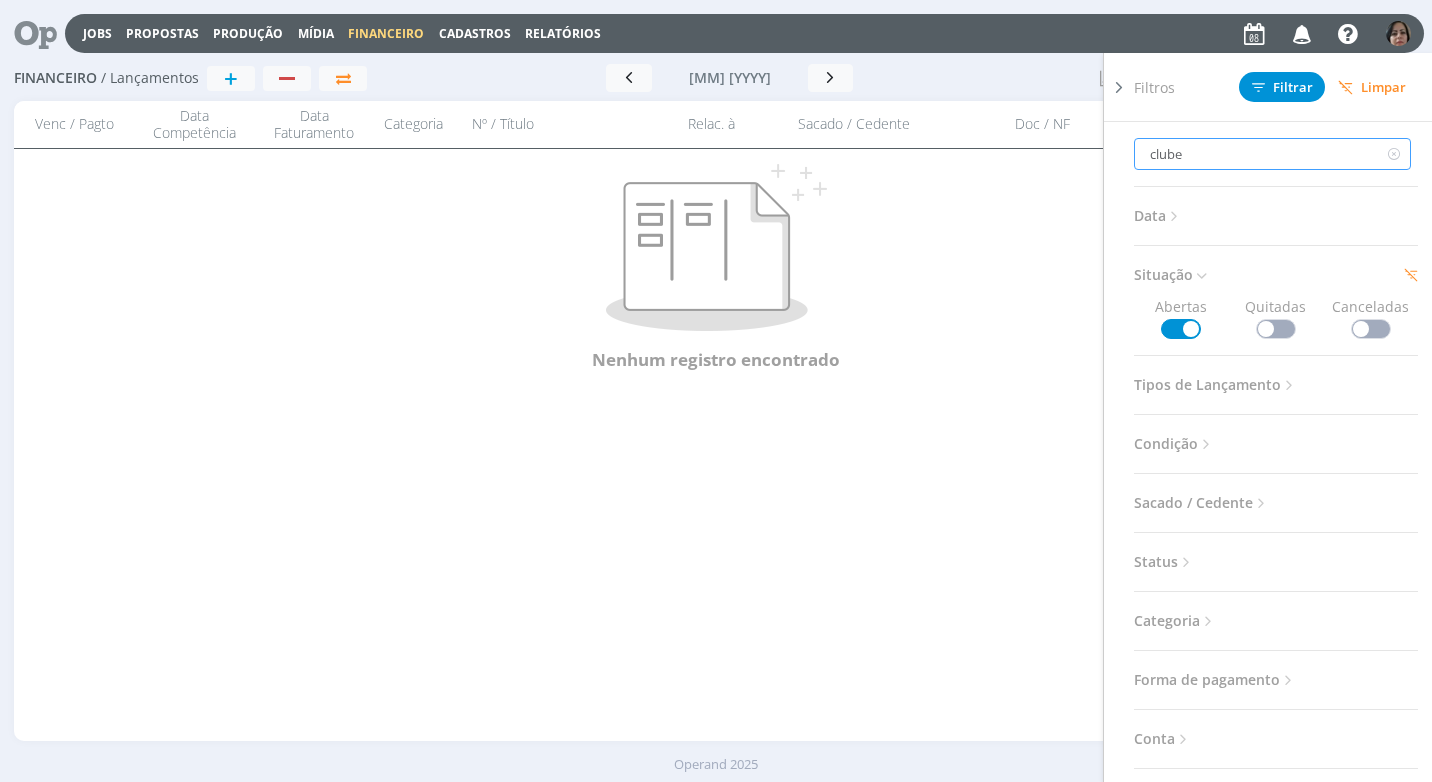 click on "clube" at bounding box center [1272, 154] 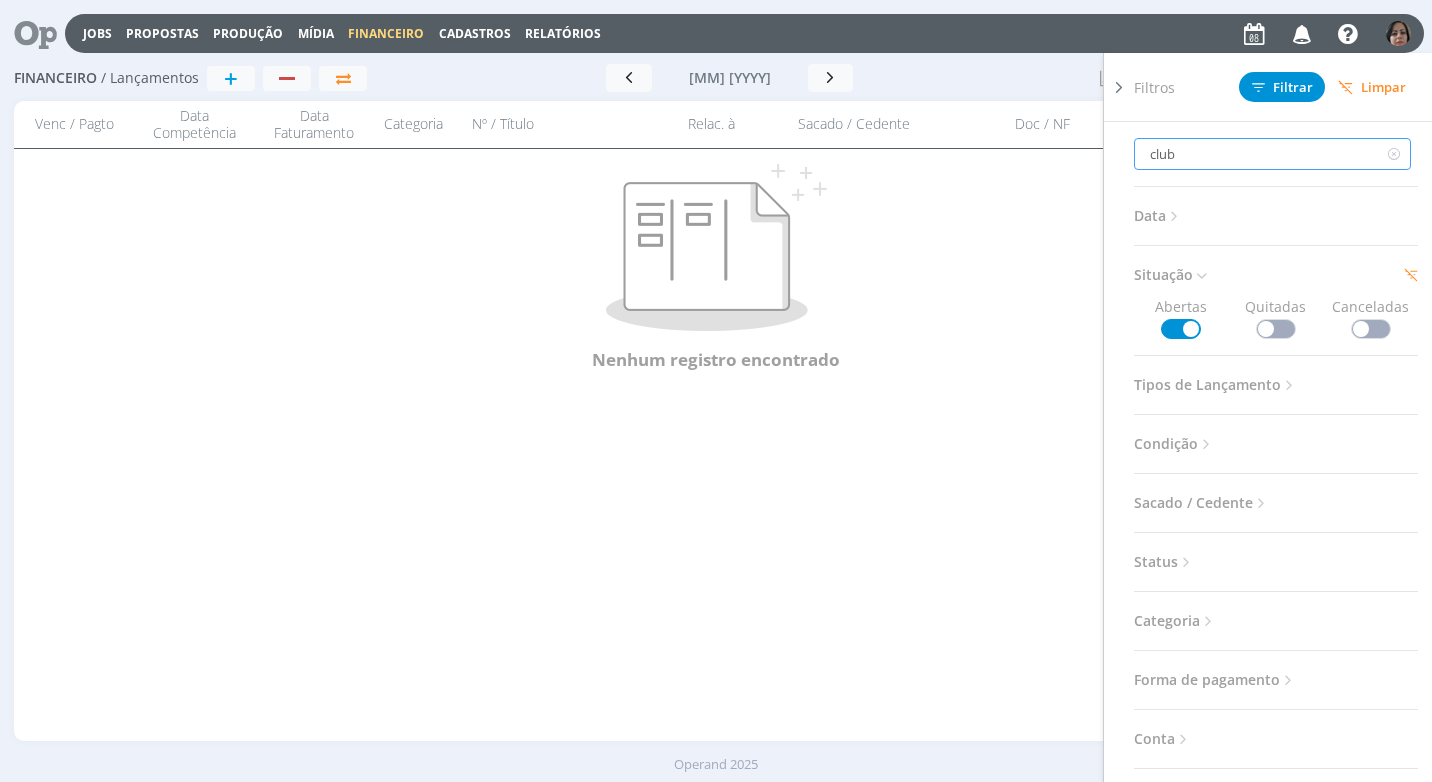 type on "clu" 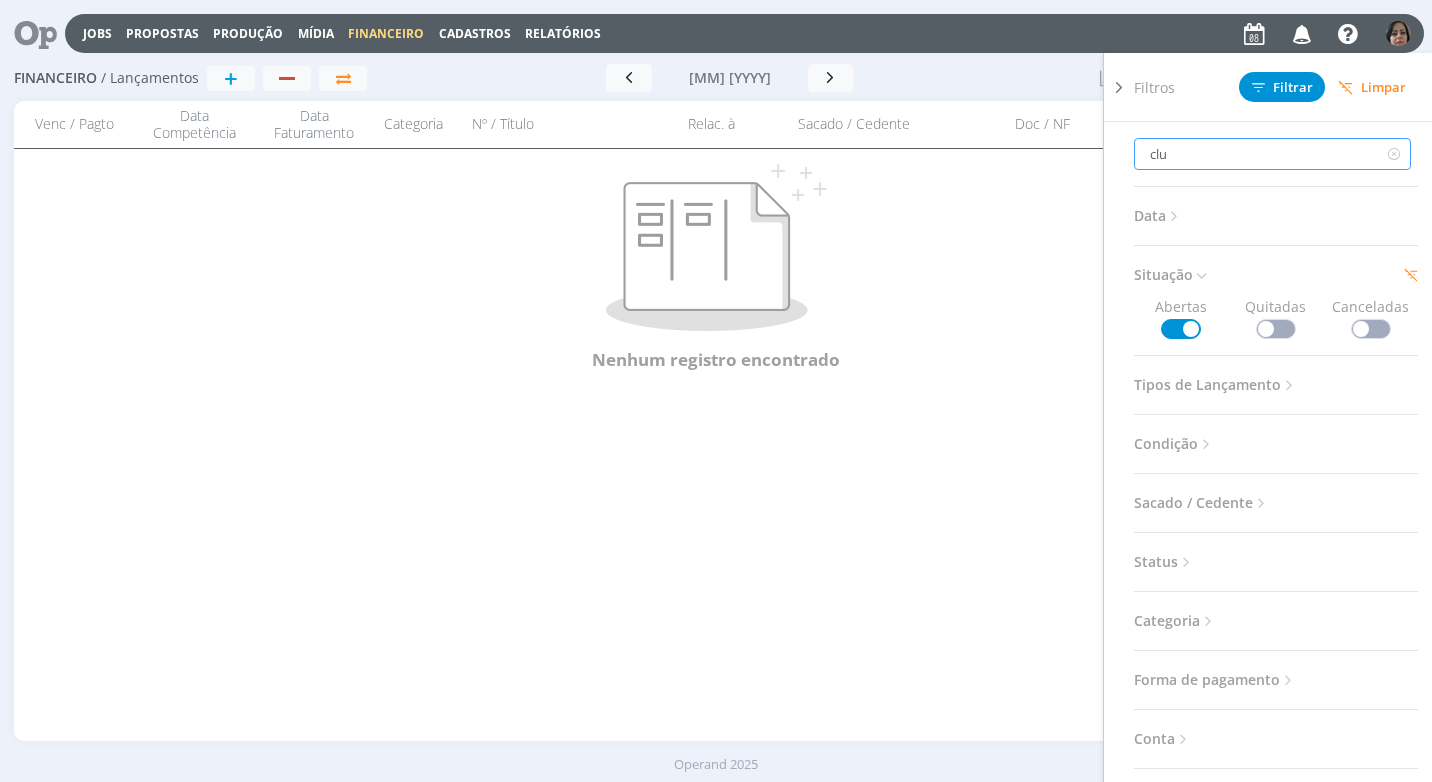 type on "cl" 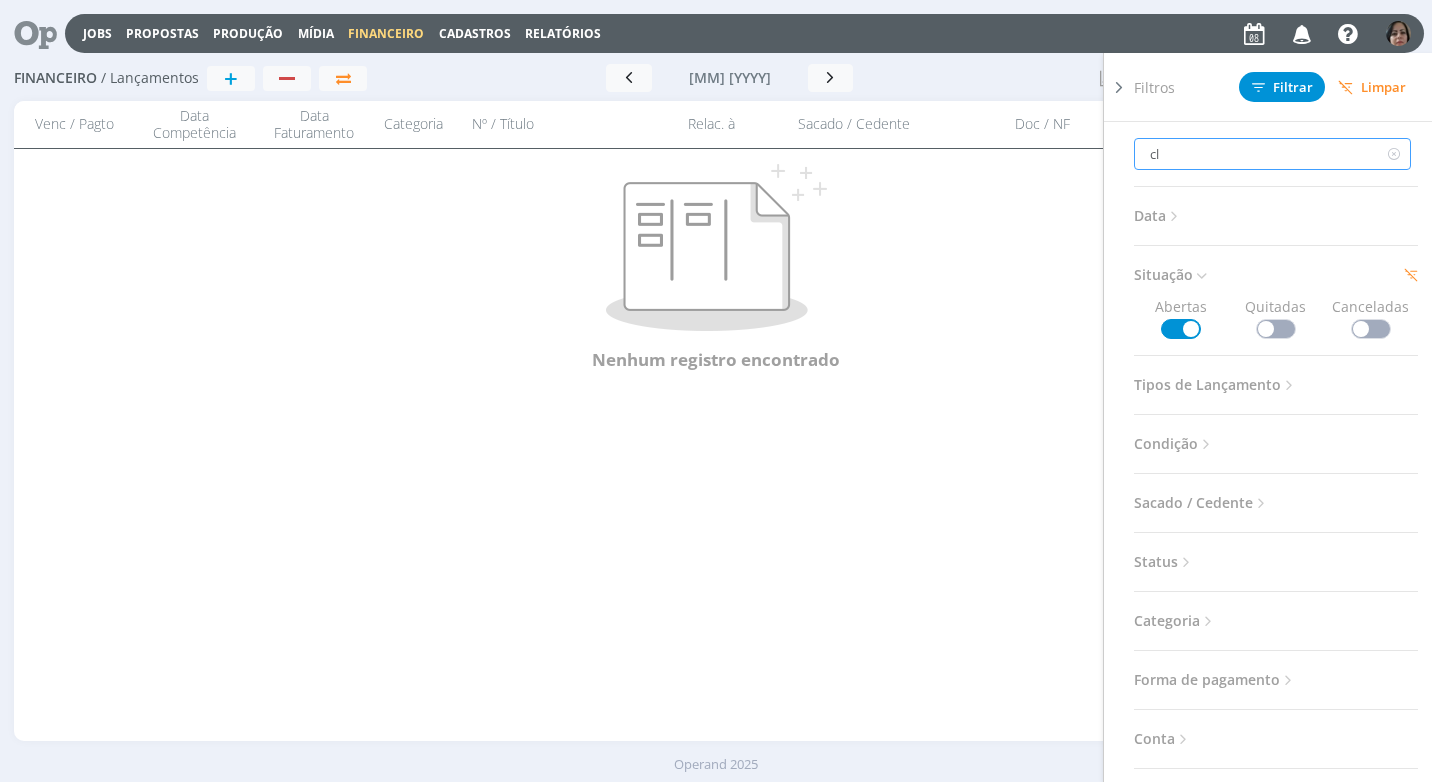 type on "c" 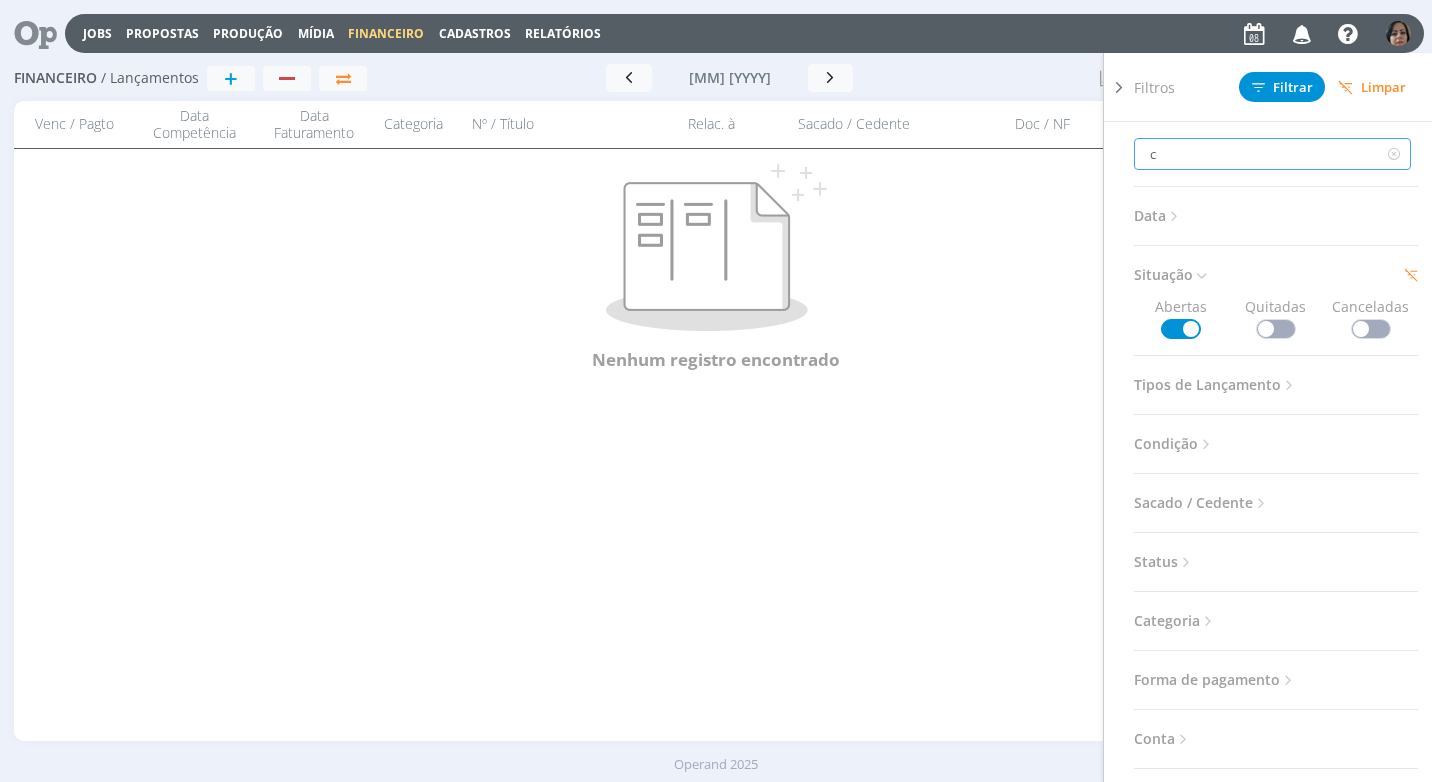 type on "c" 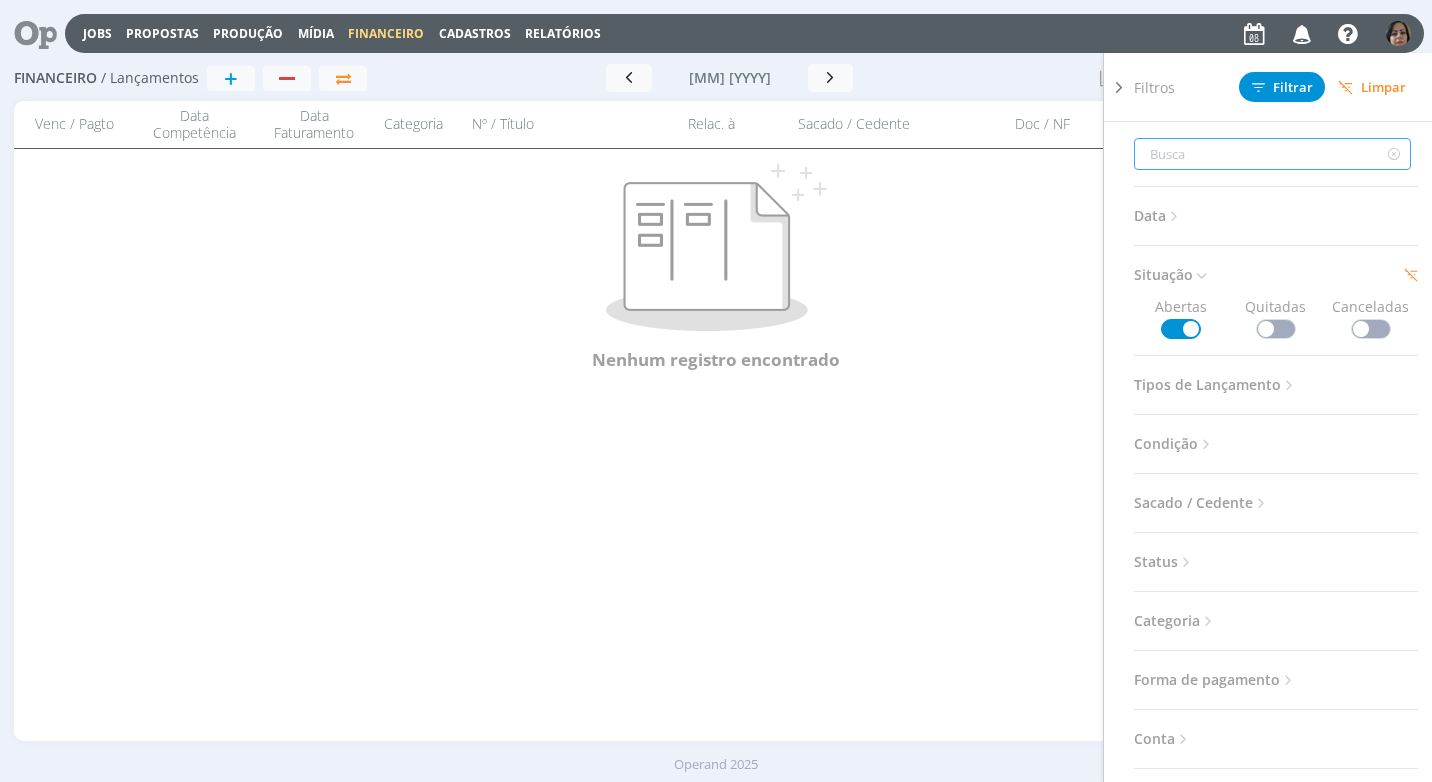 type 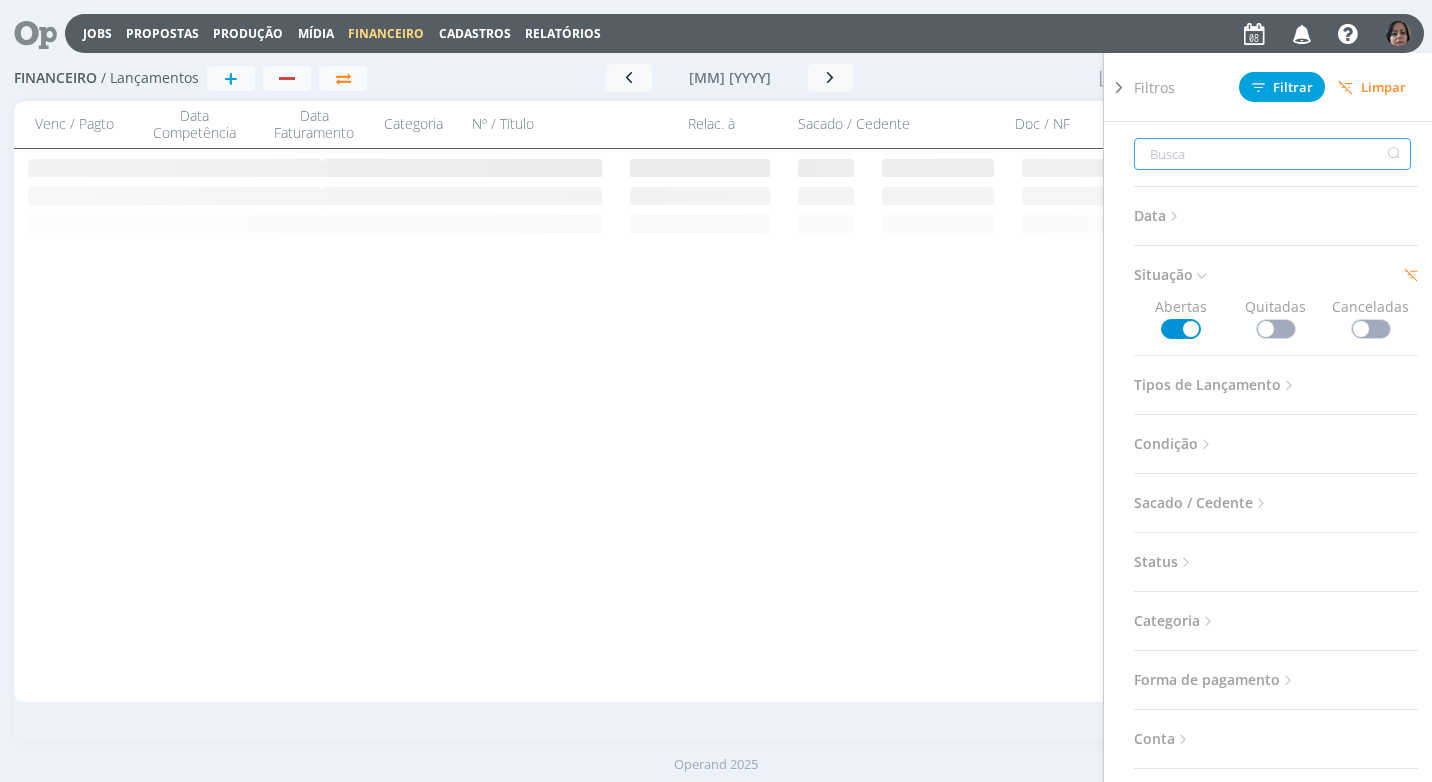 type 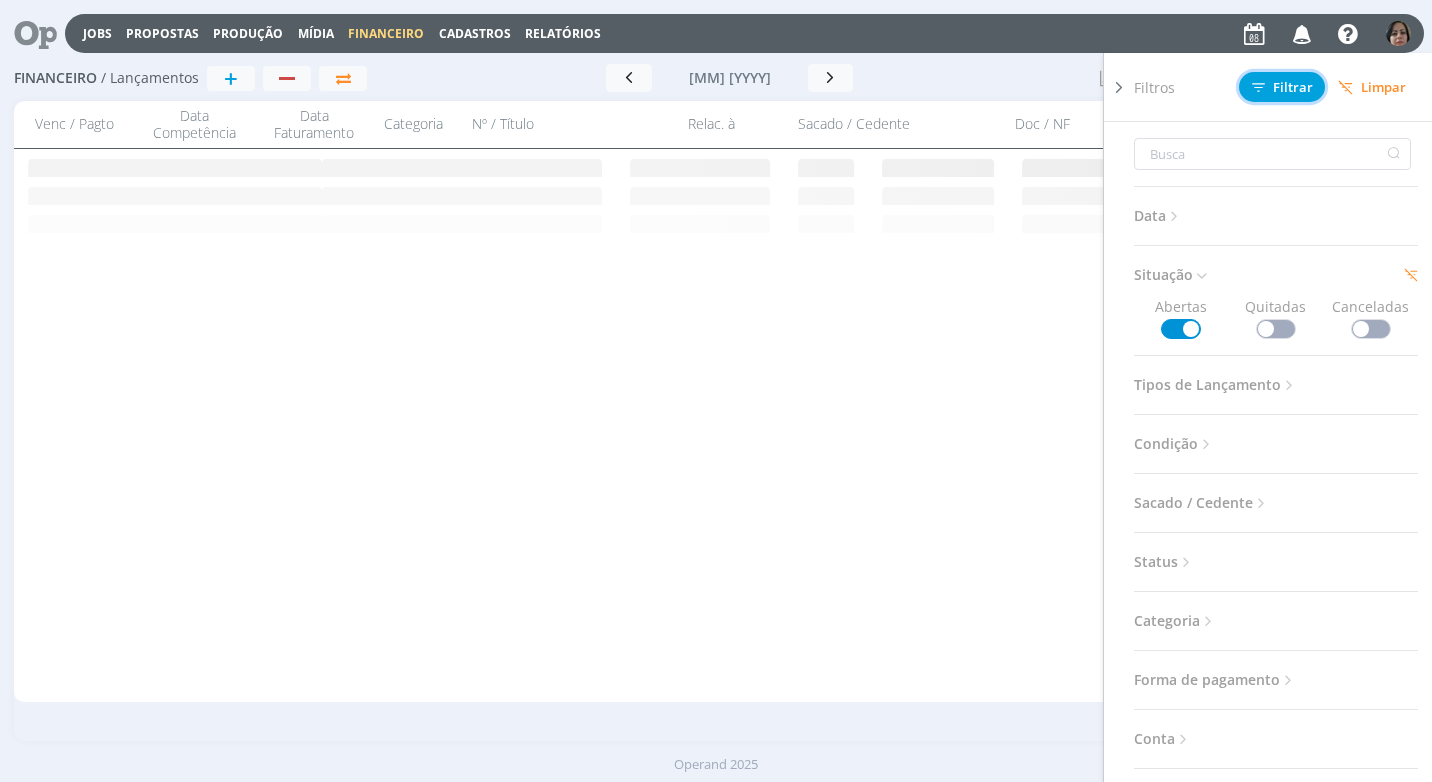 click on "Filtrar" at bounding box center (1282, 87) 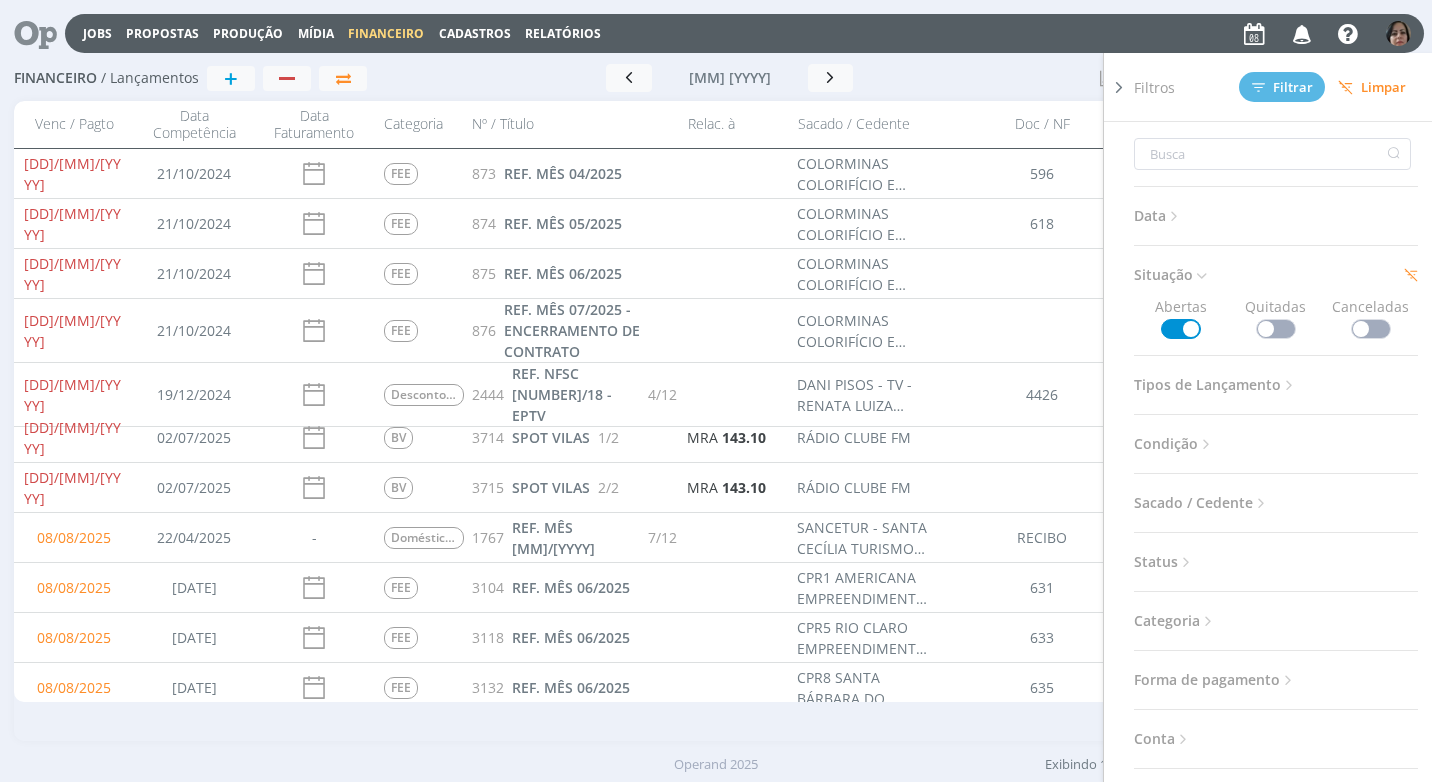 click at bounding box center [1119, 87] 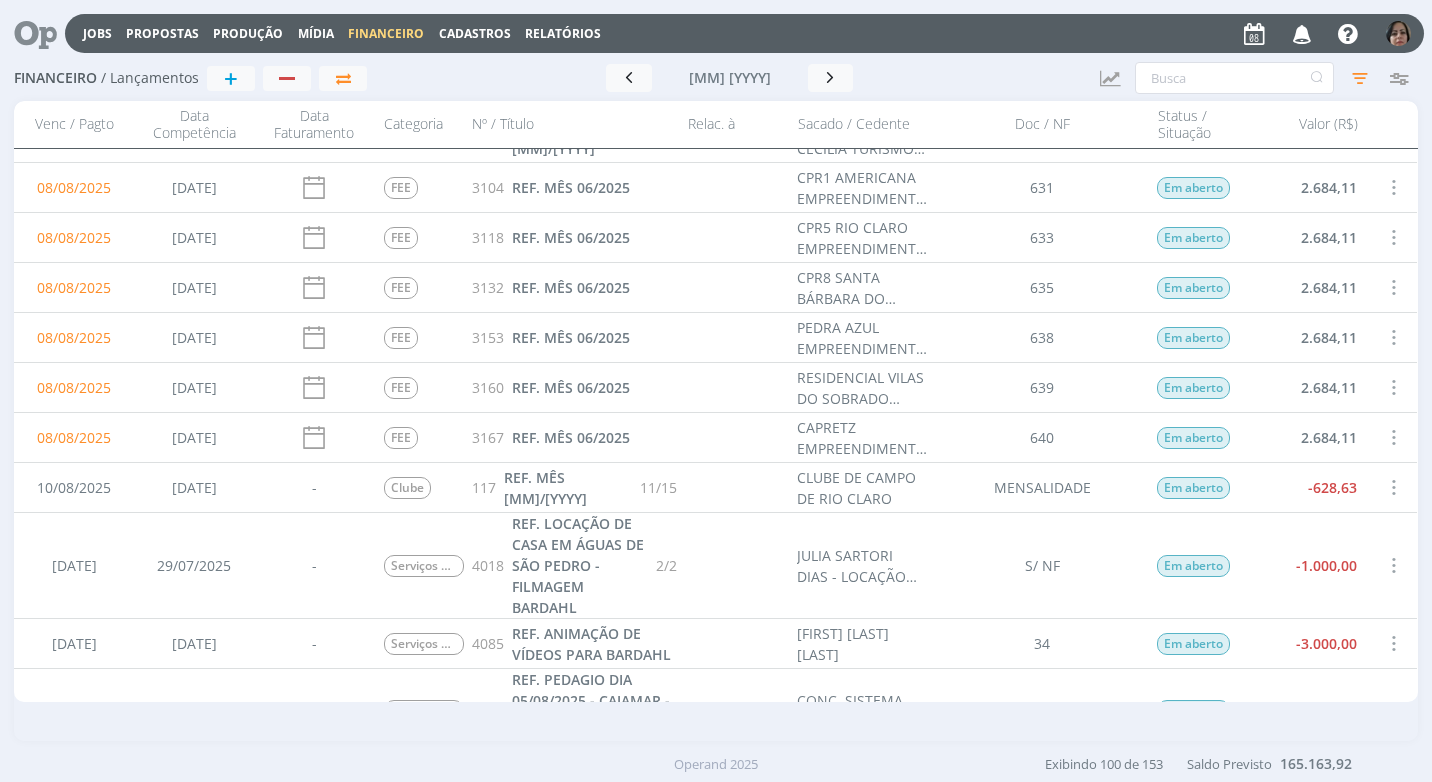 scroll, scrollTop: 500, scrollLeft: 0, axis: vertical 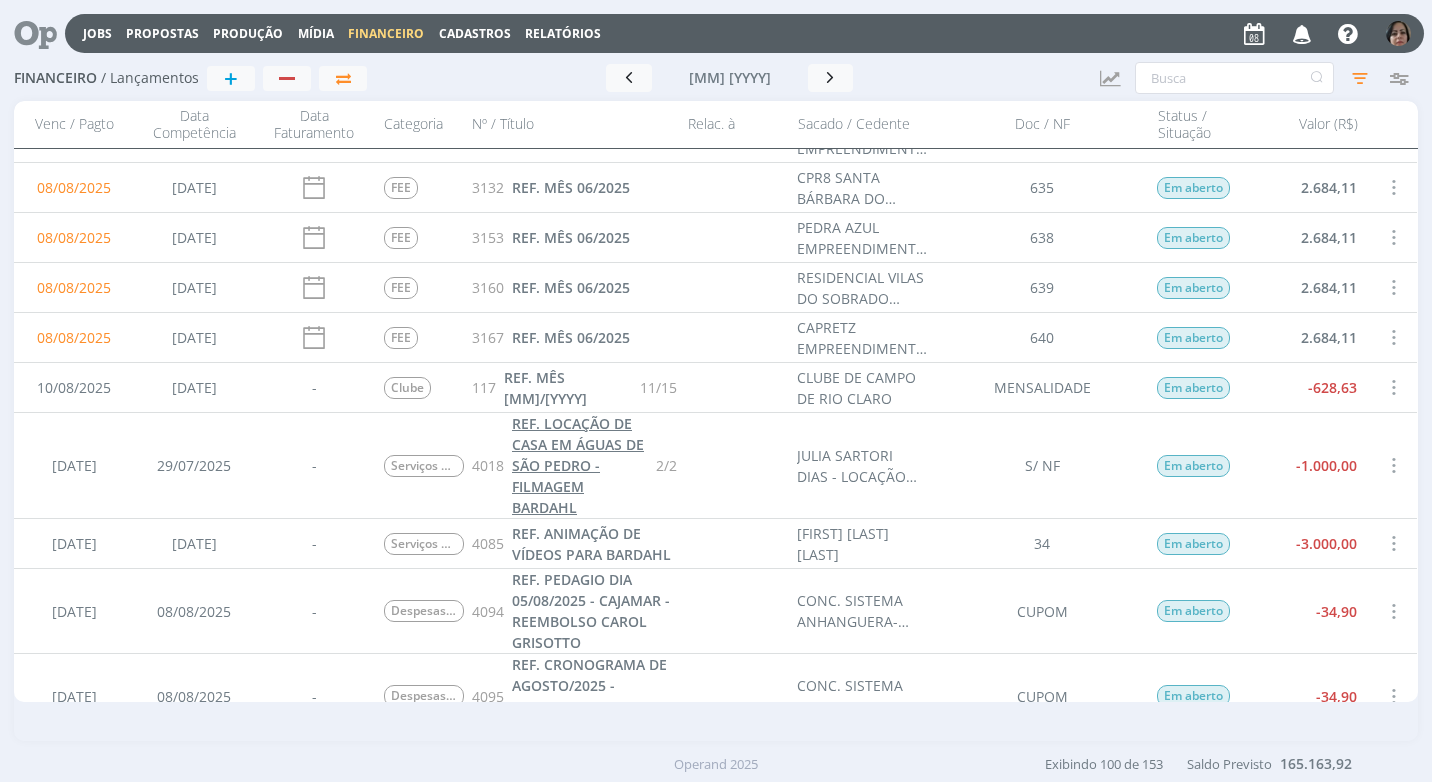 click on "REF. LOCAÇÃO DE CASA EM ÁGUAS DE SÃO PEDRO - FILMAGEM BARDAHL" at bounding box center (578, 465) 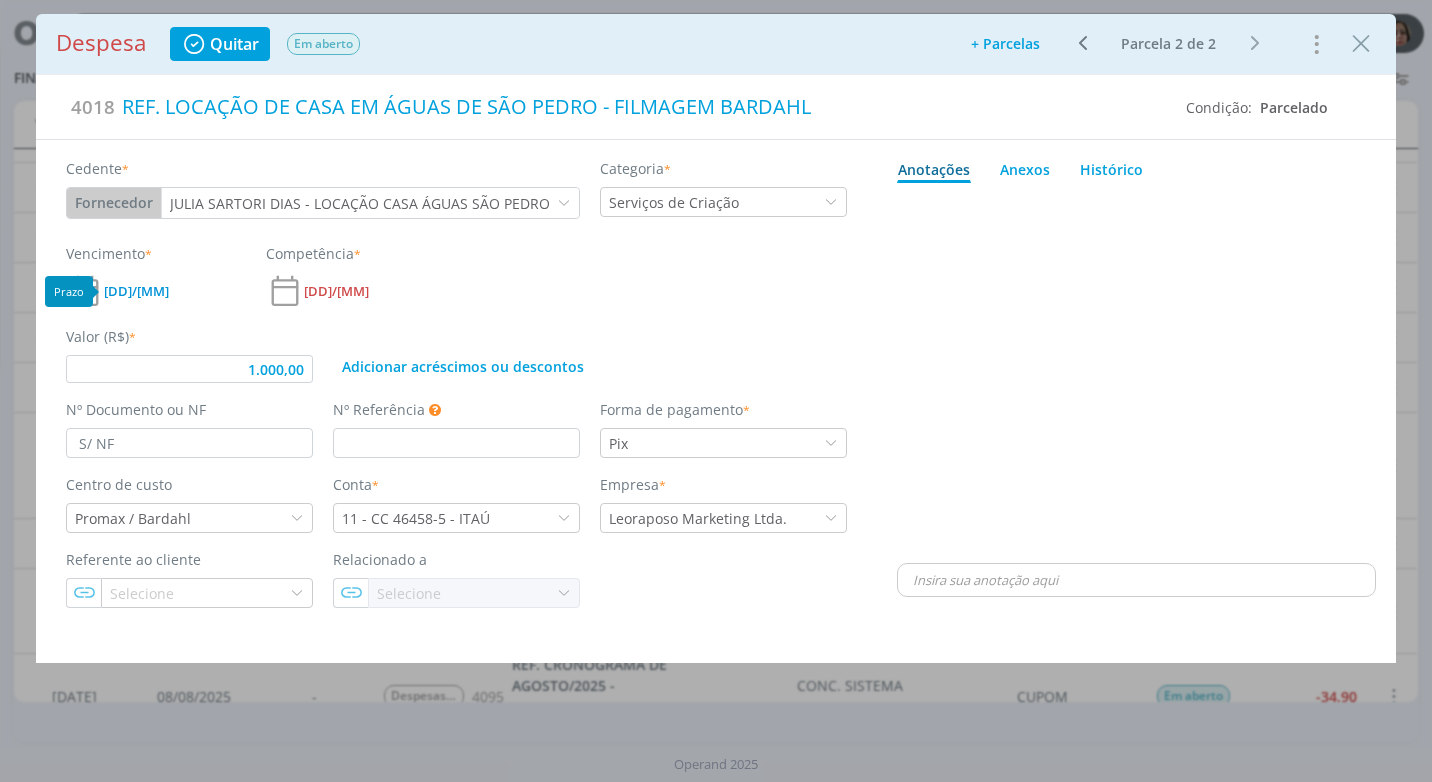 click on "[DD]/[MM]" at bounding box center [136, 291] 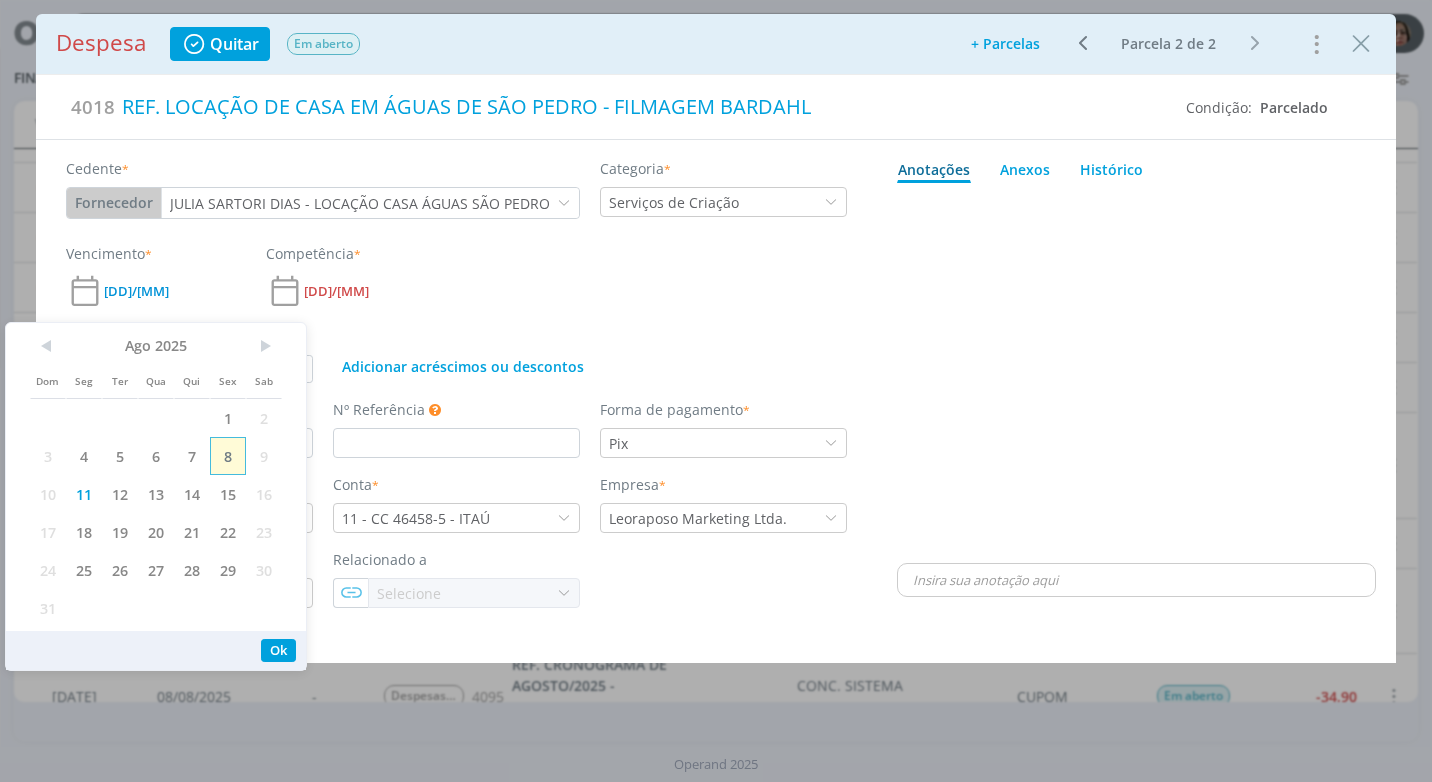 click on "8" at bounding box center [228, 456] 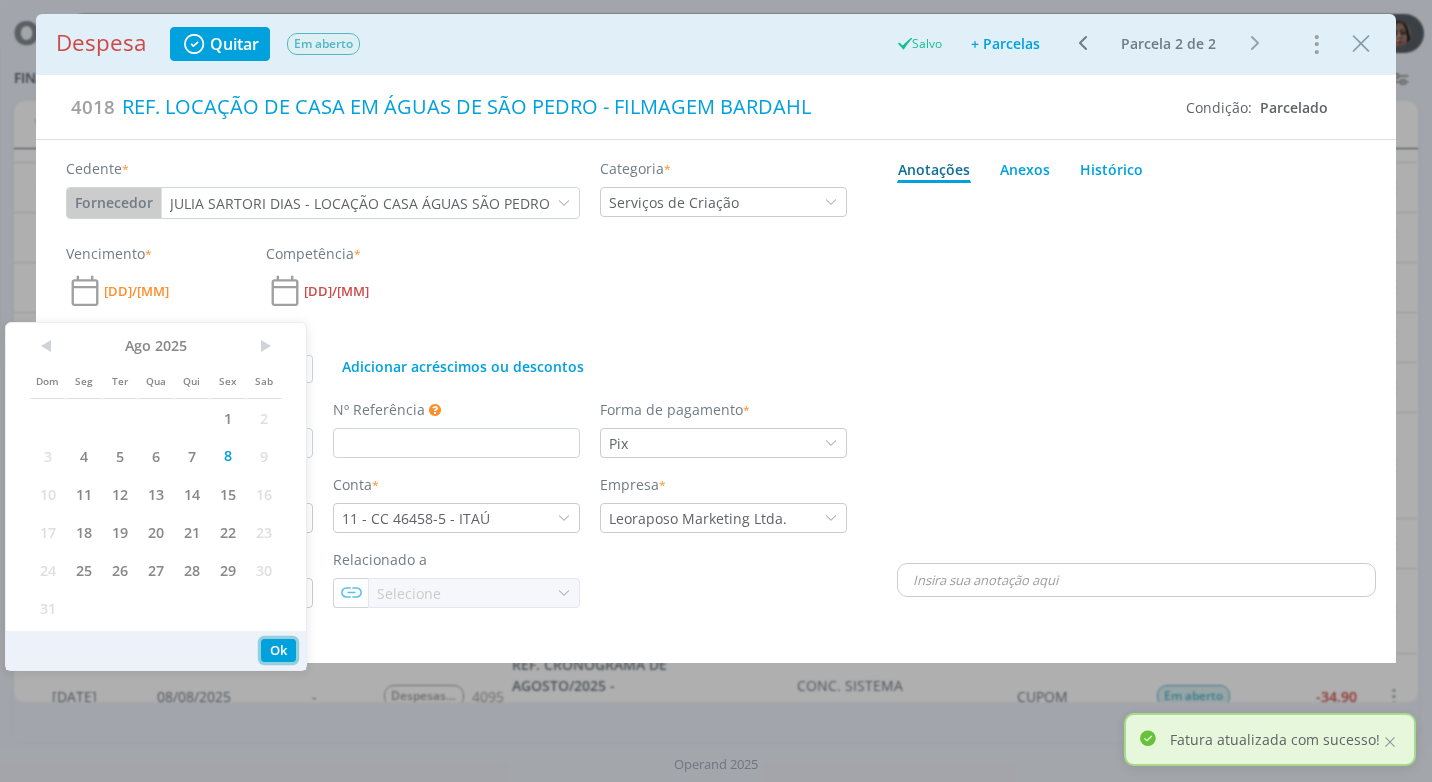 drag, startPoint x: 267, startPoint y: 648, endPoint x: 283, endPoint y: 641, distance: 17.464249 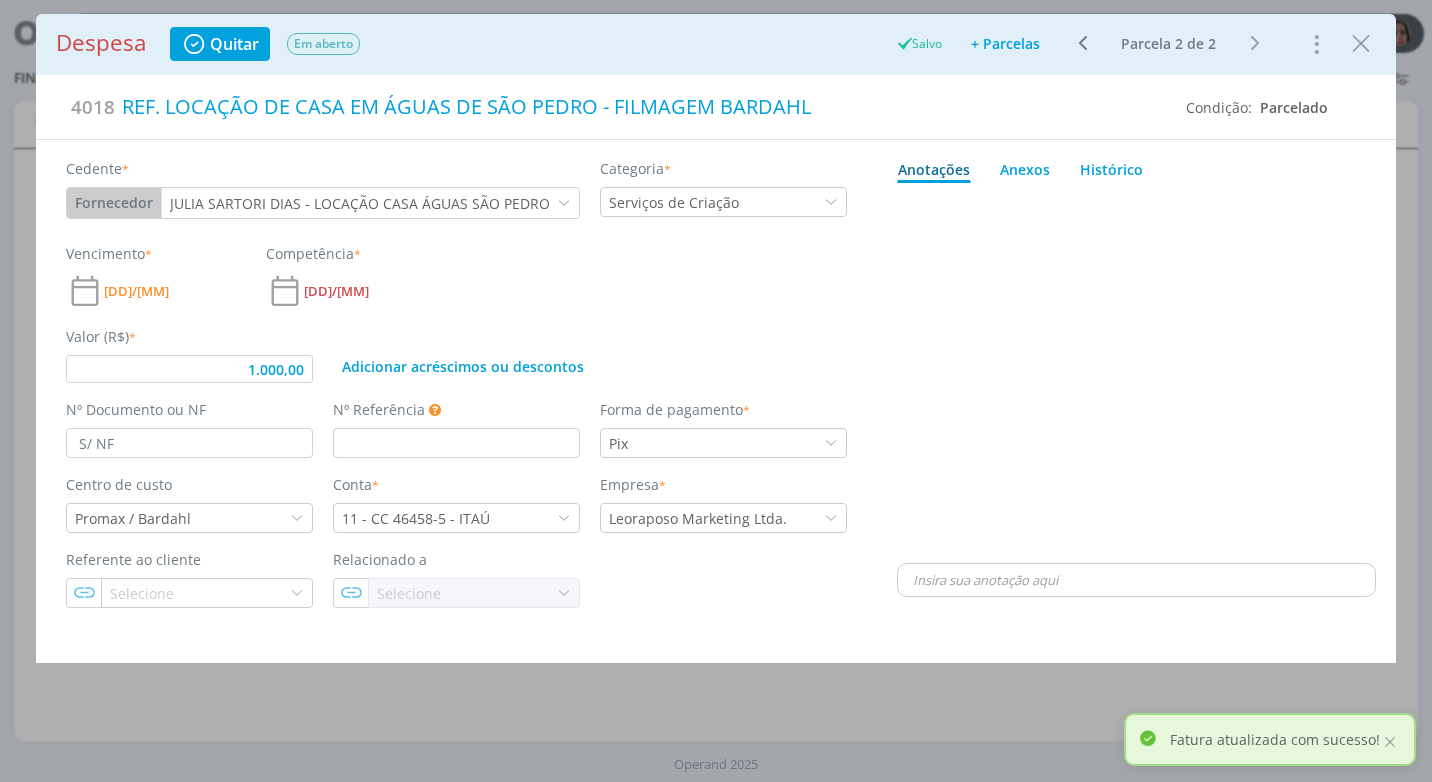 type on "1.000,00" 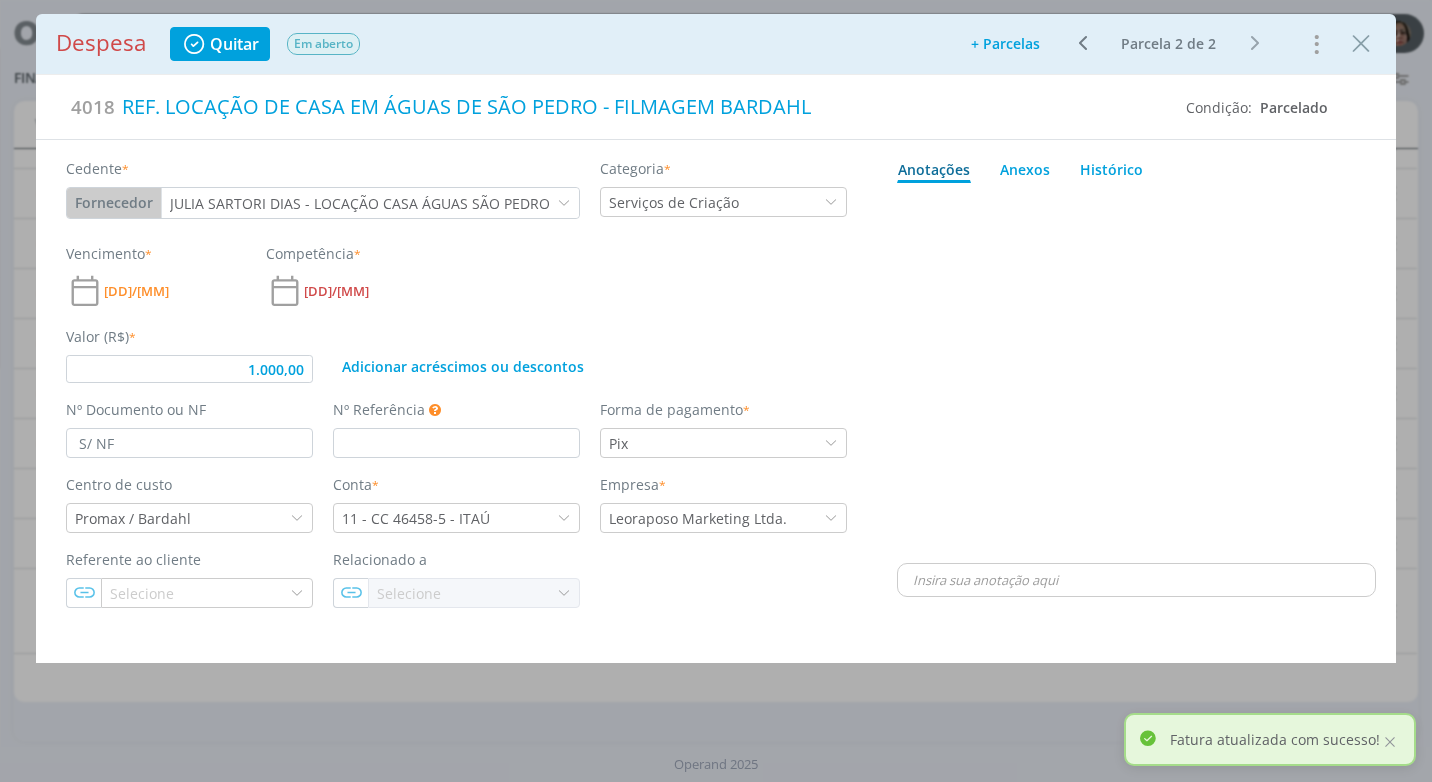 scroll, scrollTop: 0, scrollLeft: 0, axis: both 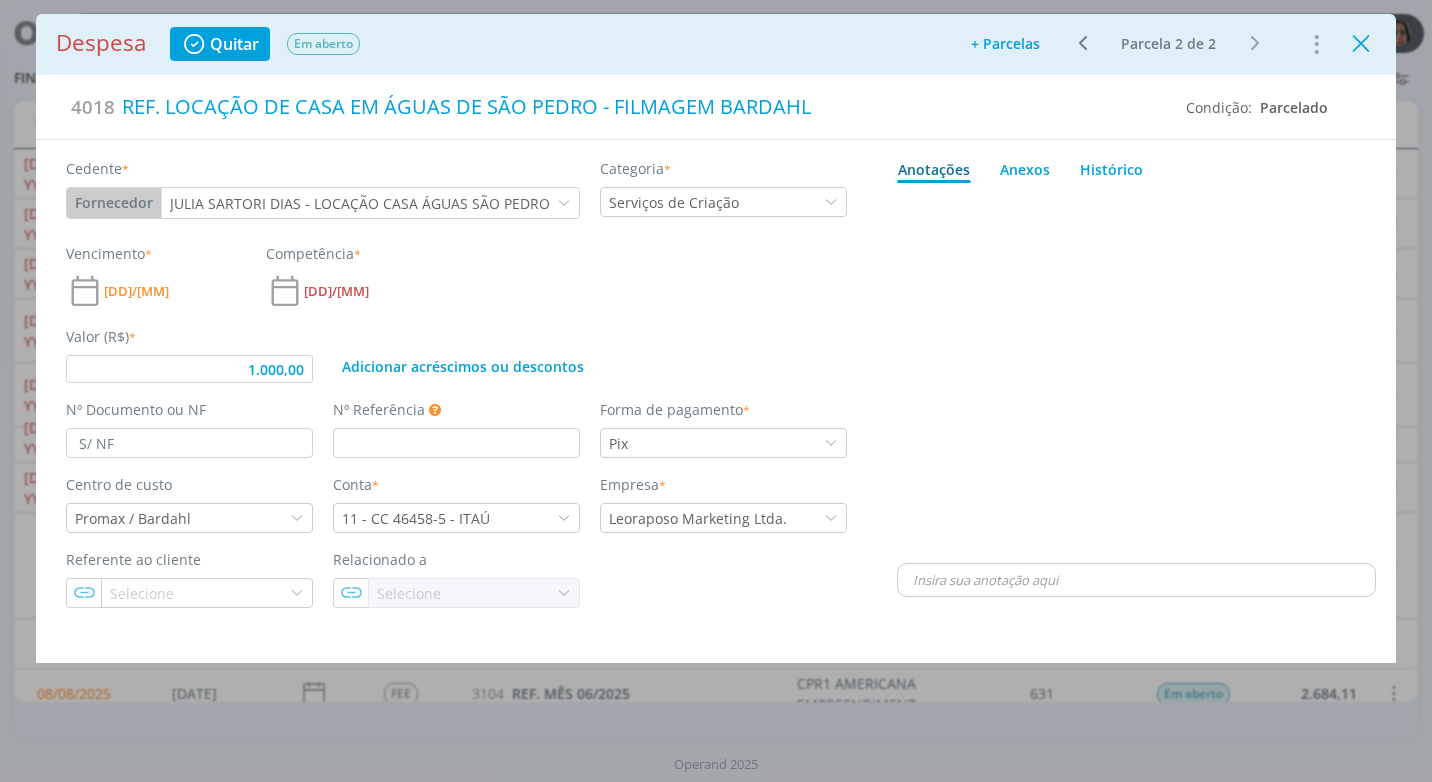 click at bounding box center (1361, 44) 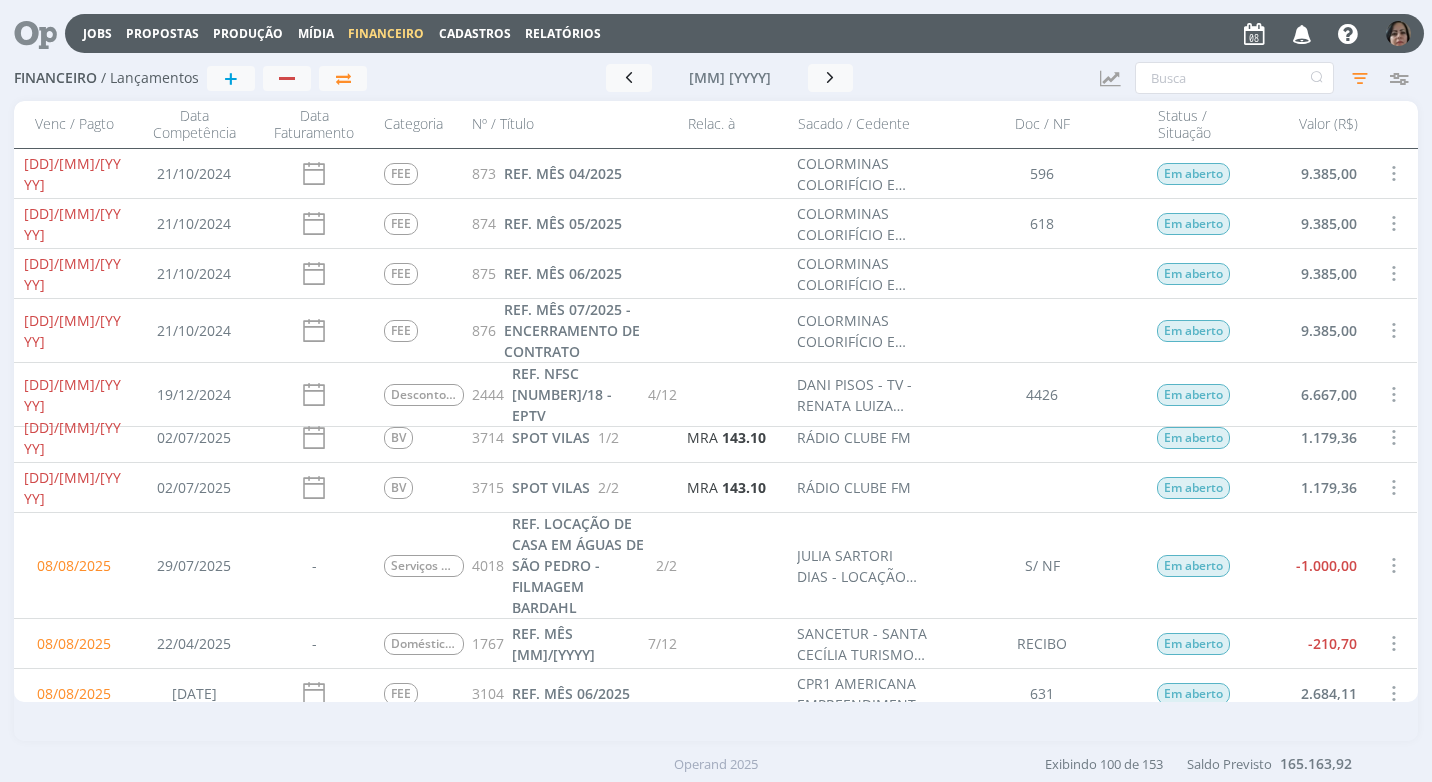 scroll, scrollTop: 100, scrollLeft: 0, axis: vertical 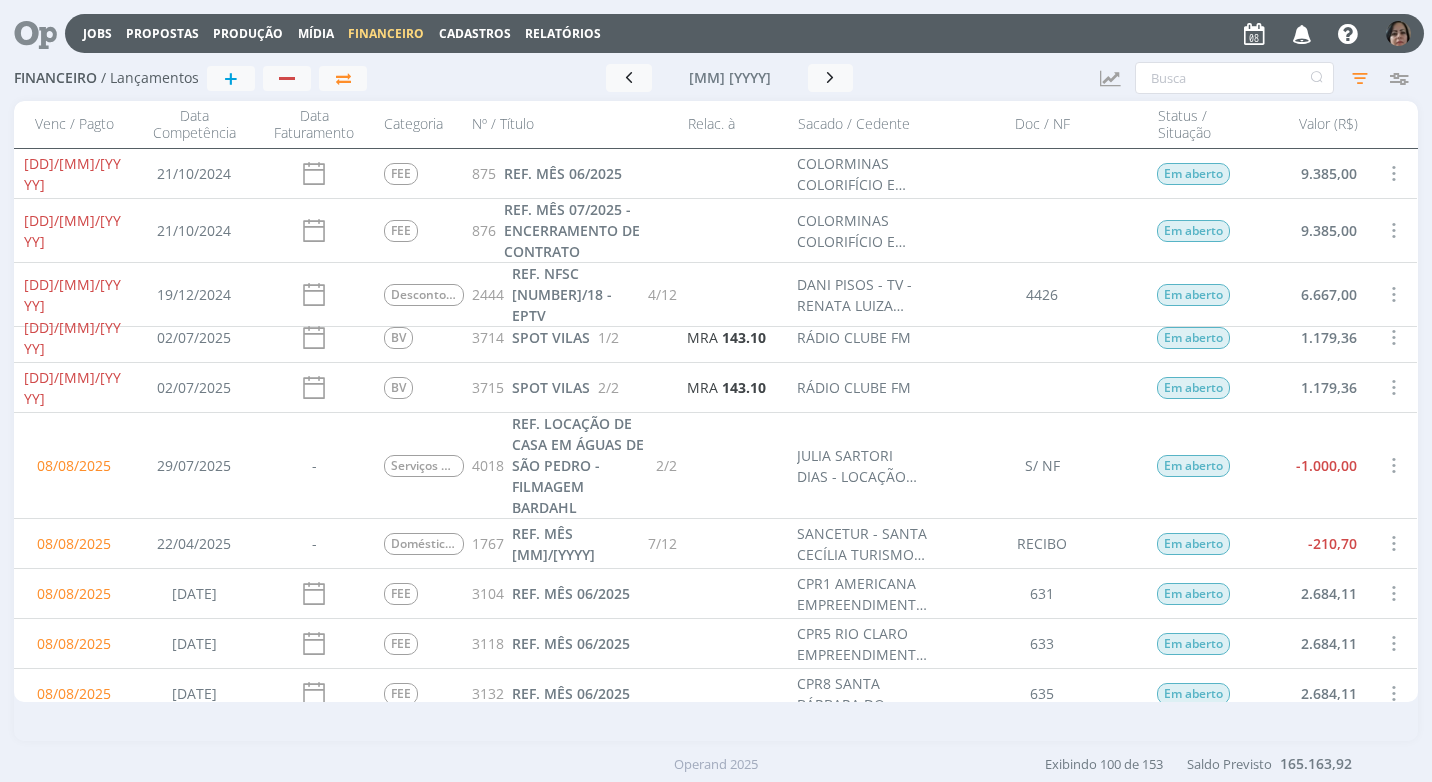 click at bounding box center [1393, 465] 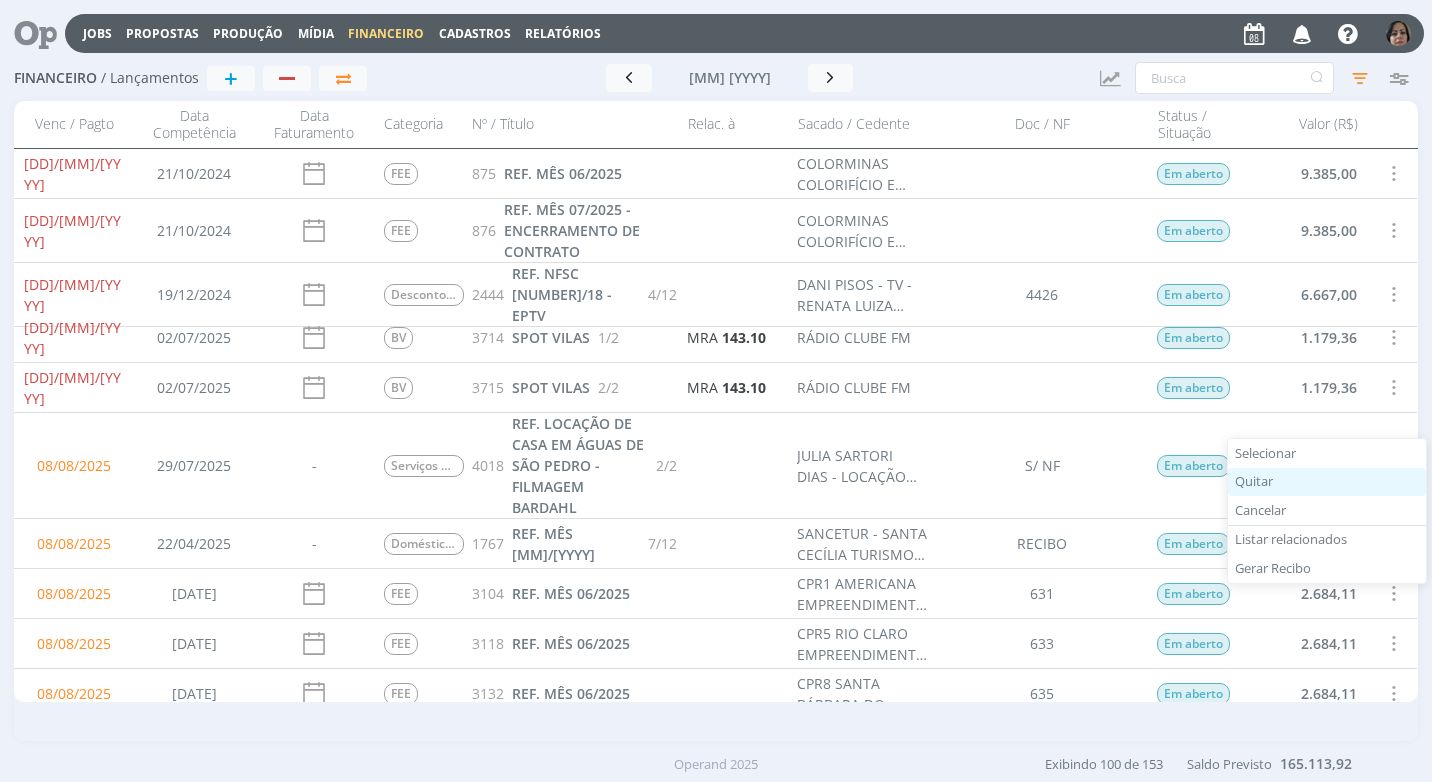 click on "Quitar" at bounding box center (1327, 482) 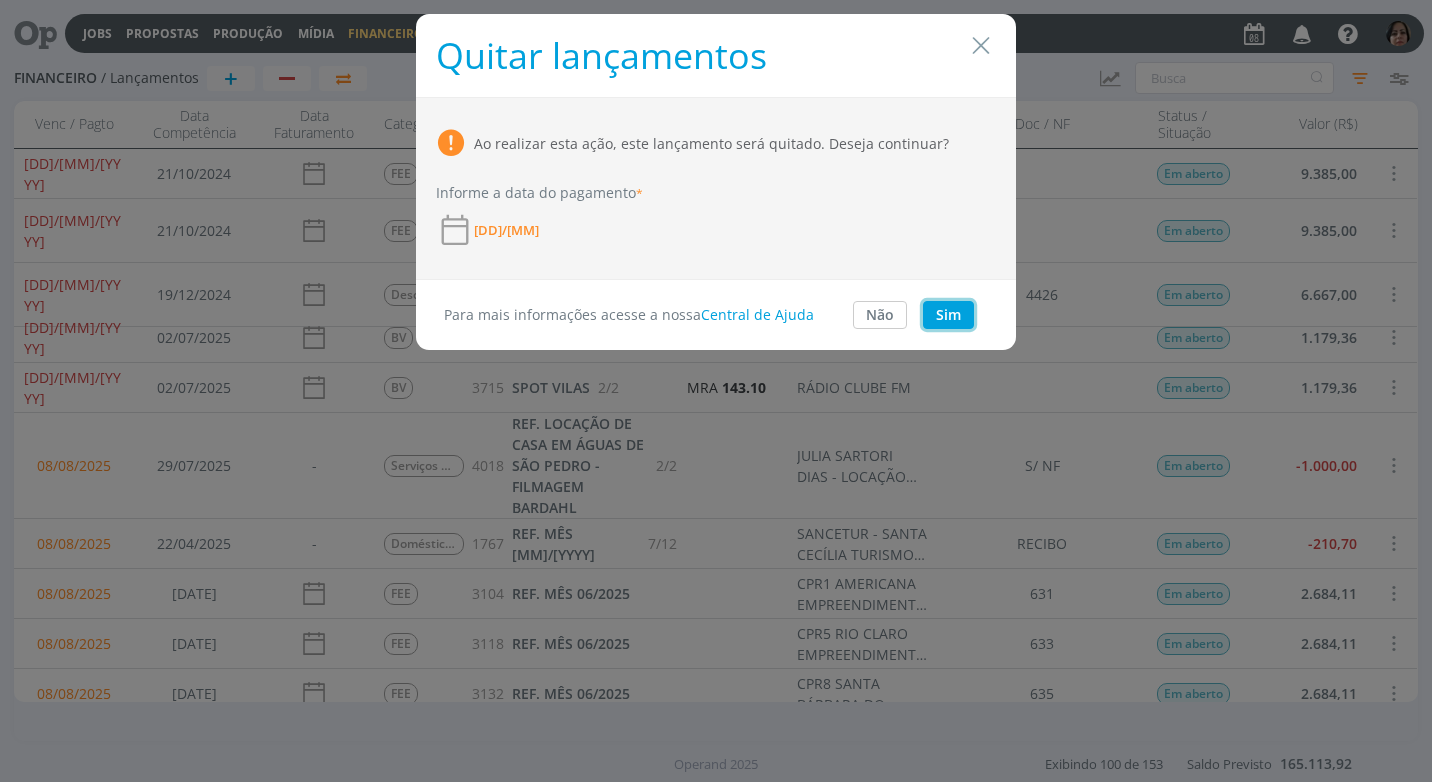 click on "Sim" at bounding box center [948, 315] 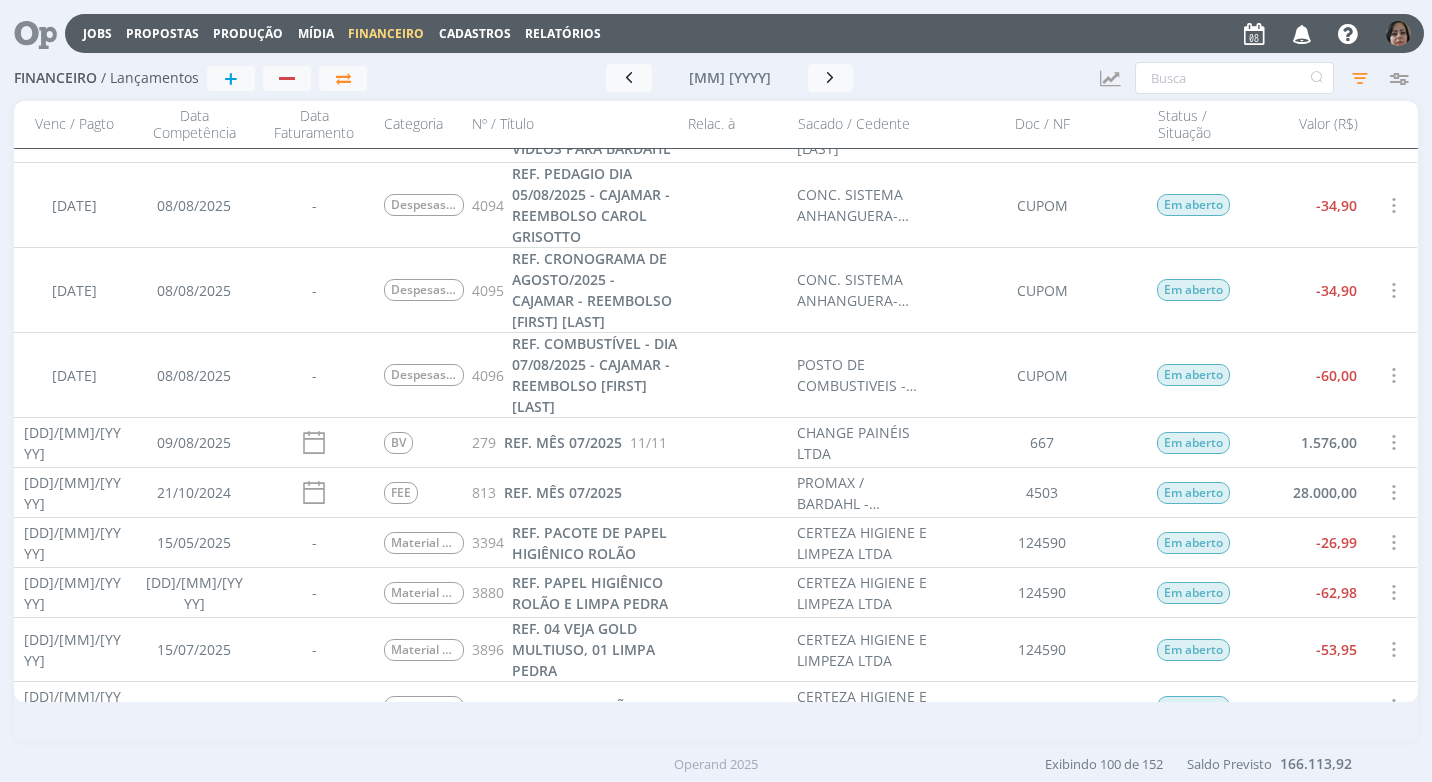 scroll, scrollTop: 1000, scrollLeft: 0, axis: vertical 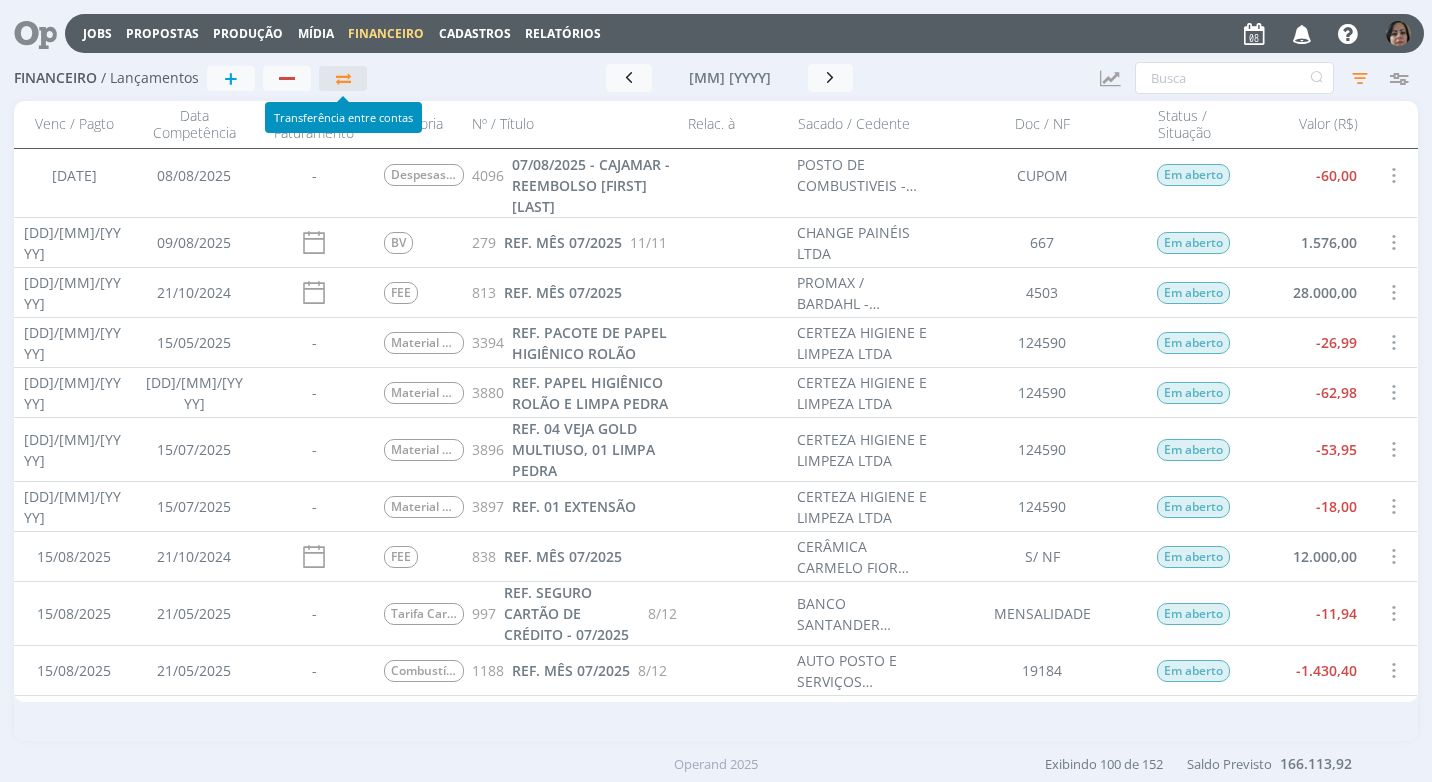 click at bounding box center (343, 78) 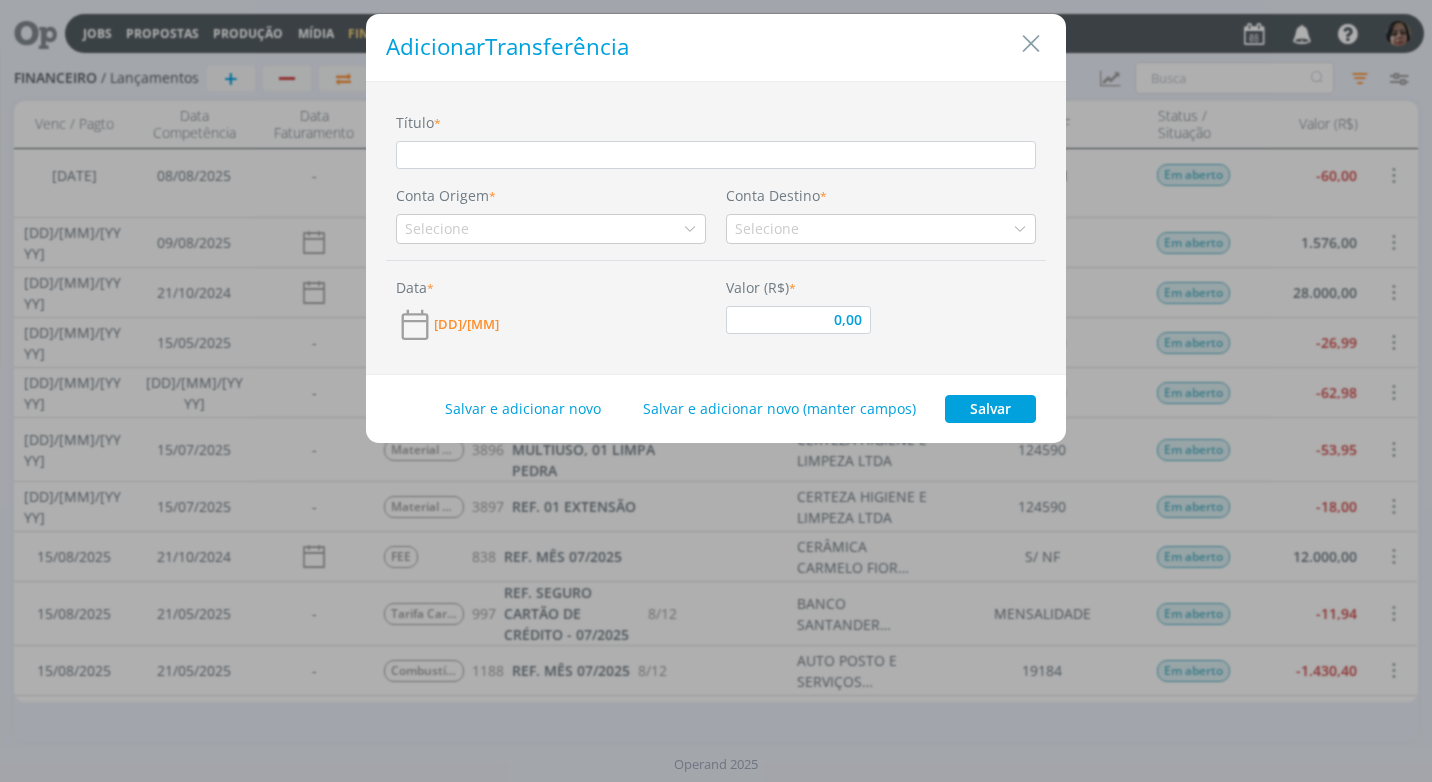 click at bounding box center (716, 155) 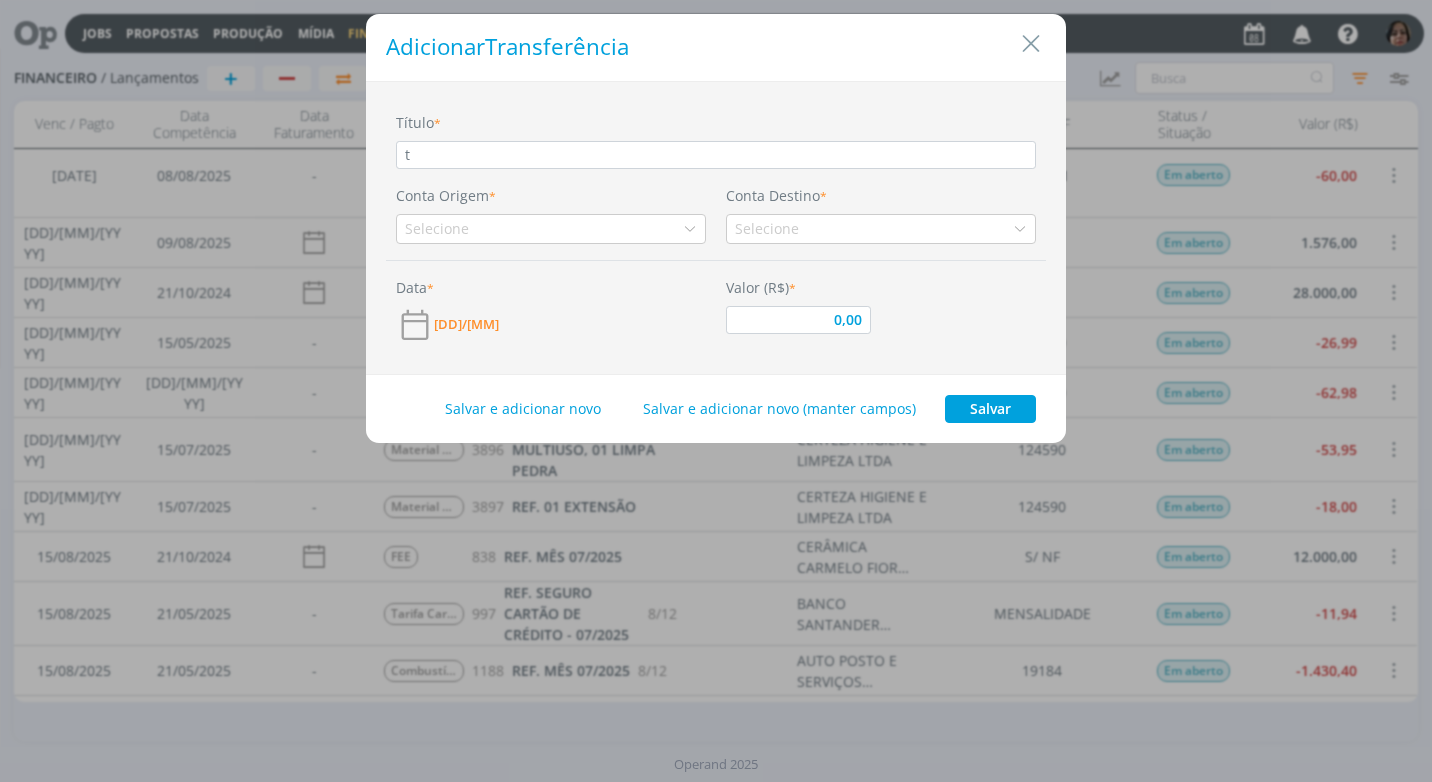 type on "0,00" 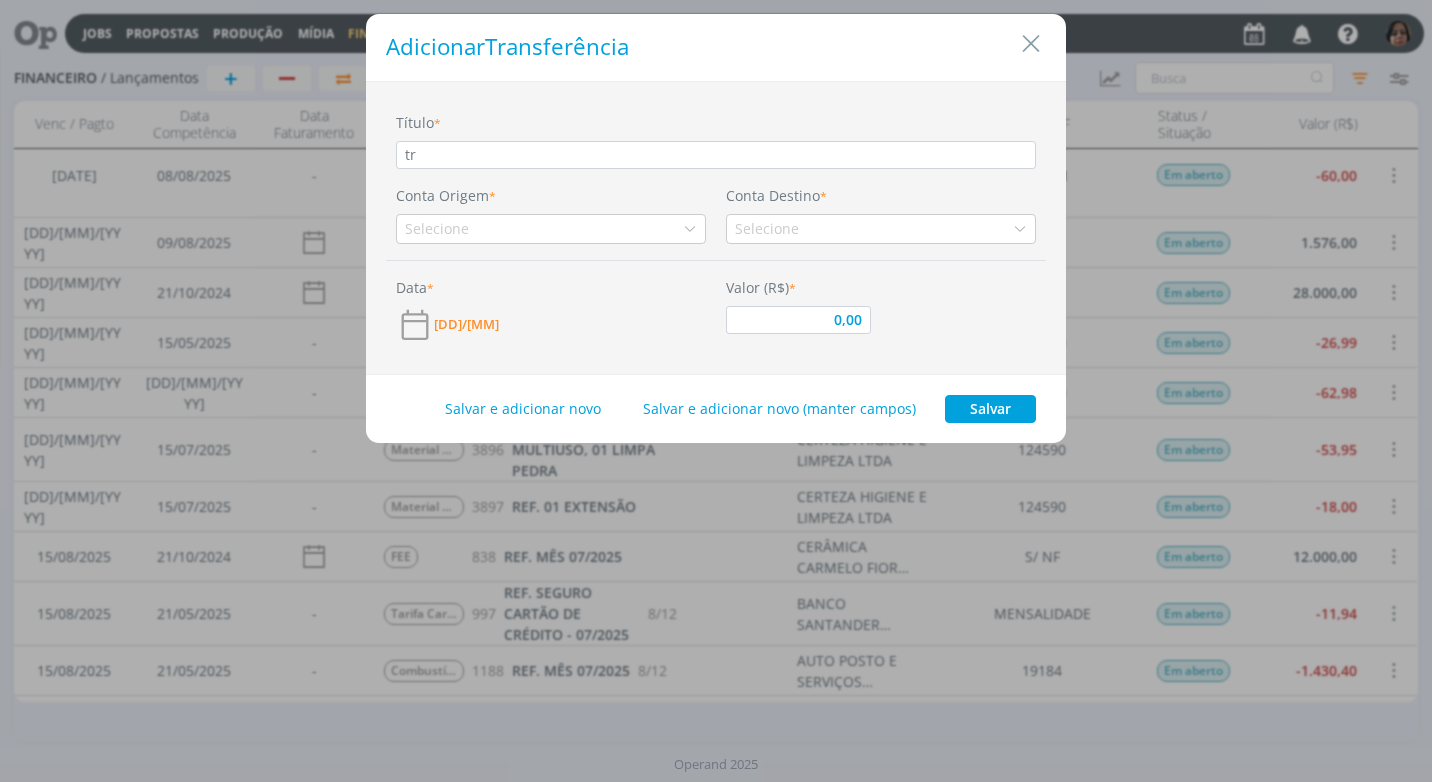 type on "tra" 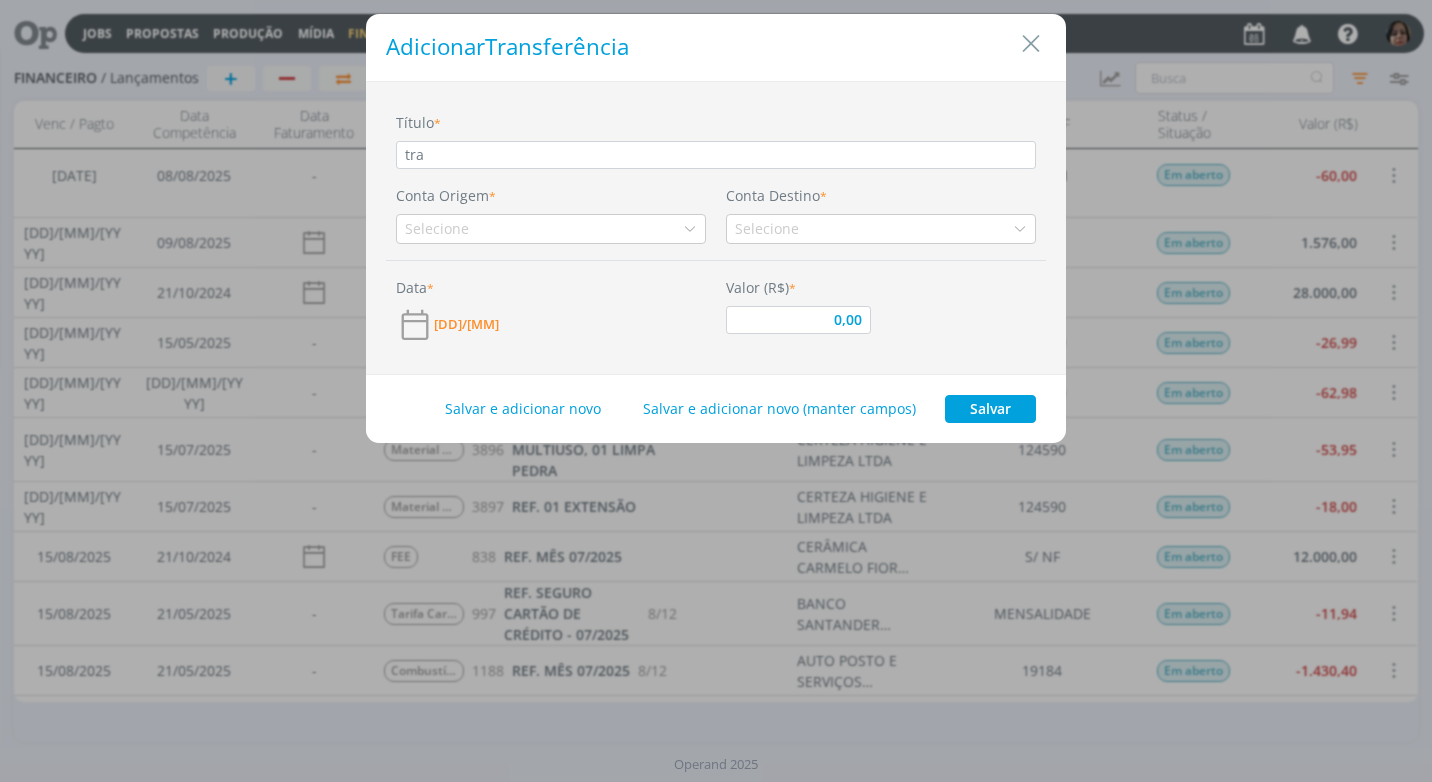 type on "tran" 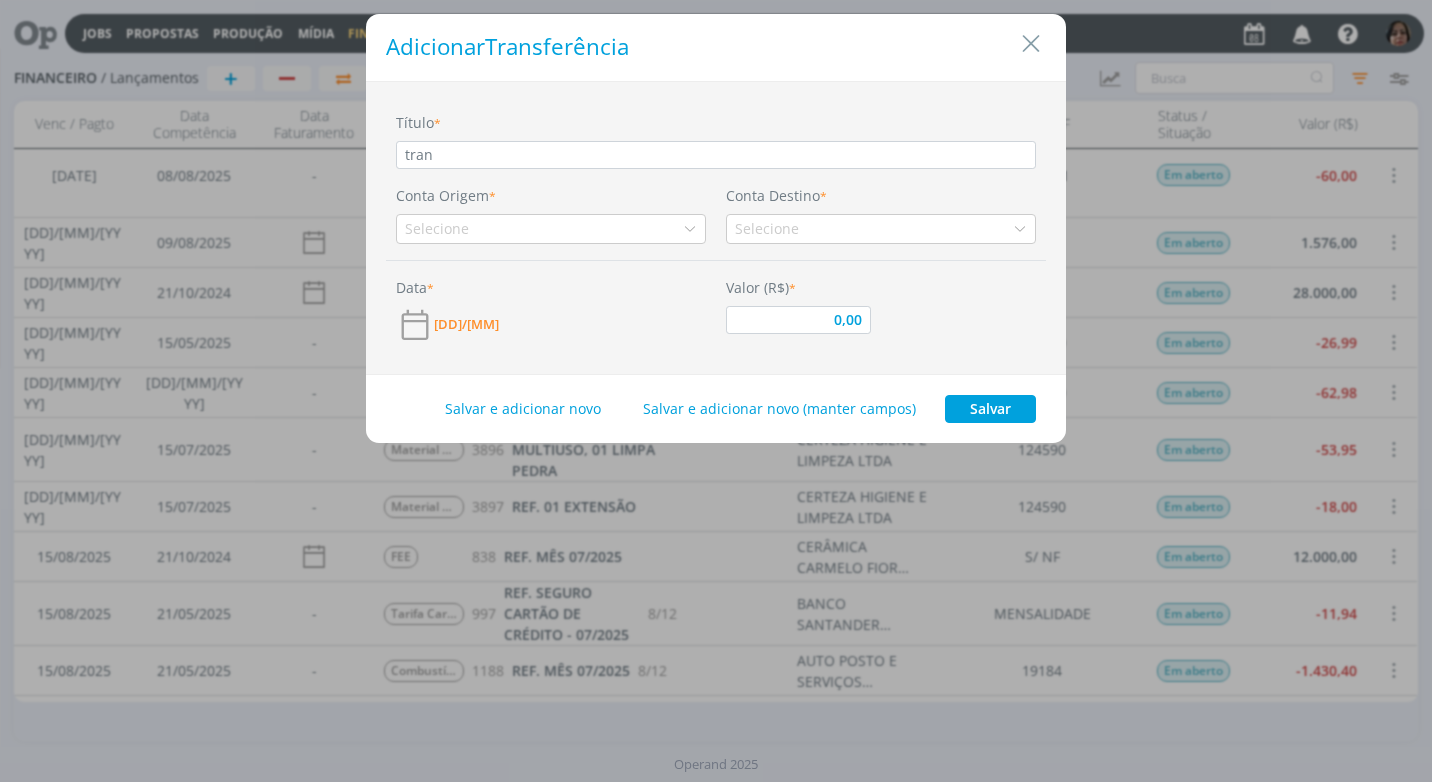 type on "trans" 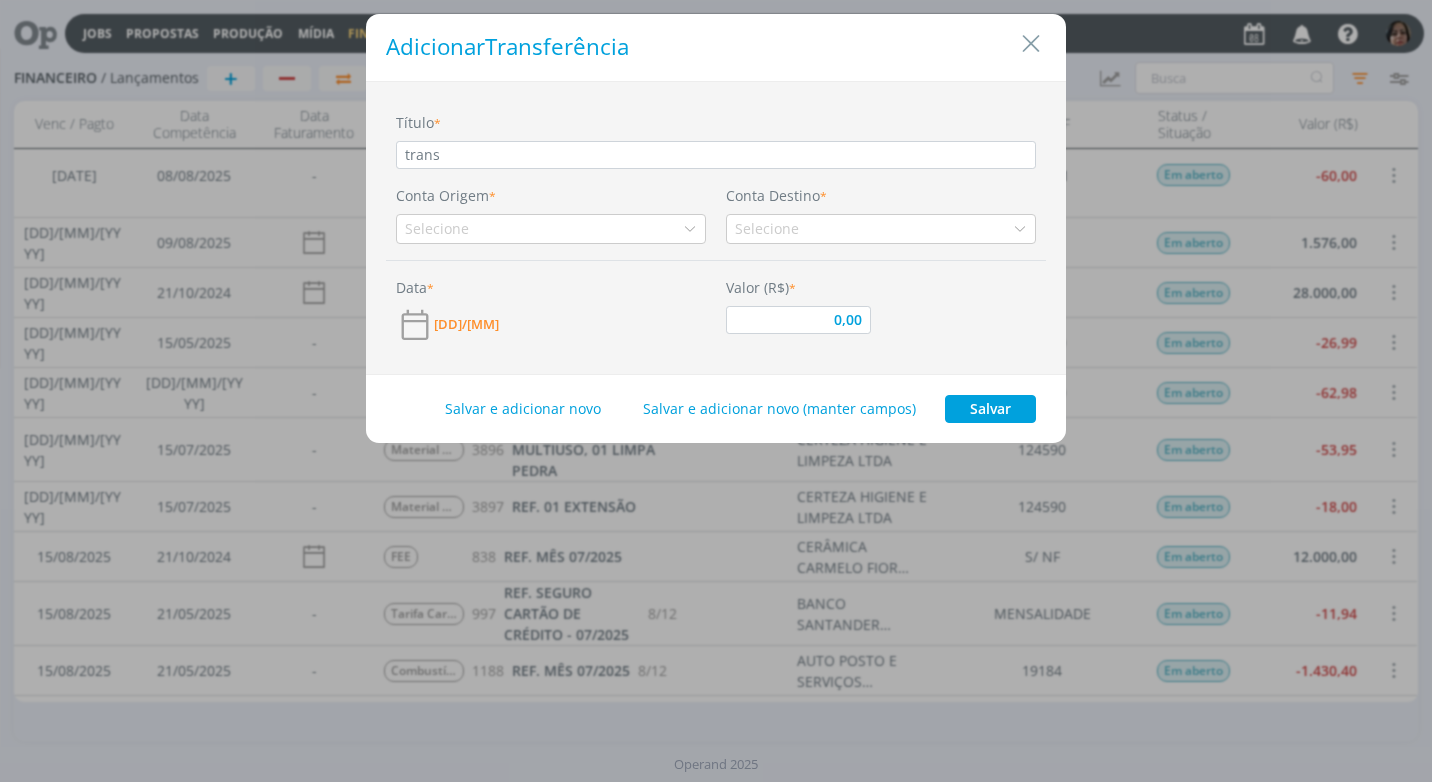 type on "tran" 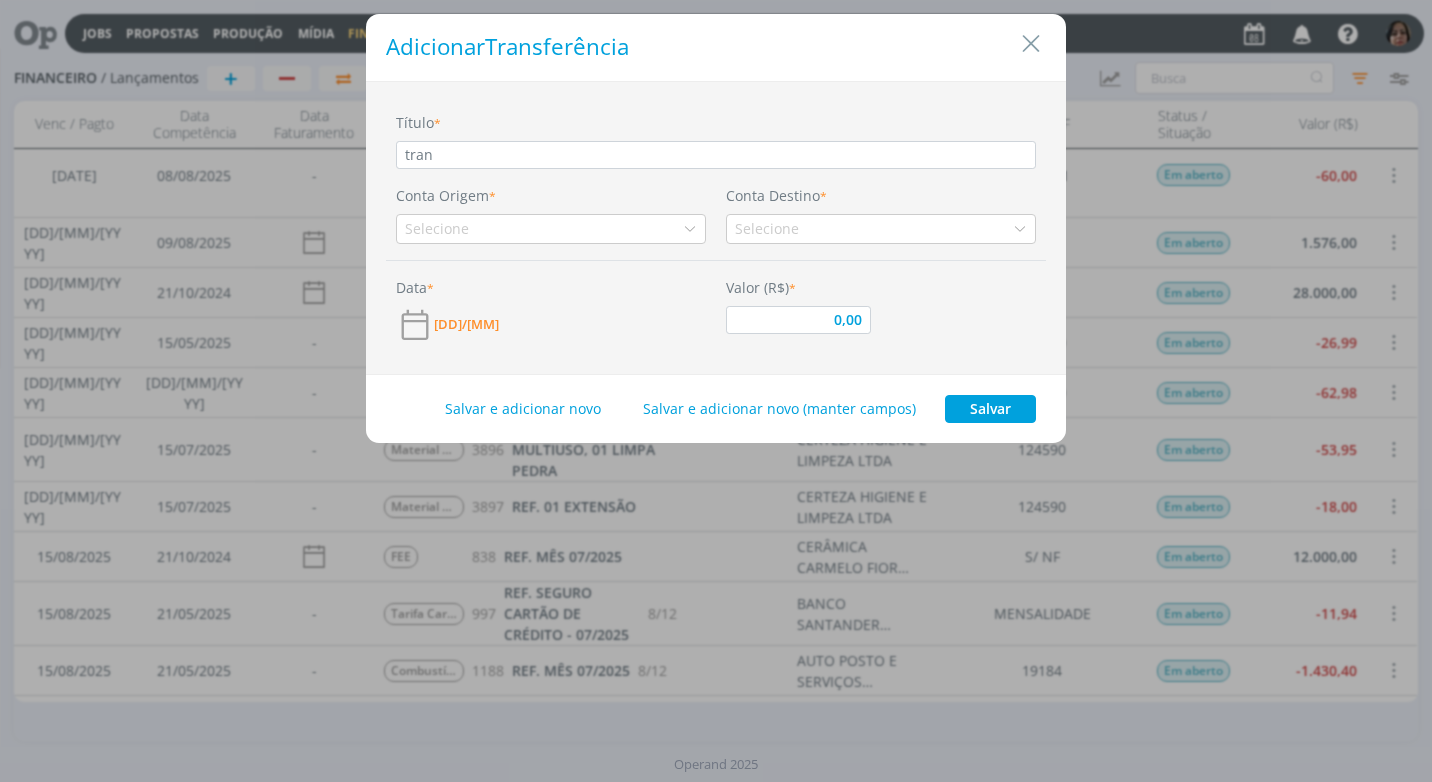 type on "tra" 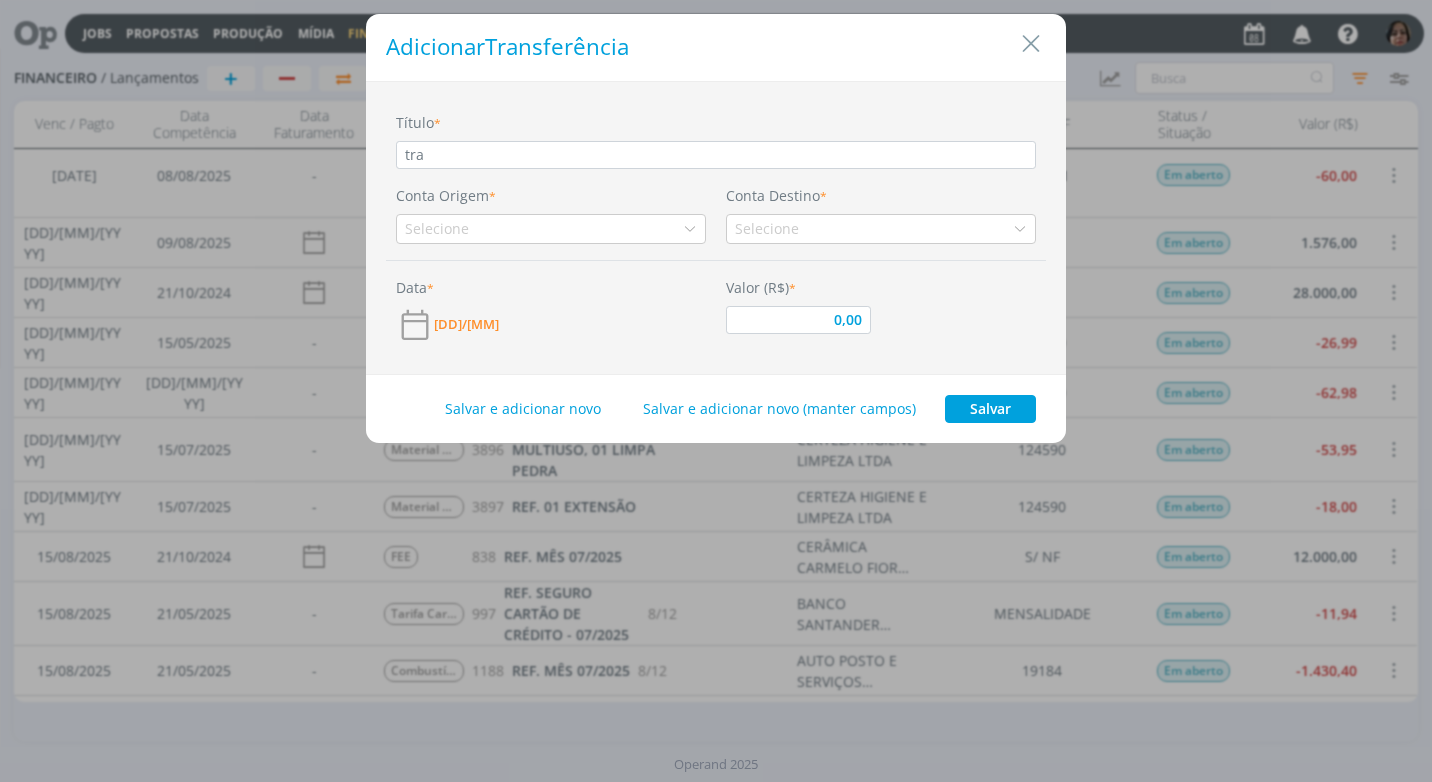 type on "tr" 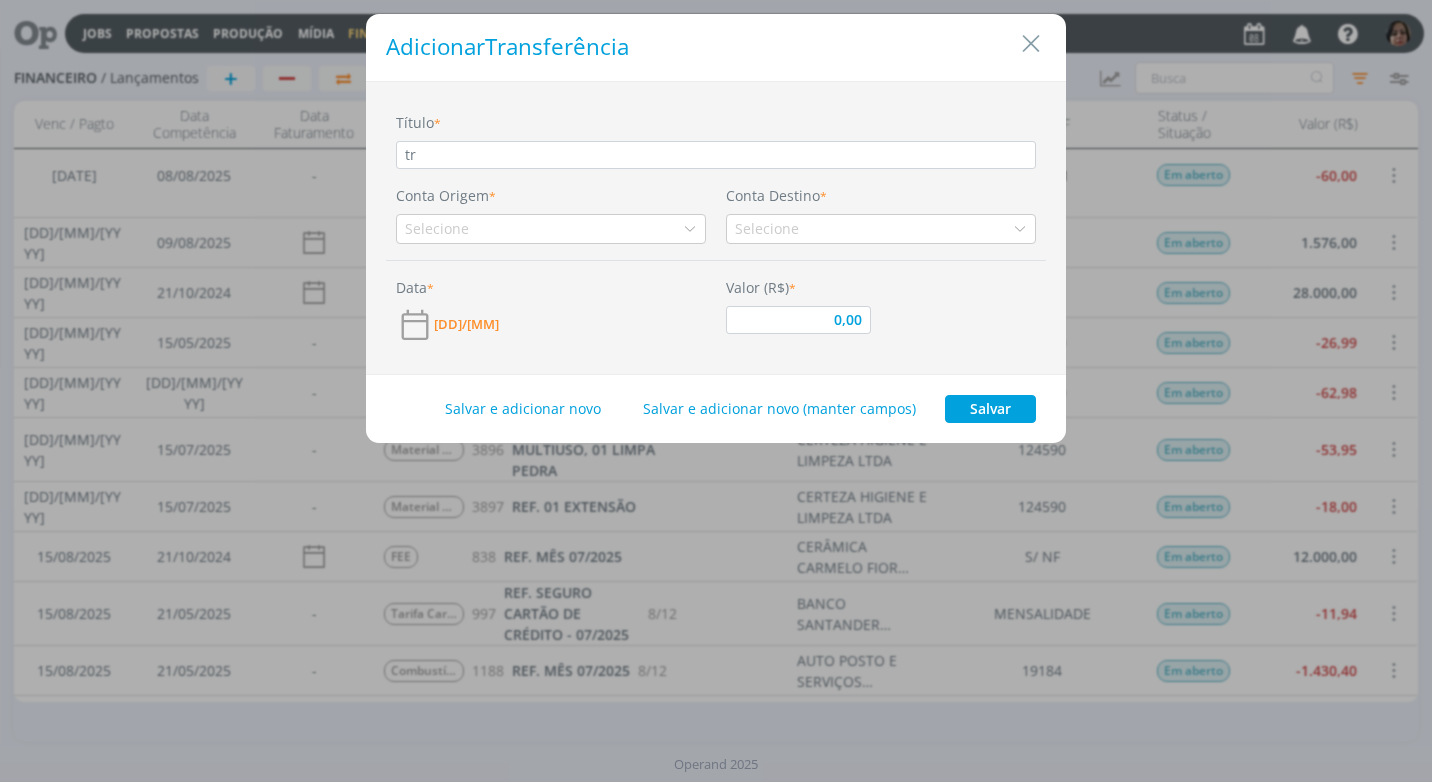 type on "0,00" 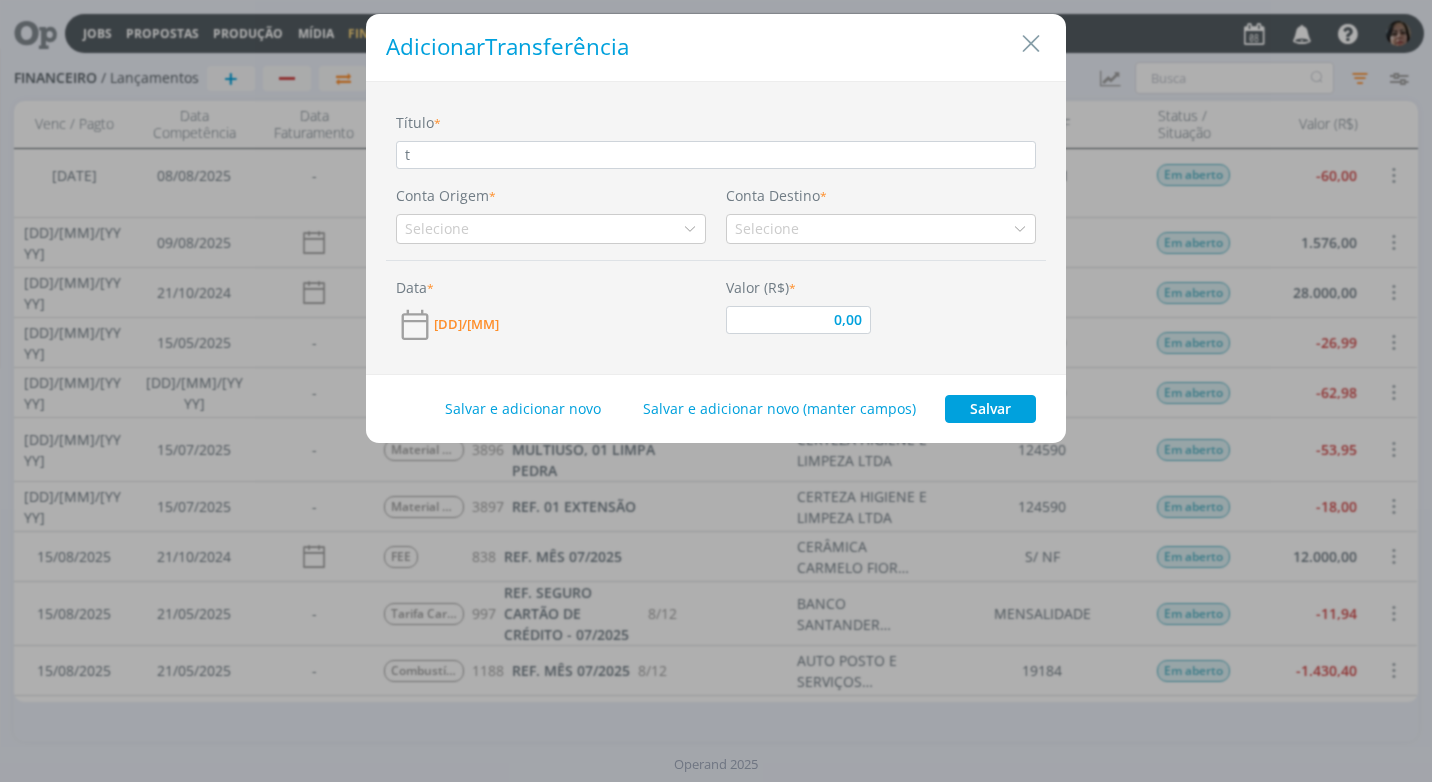 type 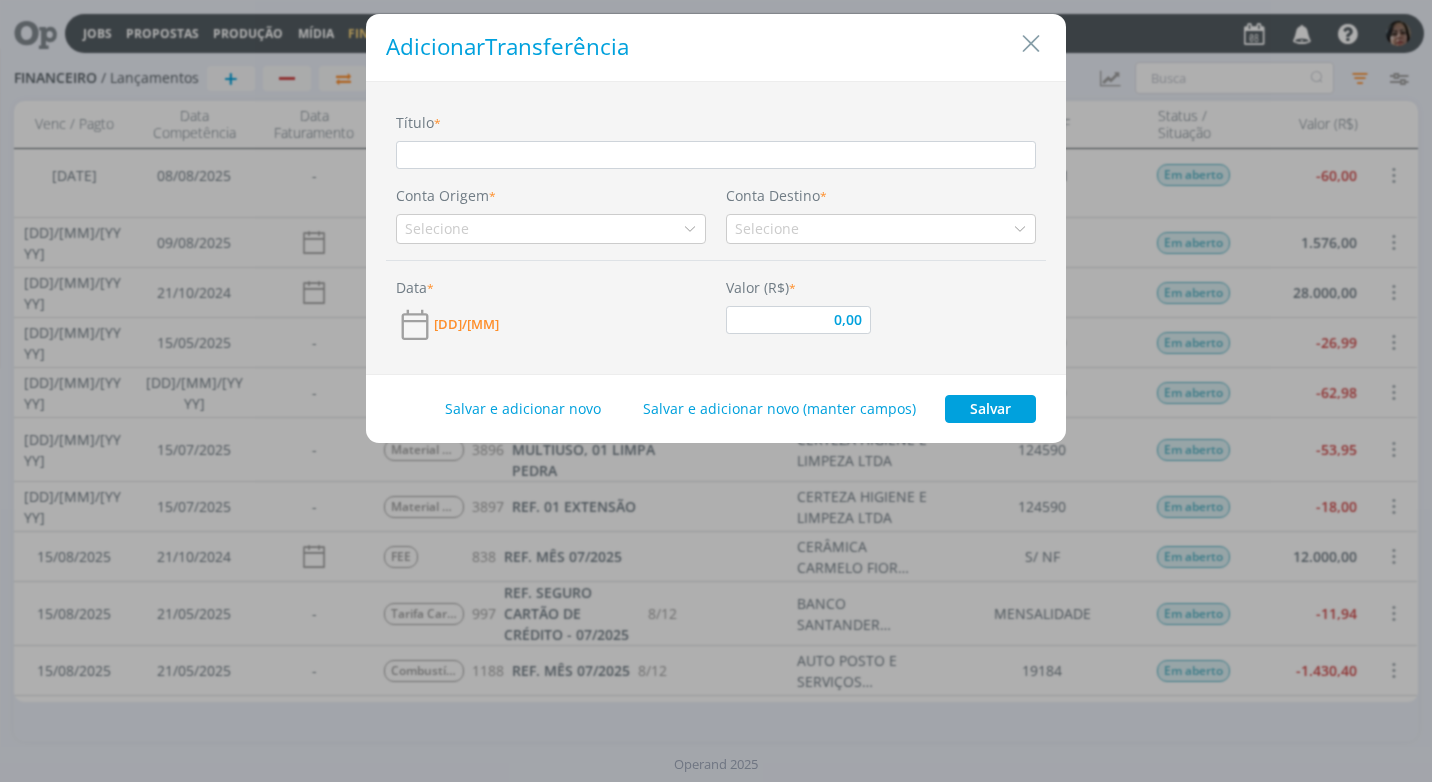 type on "T" 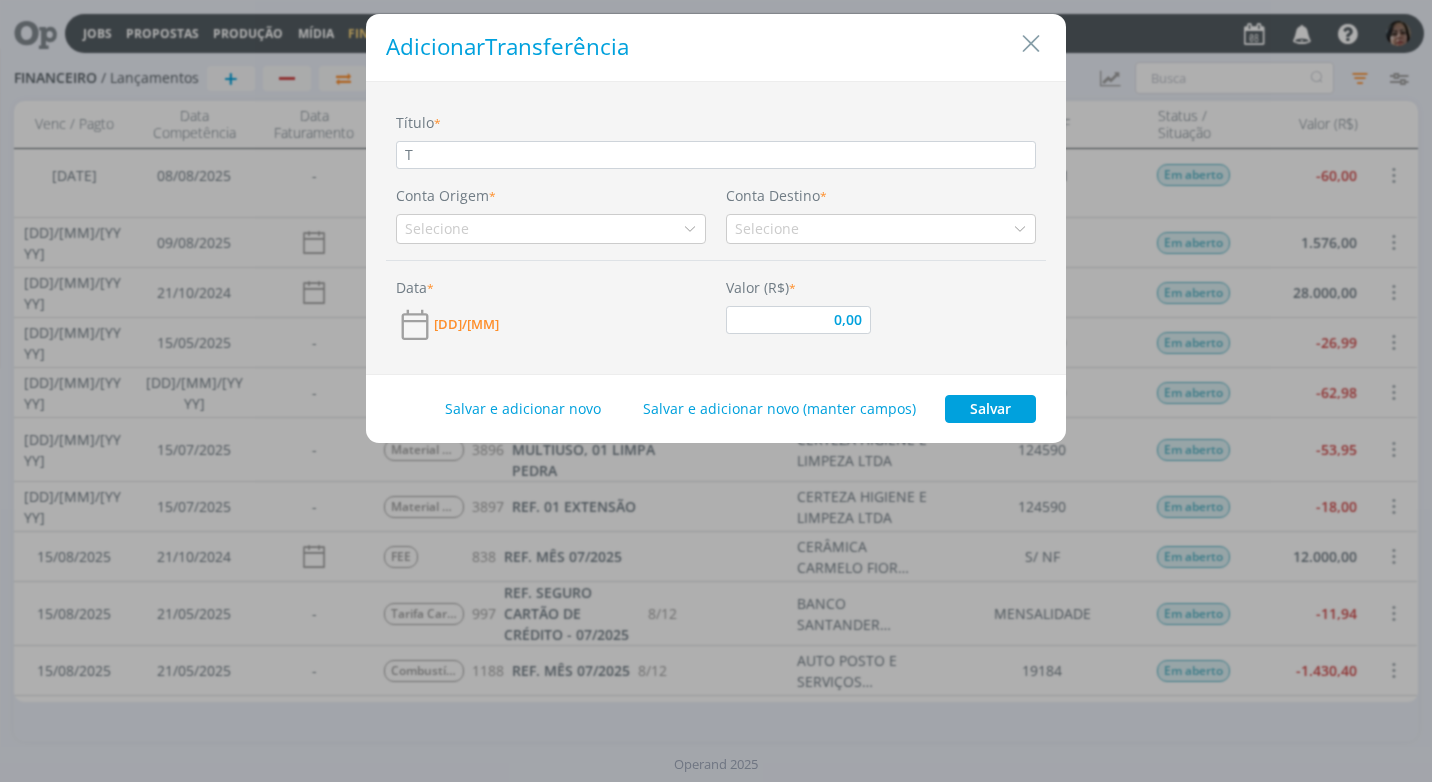 type on "TR" 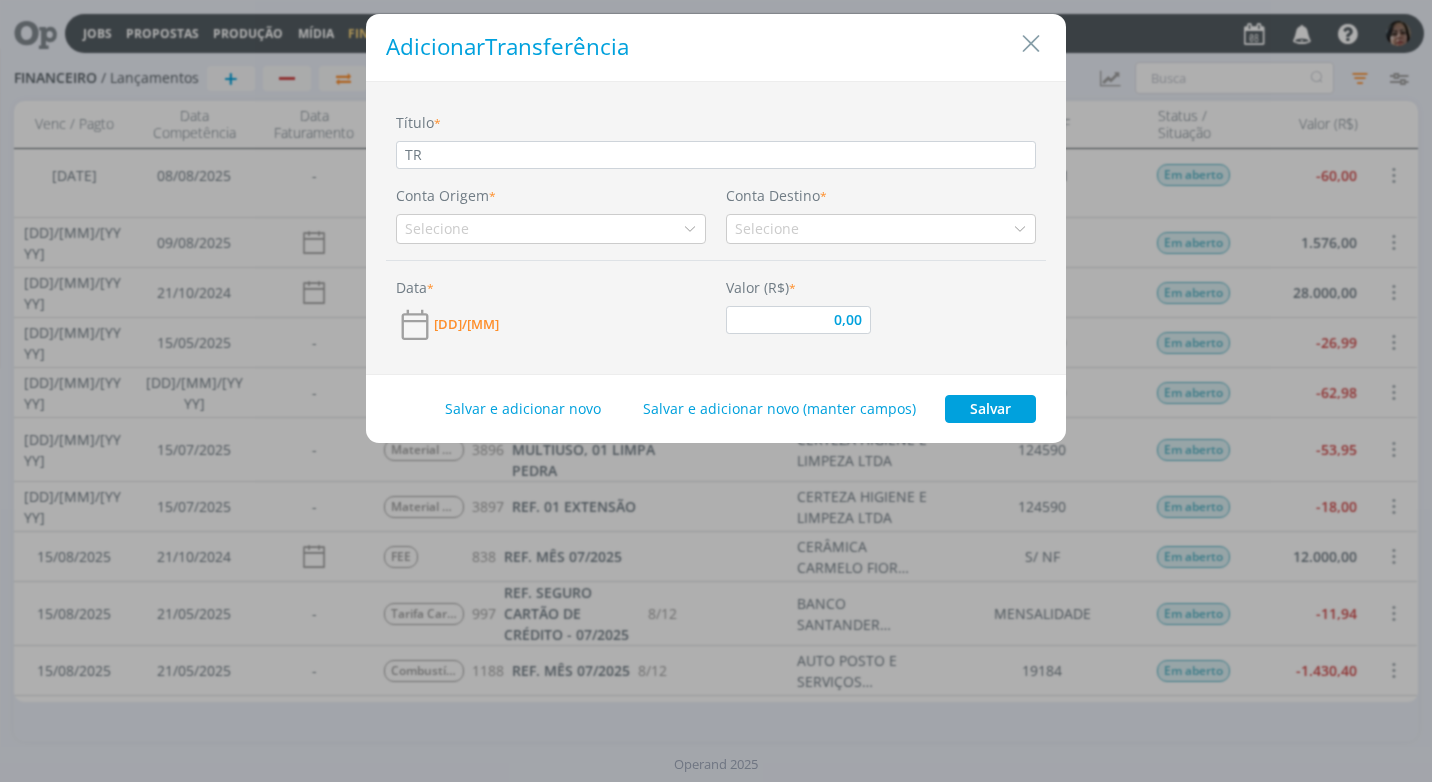 type on "TRA" 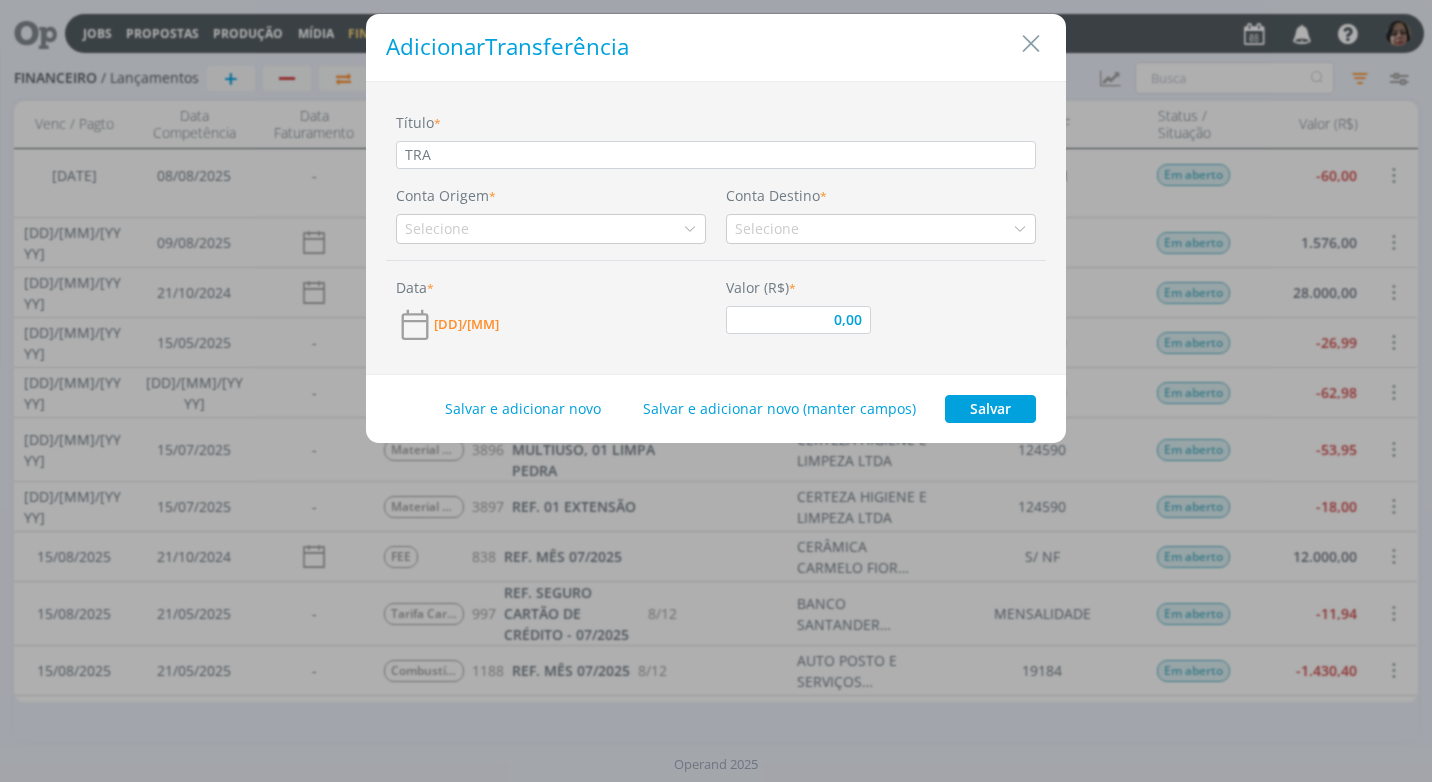 type on "TRAN" 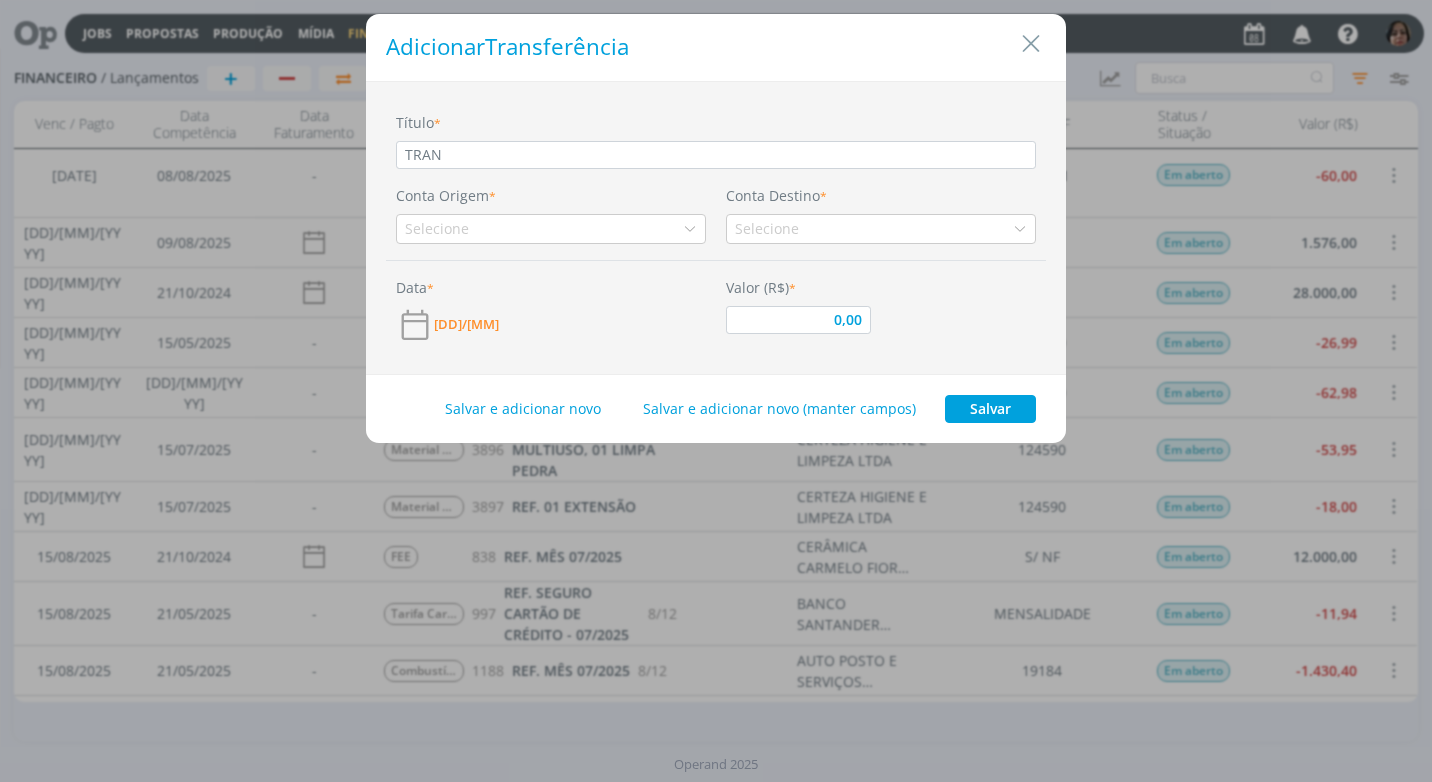 type on "TRANS" 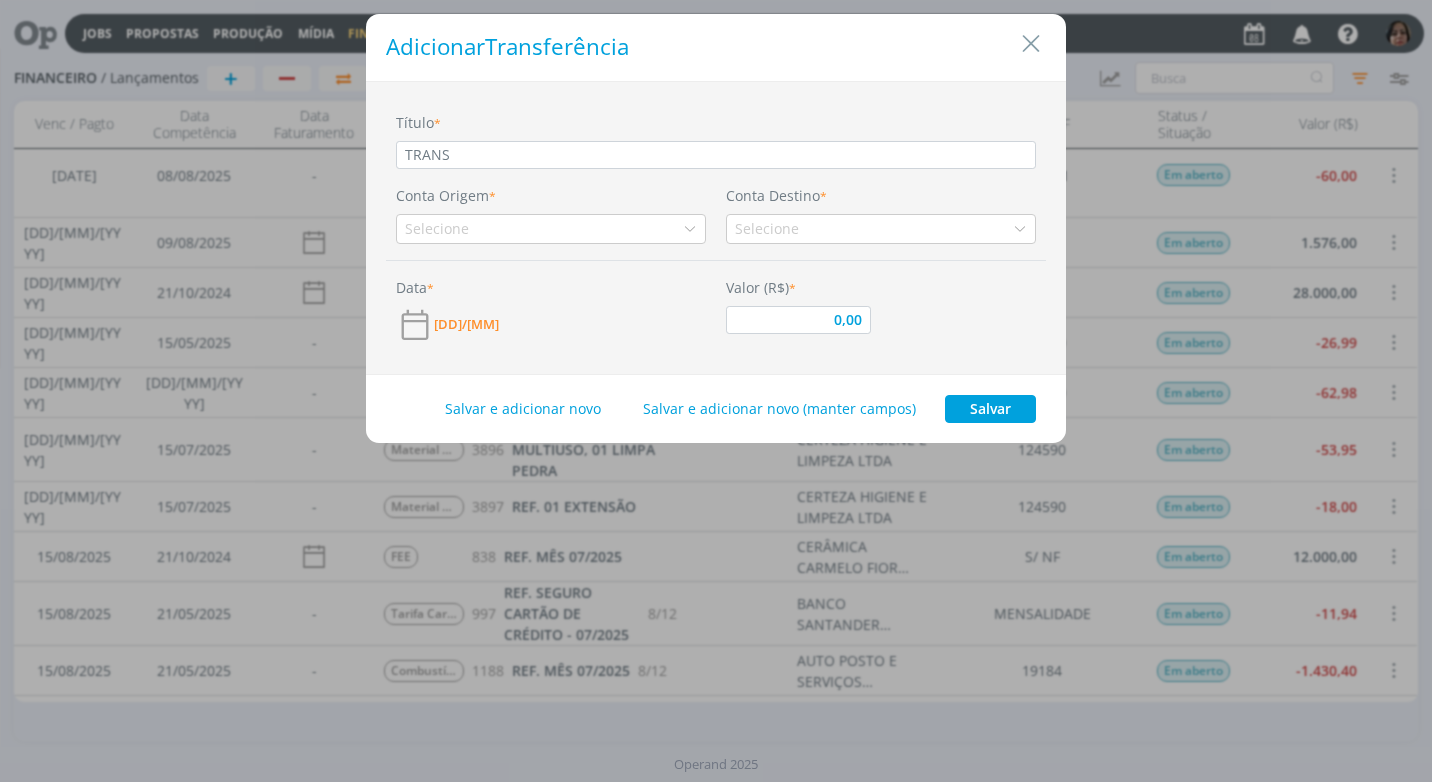 type on "TRANSF" 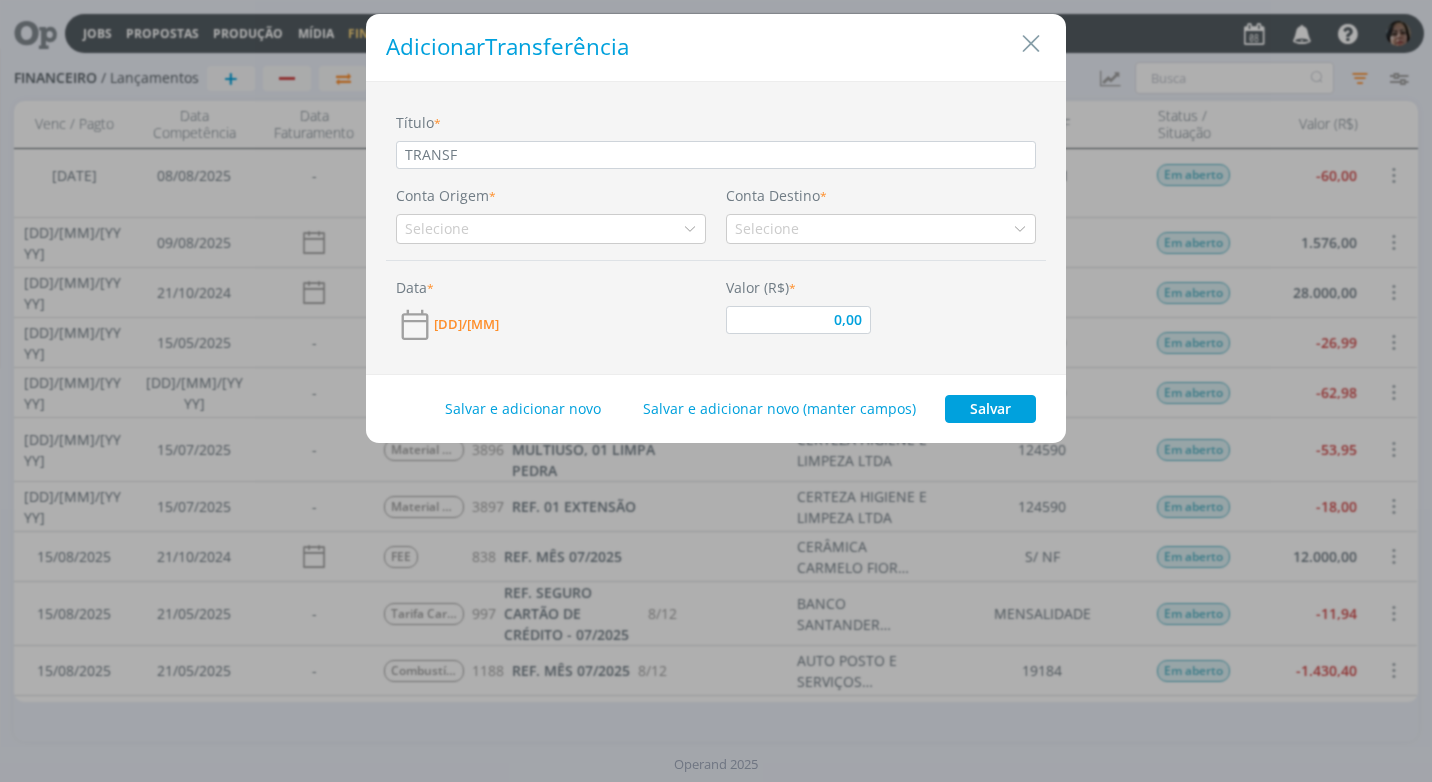 type on "TRANSFE" 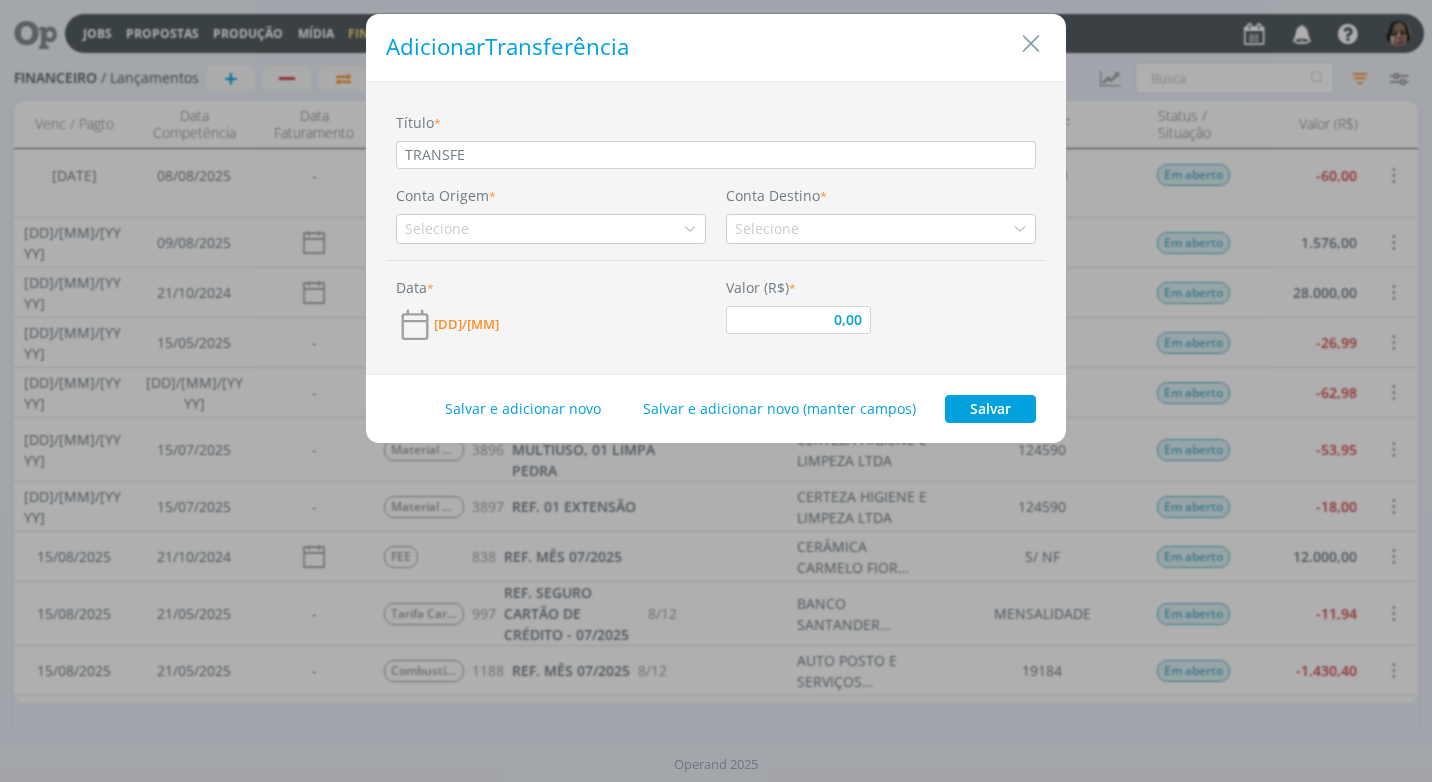 type on "TRANSFER" 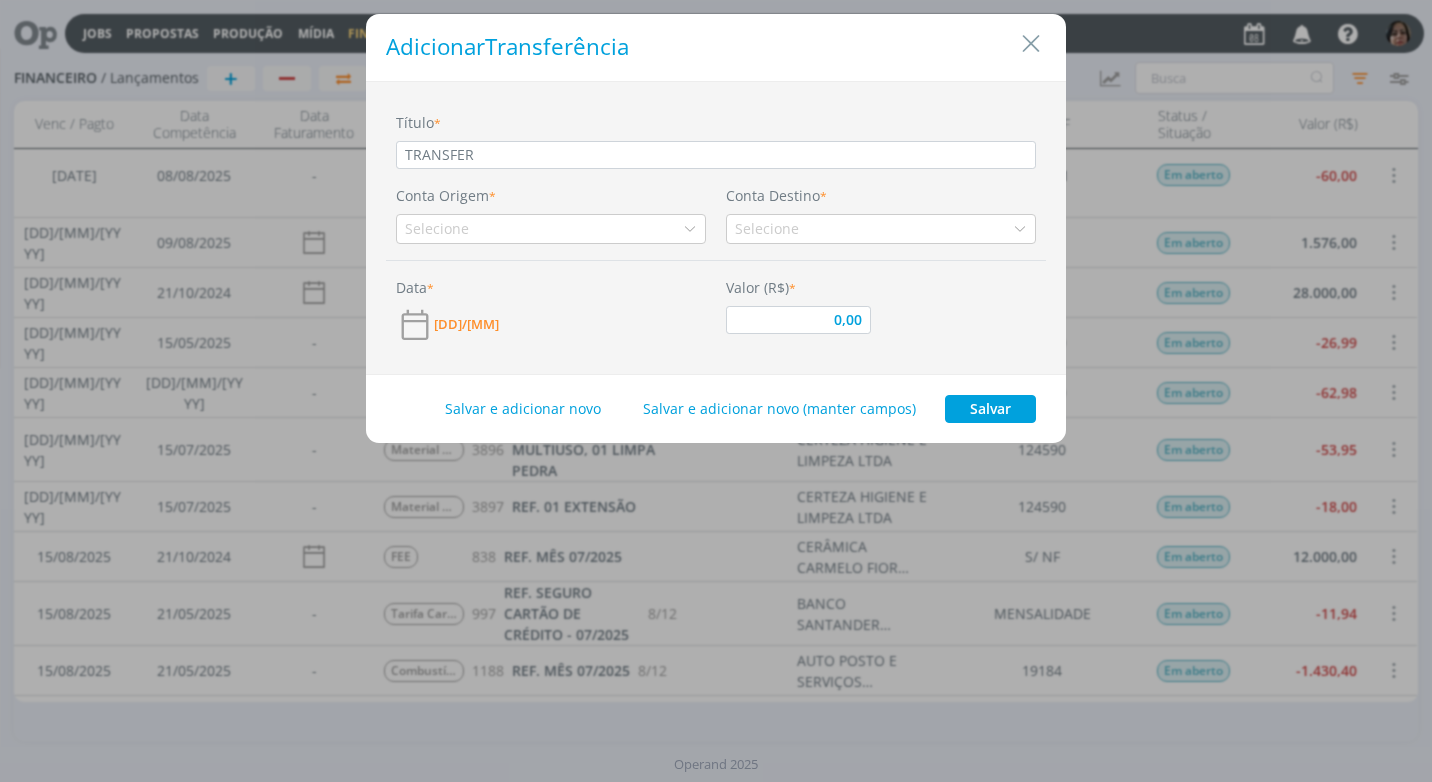 type on "TRANSFERÊ" 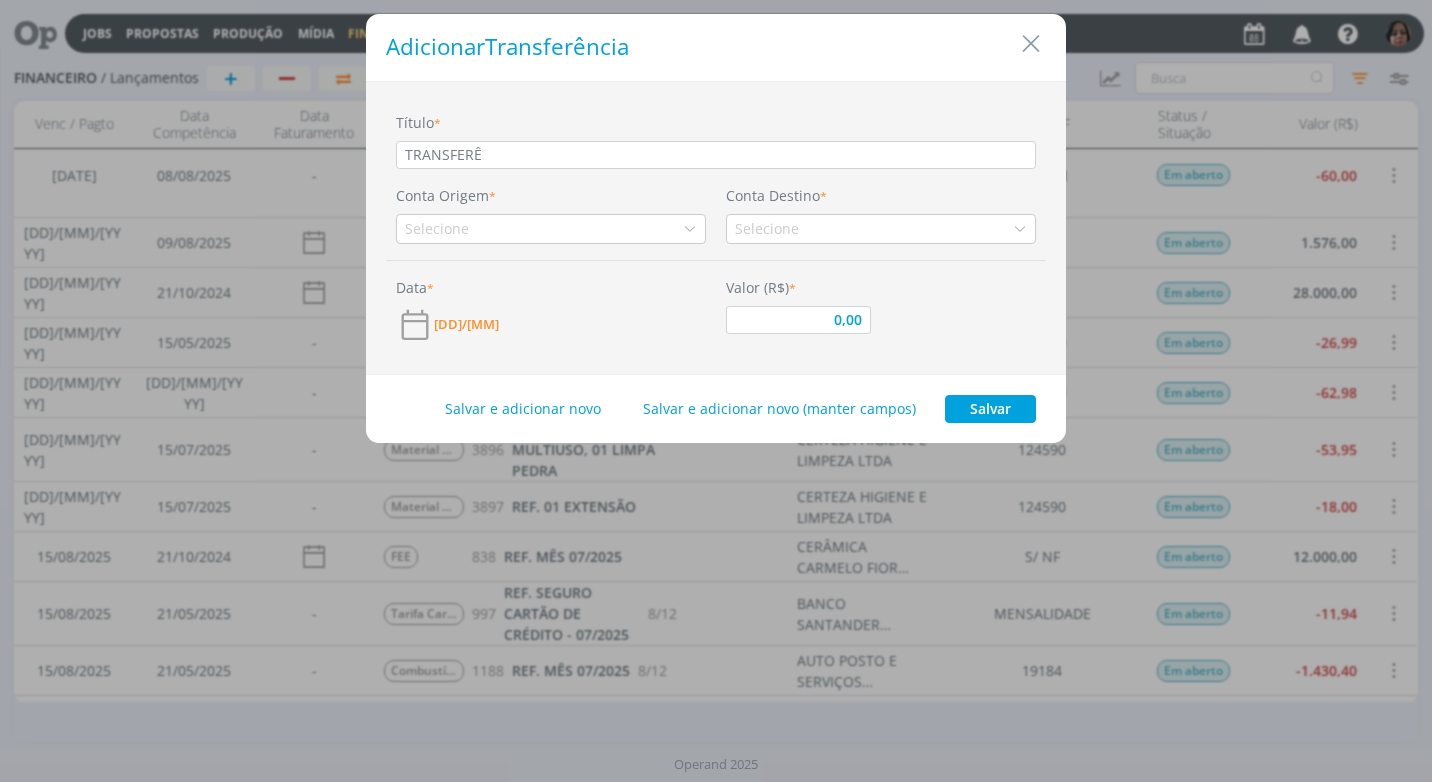 type on "TRANSFERÊN" 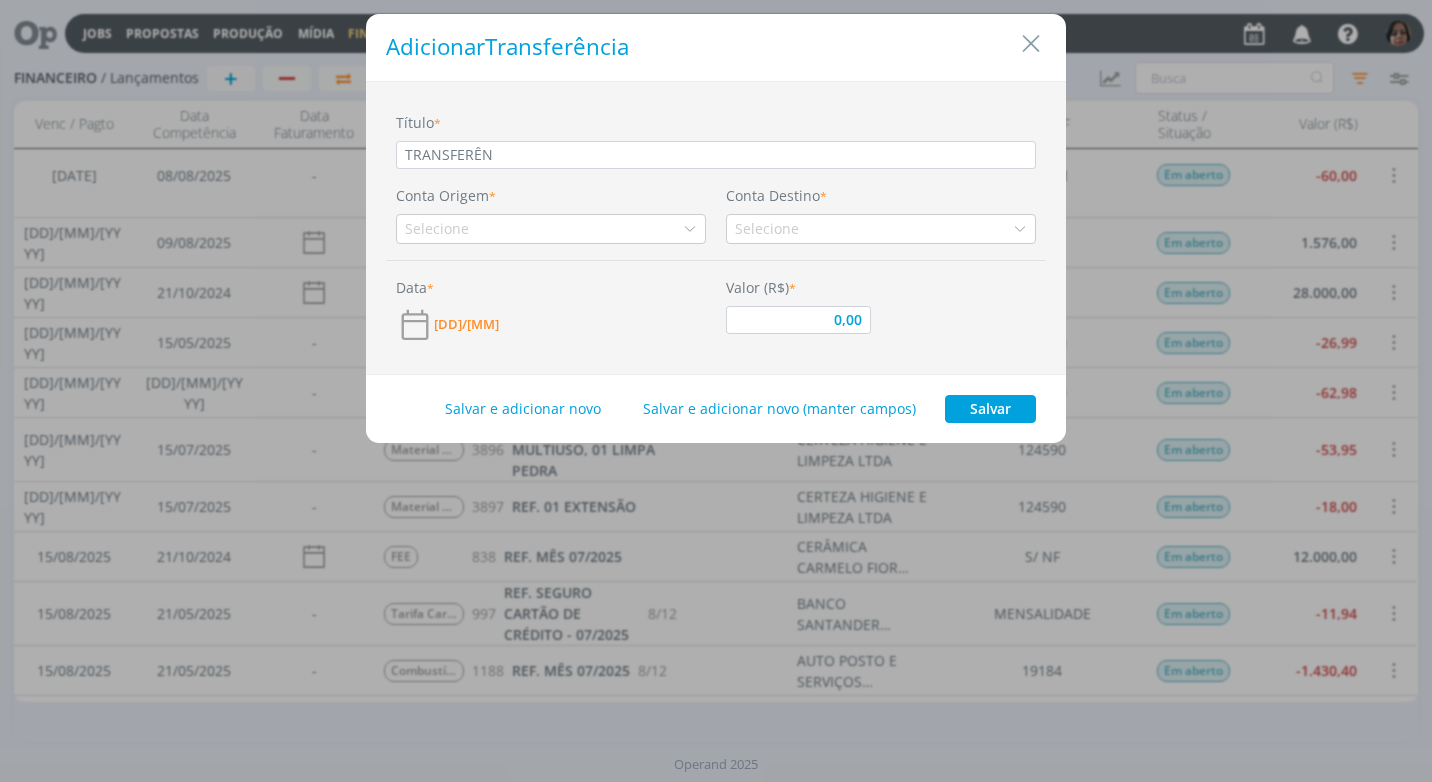 type on "TRANSFERÊNC" 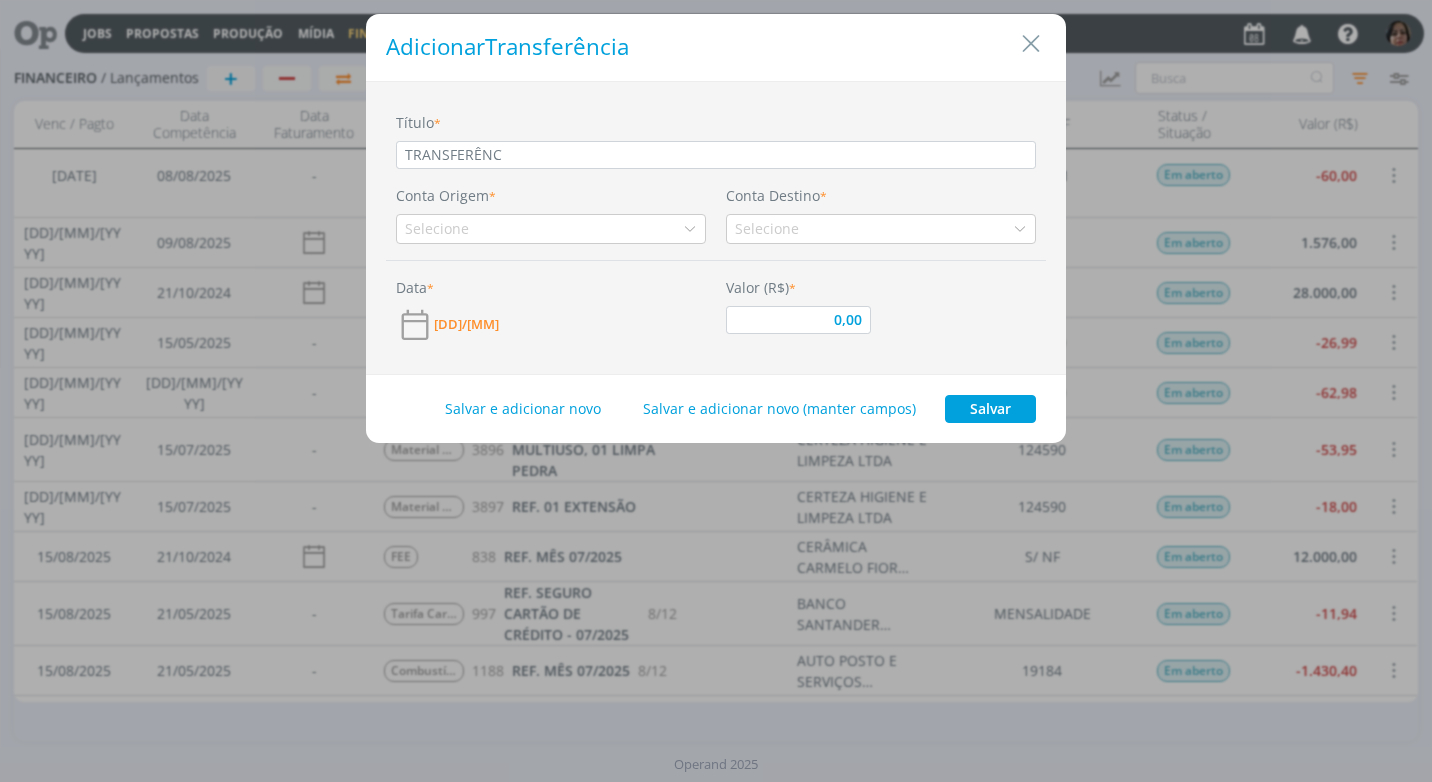 type on "TRANSFERÊNCI" 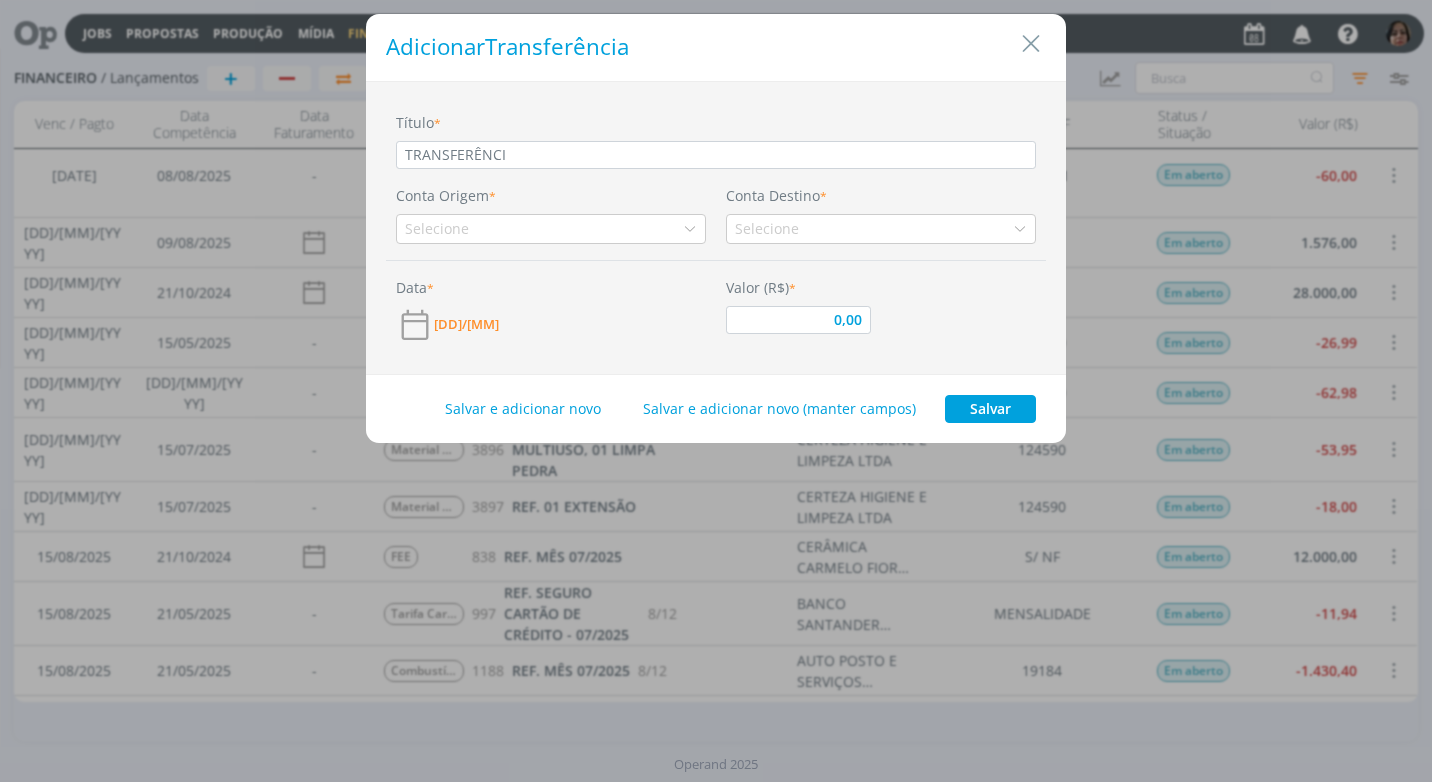 type on "0,00" 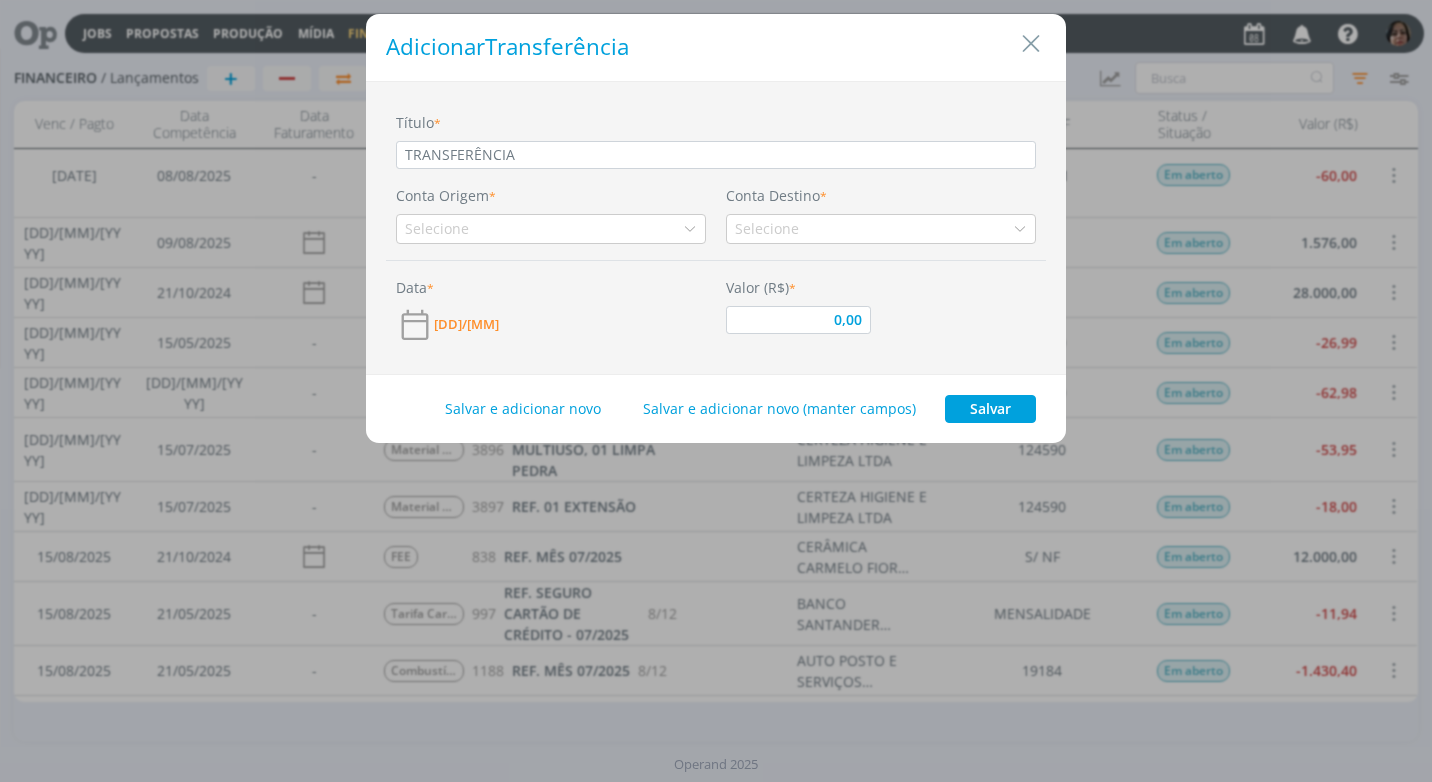 type on "TRANSFERÊNCIA" 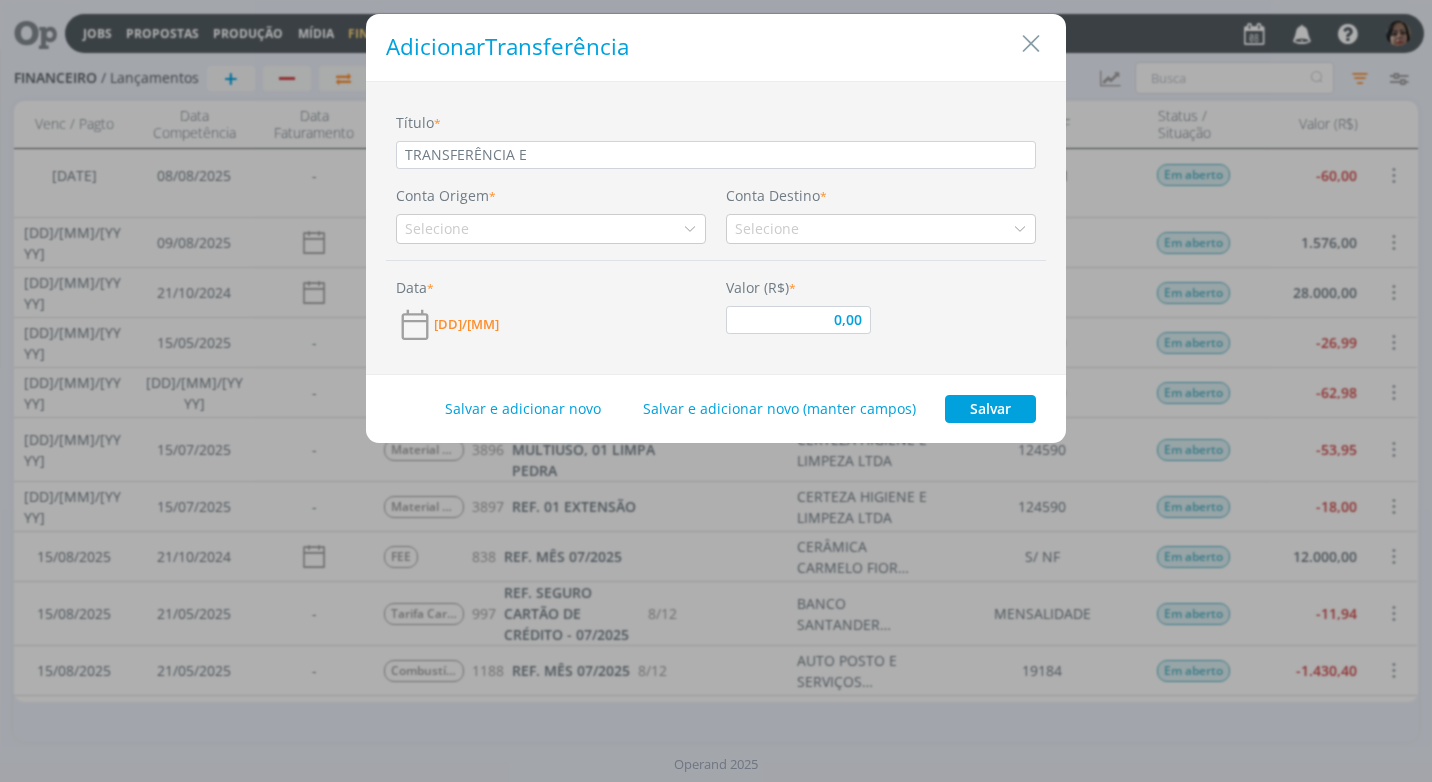 type on "TRANSFERÊNCIA EN" 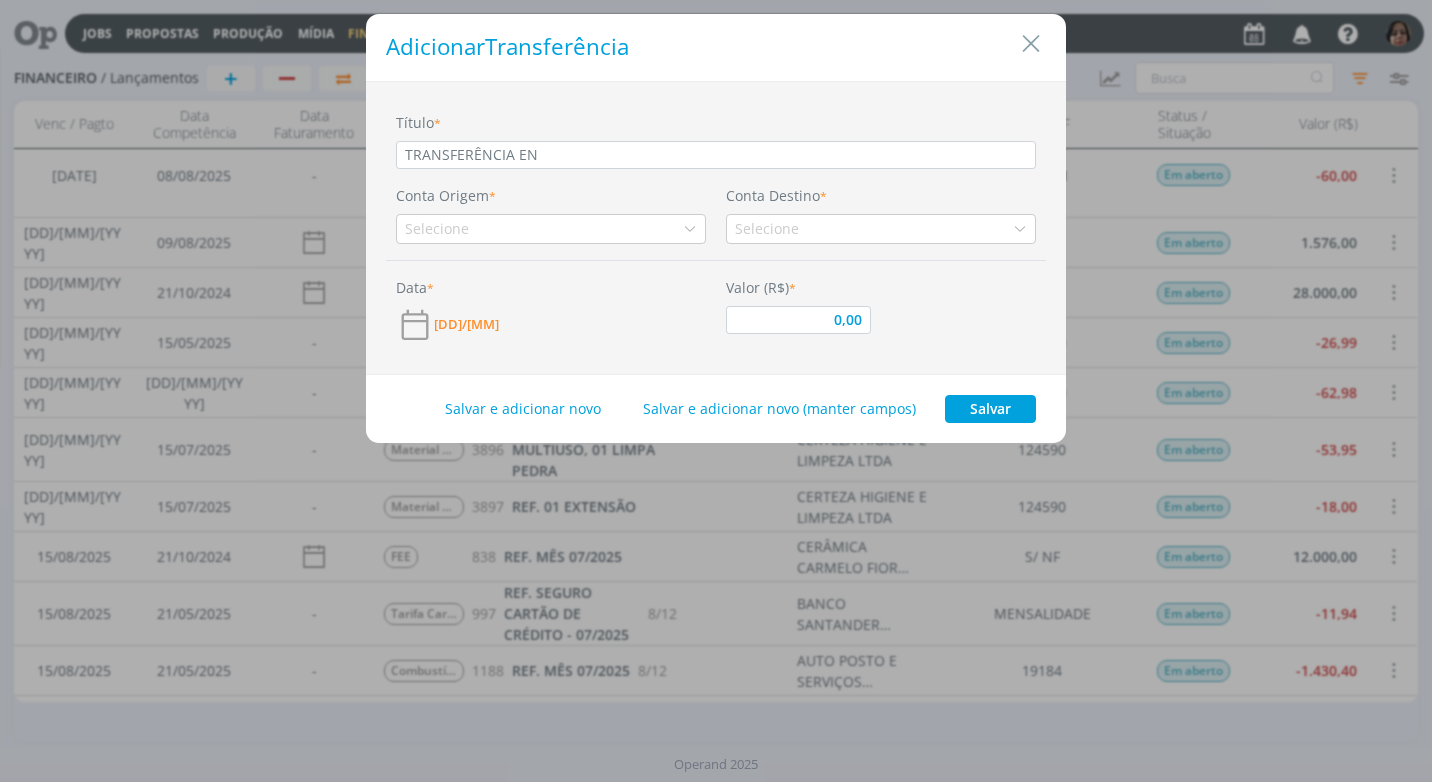type on "TRANSFERÊNCIA ENT" 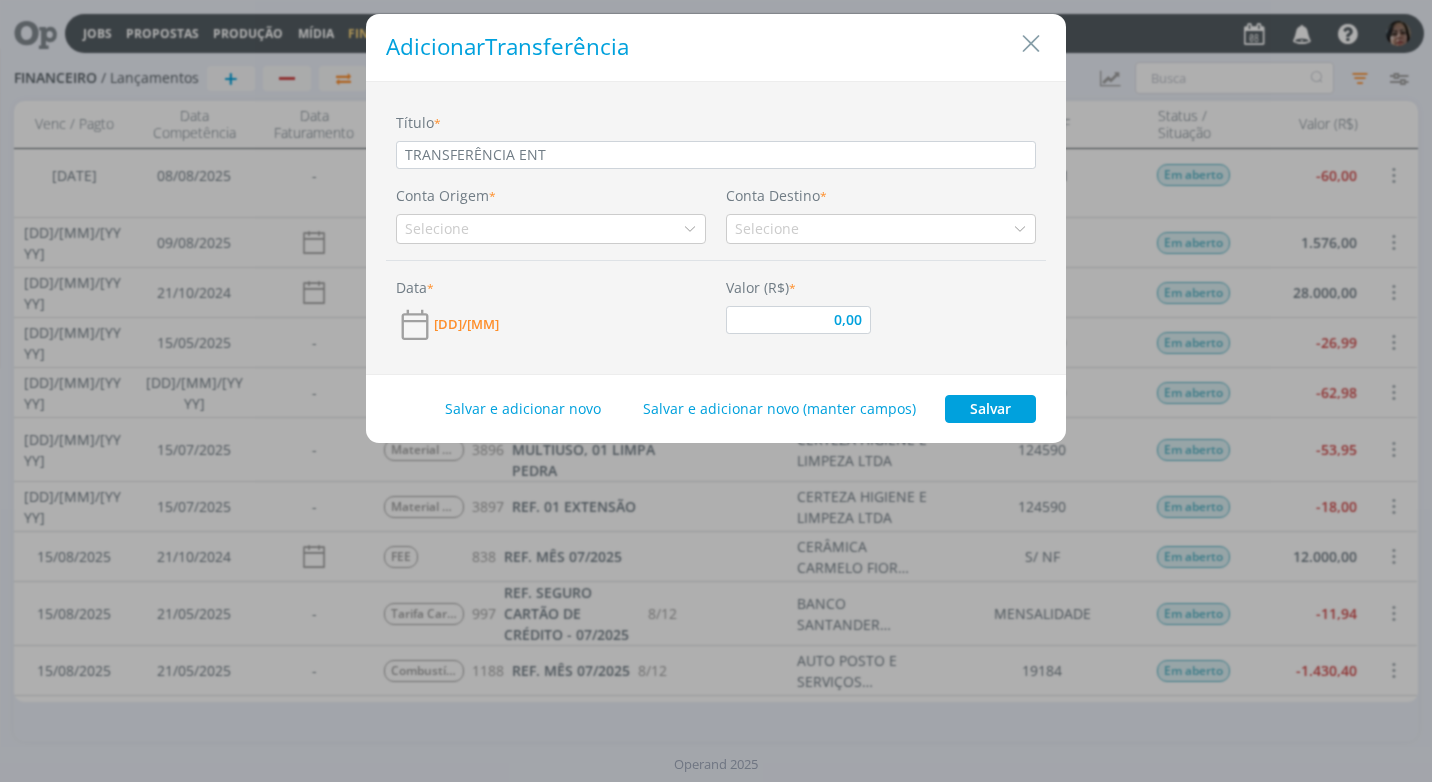 type on "TRANSFERÊNCIA ENTR" 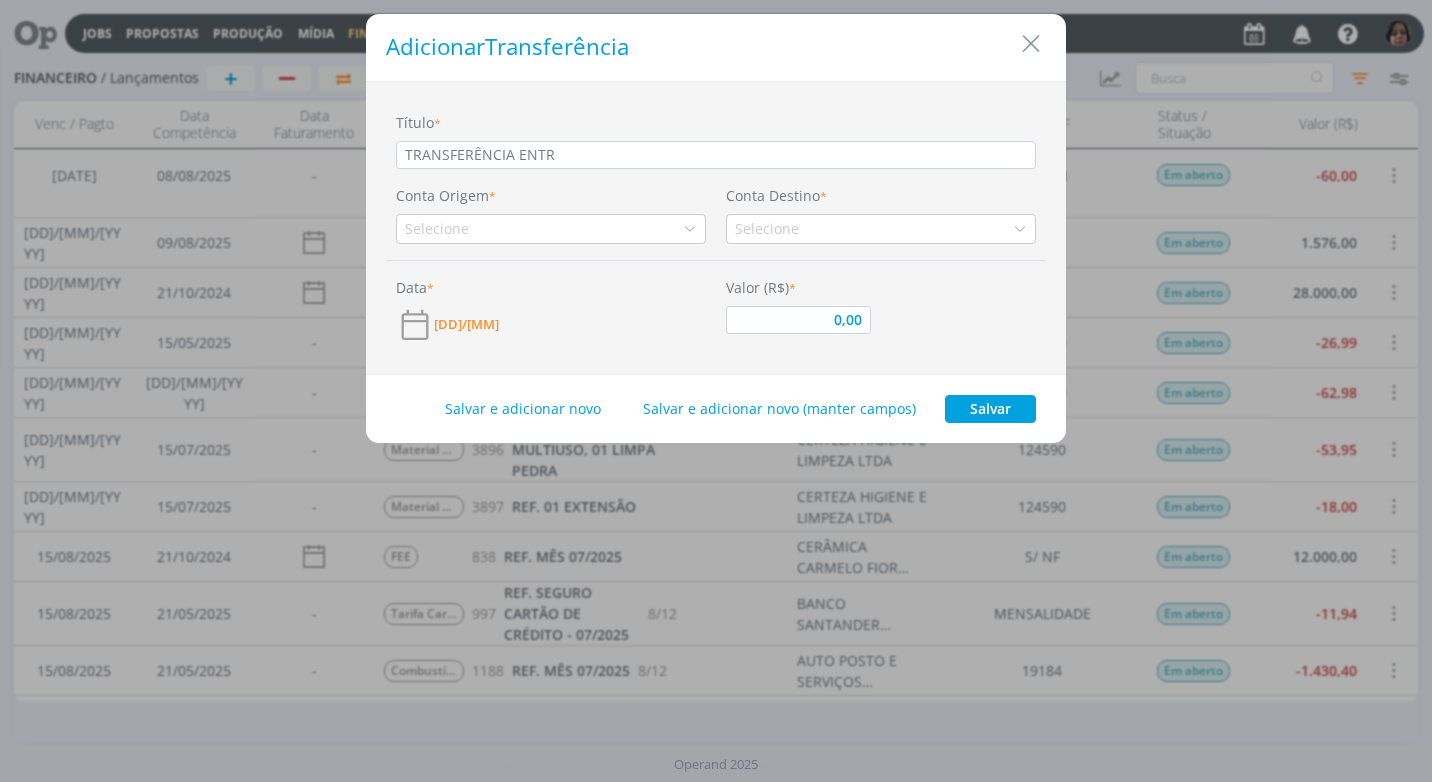 type on "TRANSFERÊNCIA ENTRE" 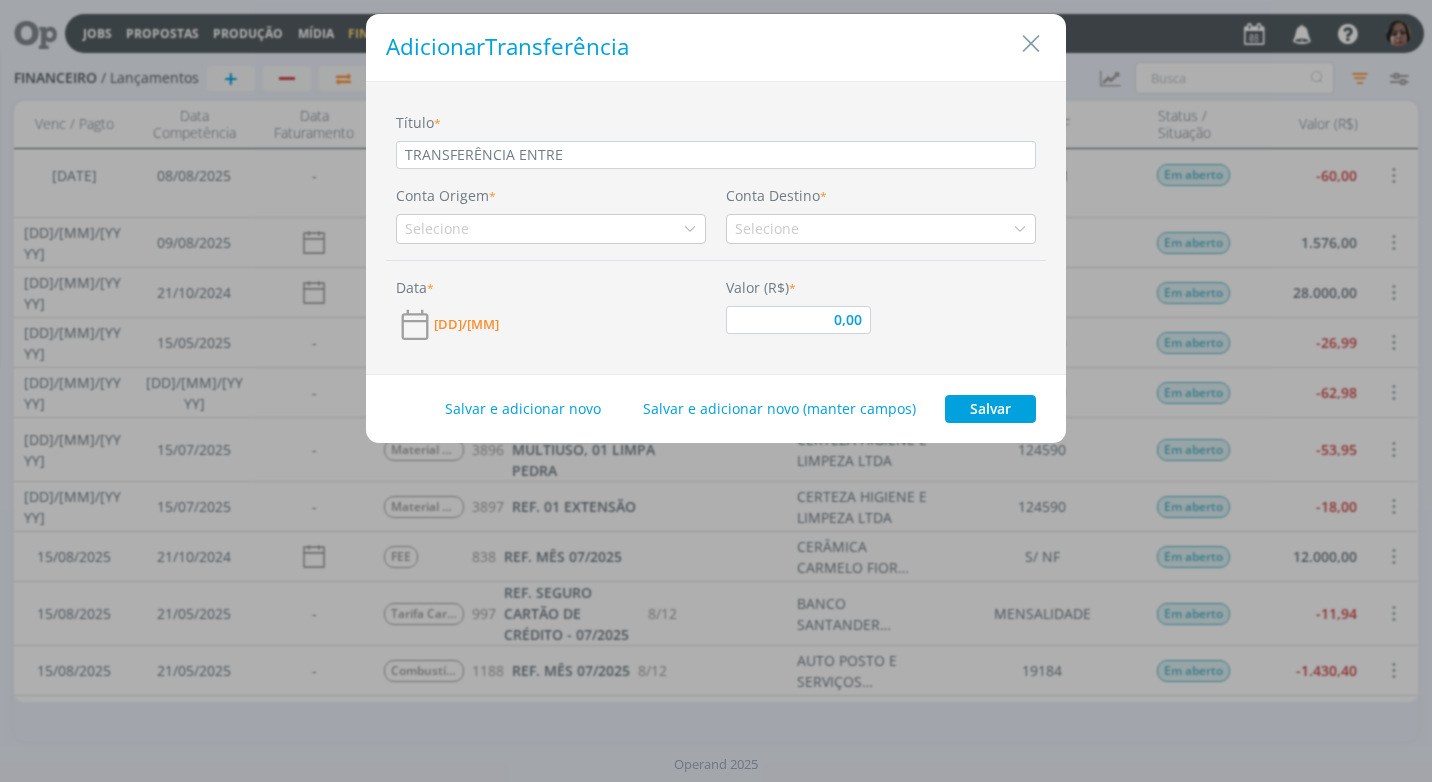 type on "0,00" 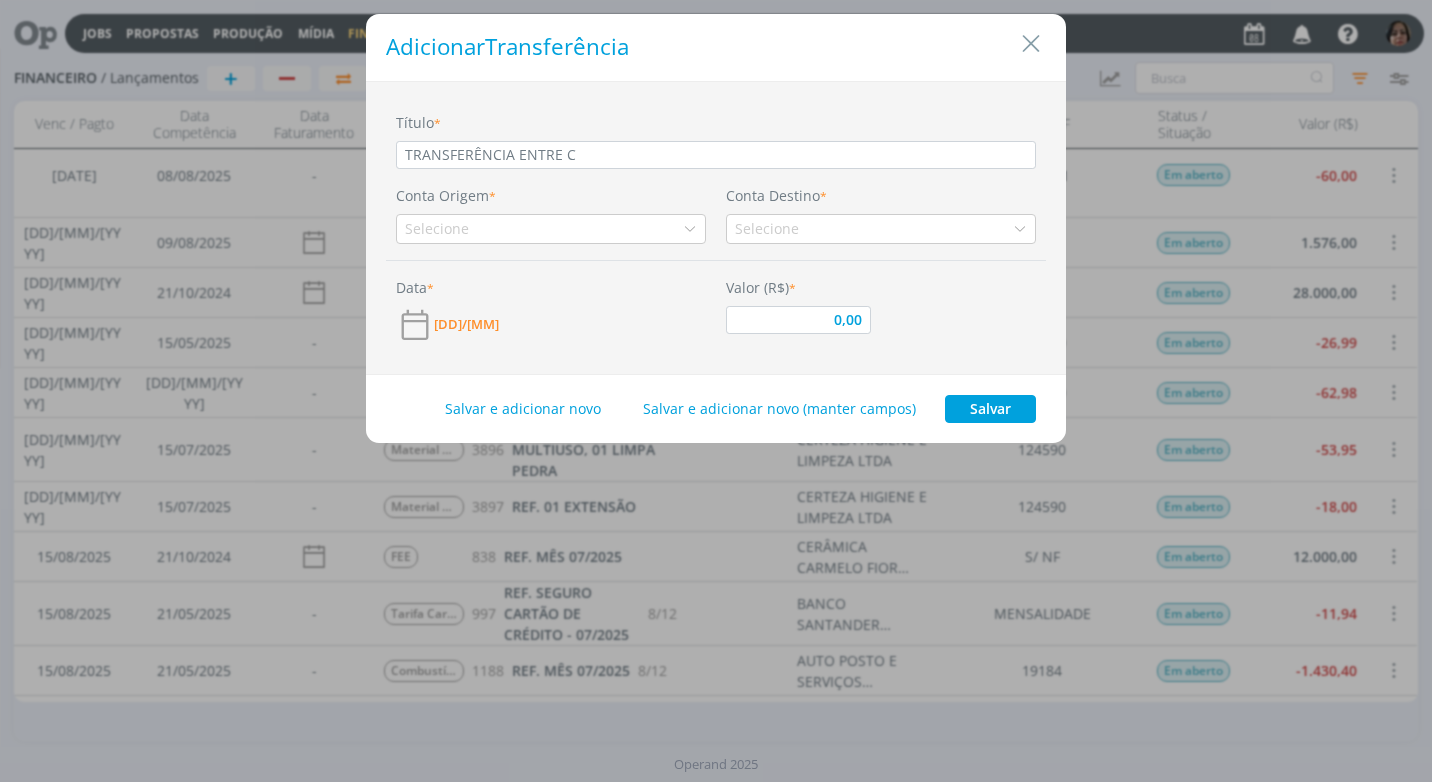 type on "TRANSFERÊNCIA ENTRE CO" 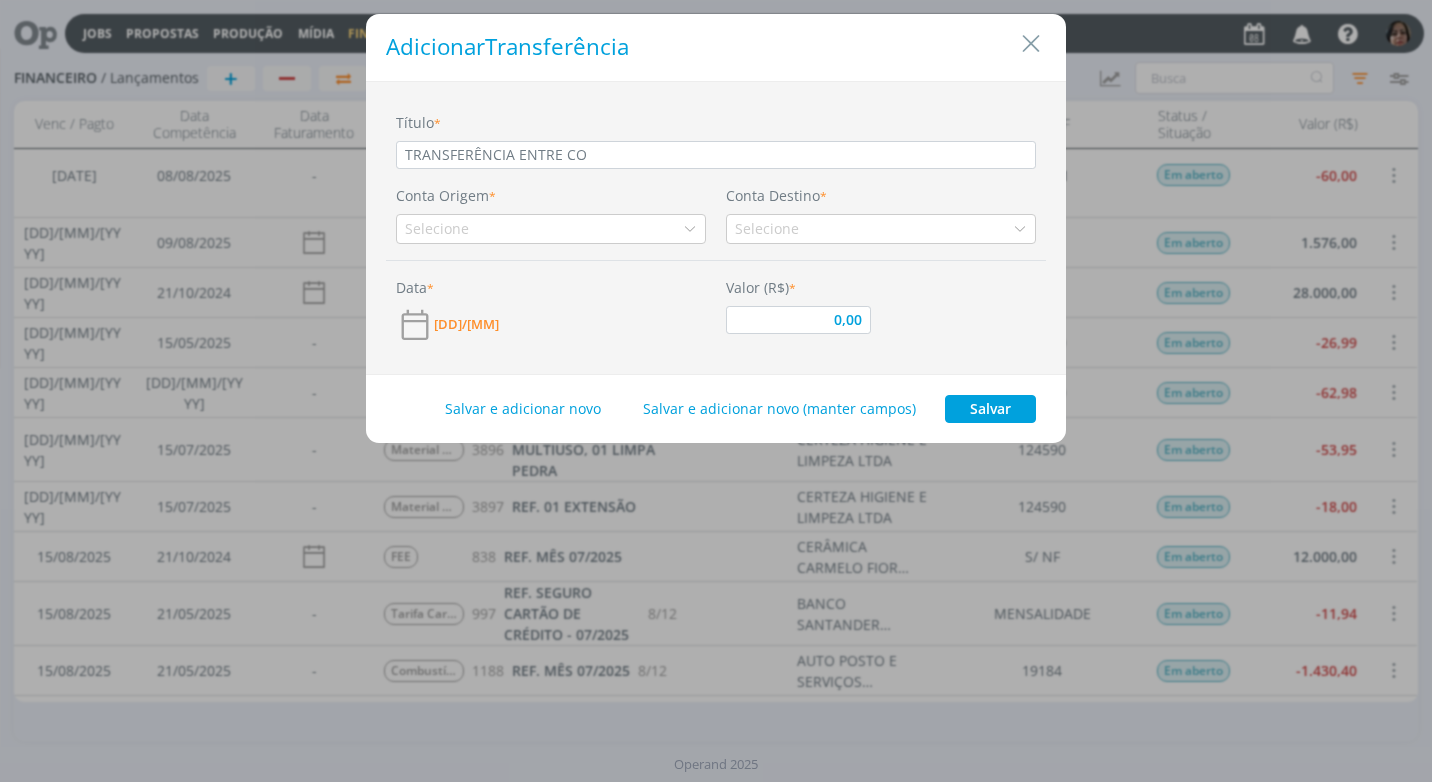 type on "TRANSFERÊNCIA ENTRE CON" 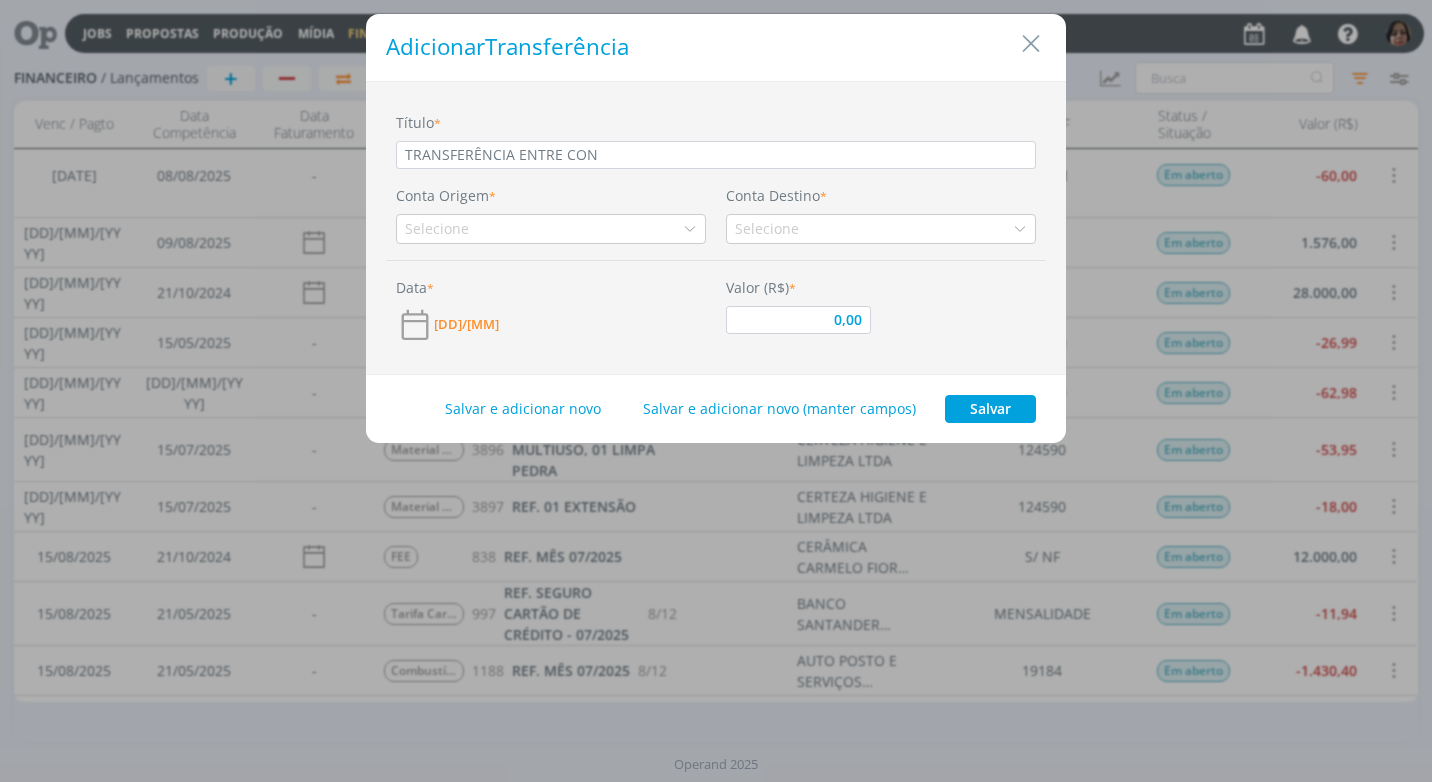 type on "TRANSFERÊNCIA ENTRE CONT" 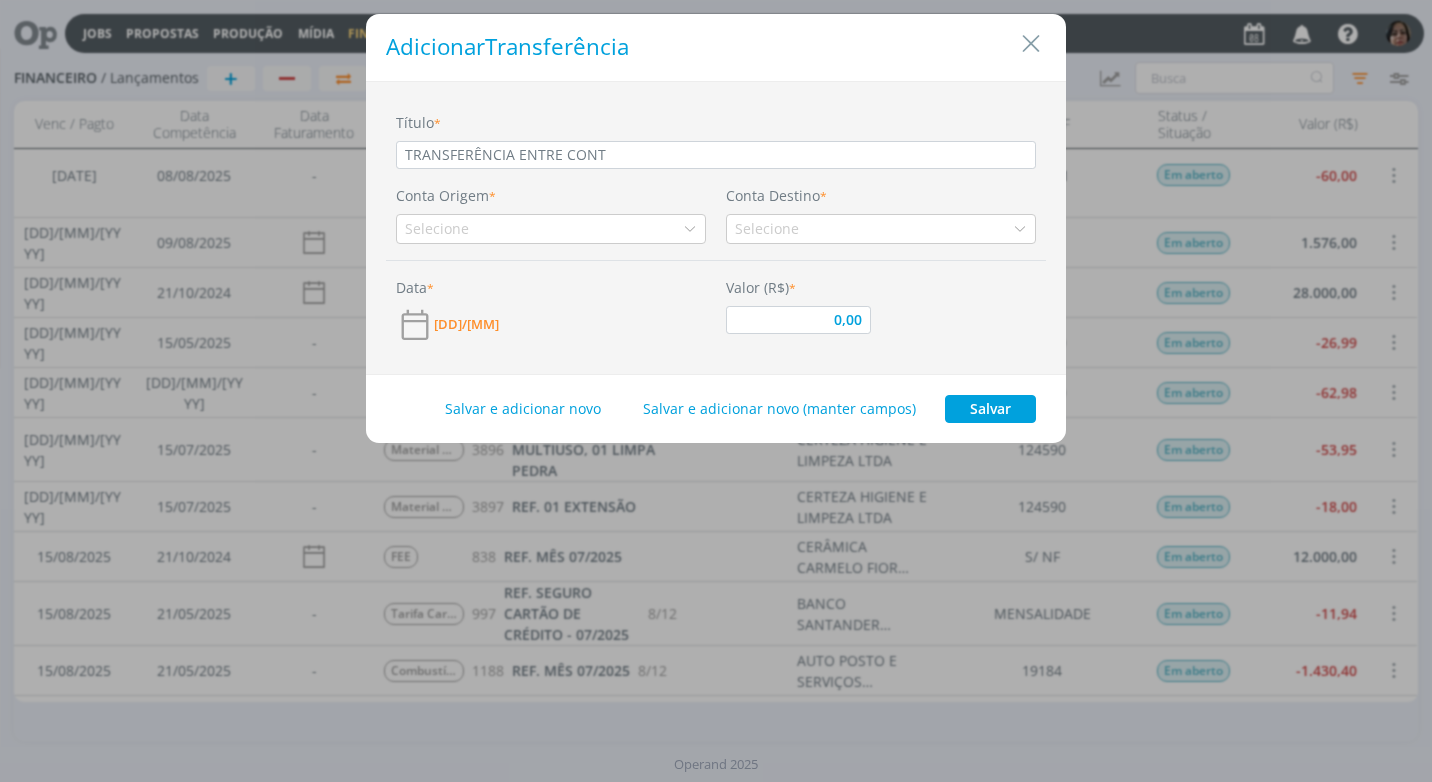 type on "TRANSFERÊNCIA ENTRE CONTS" 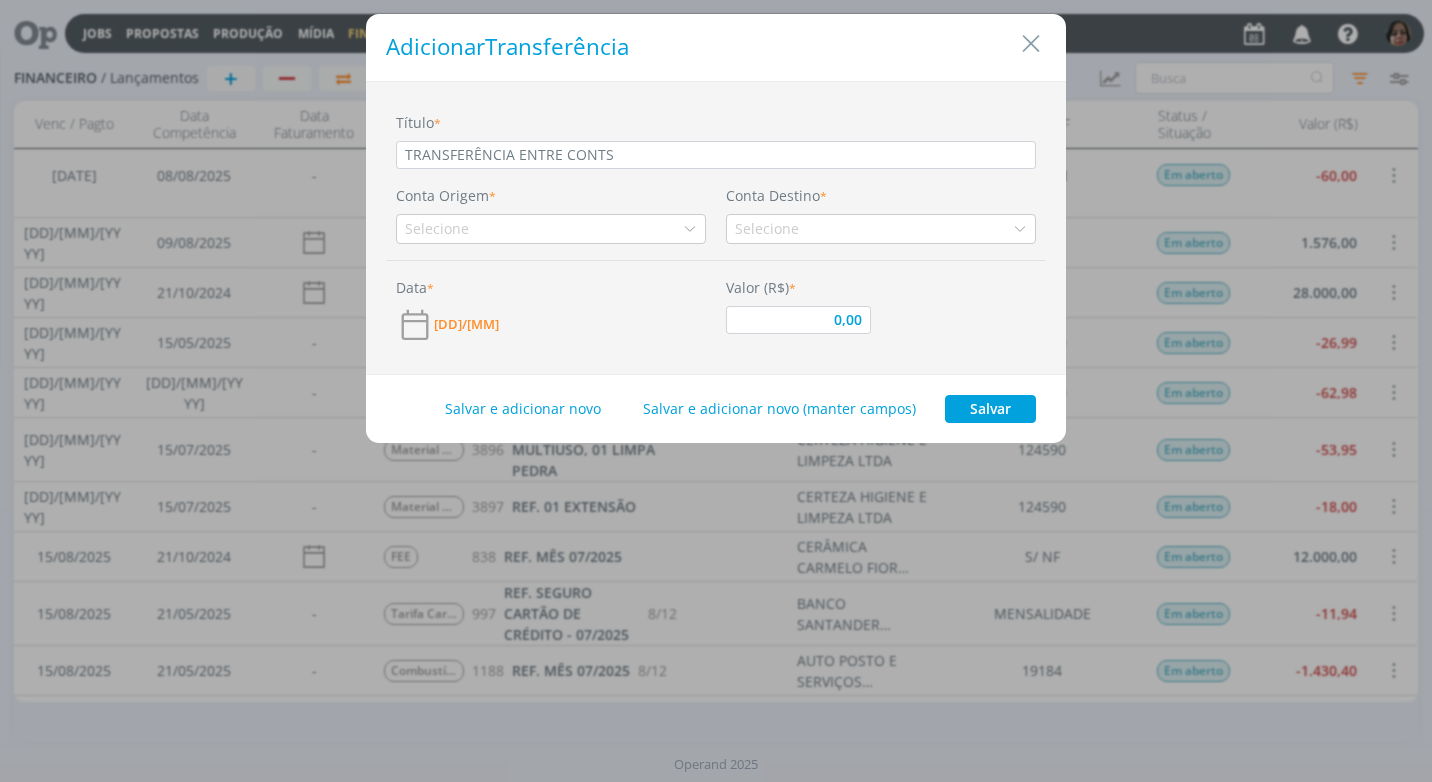 type on "TRANSFERÊNCIA ENTRE CONT" 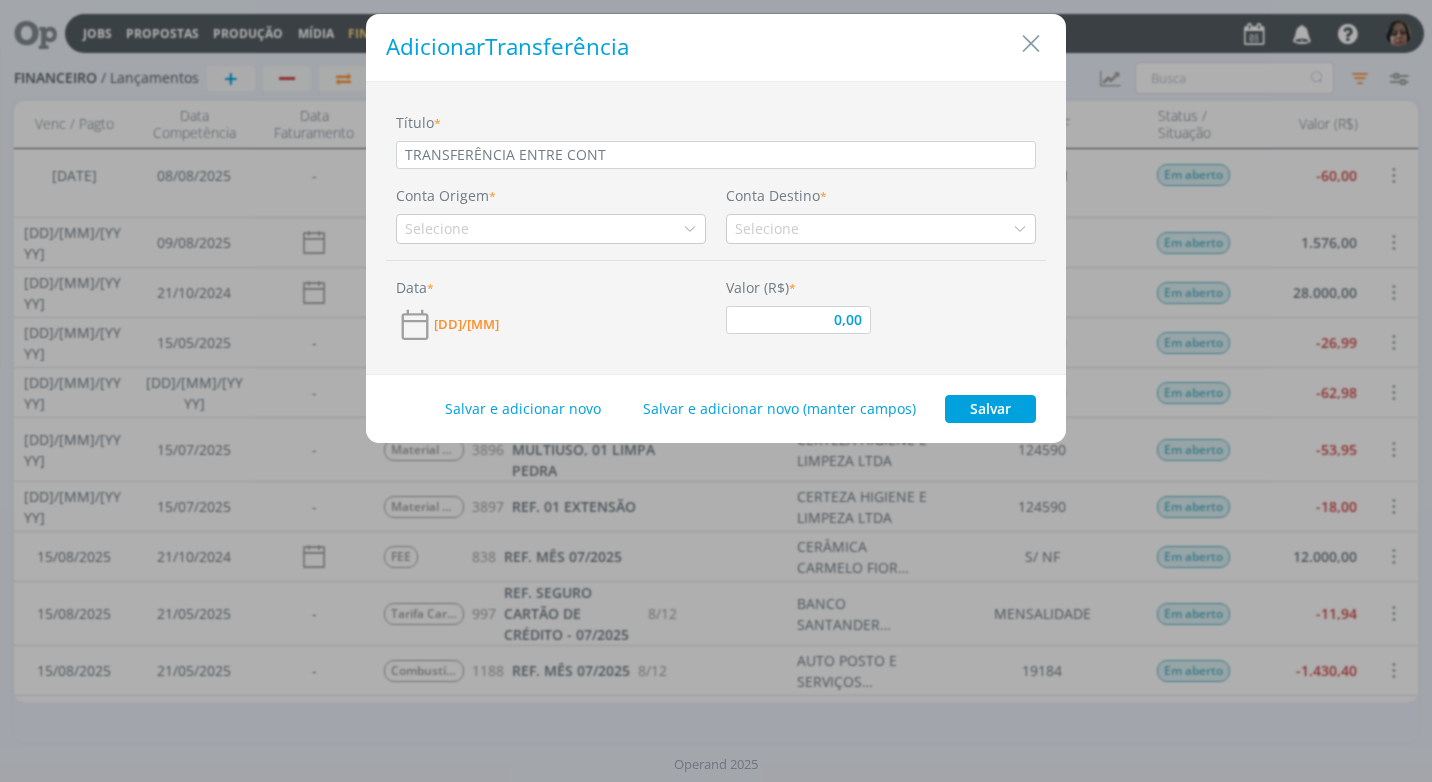 type on "0,00" 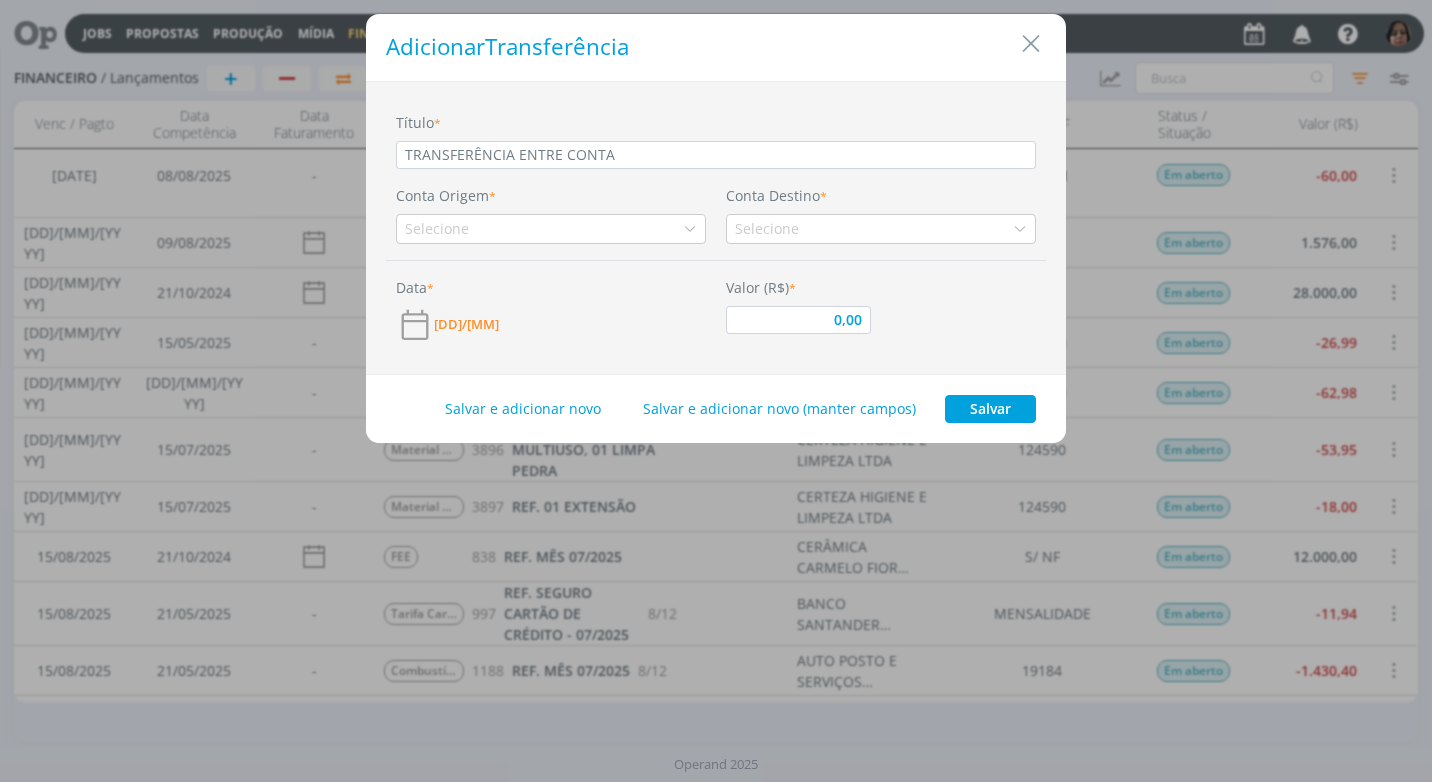 type on "TRANSFERÊNCIA ENTRE CONTAS" 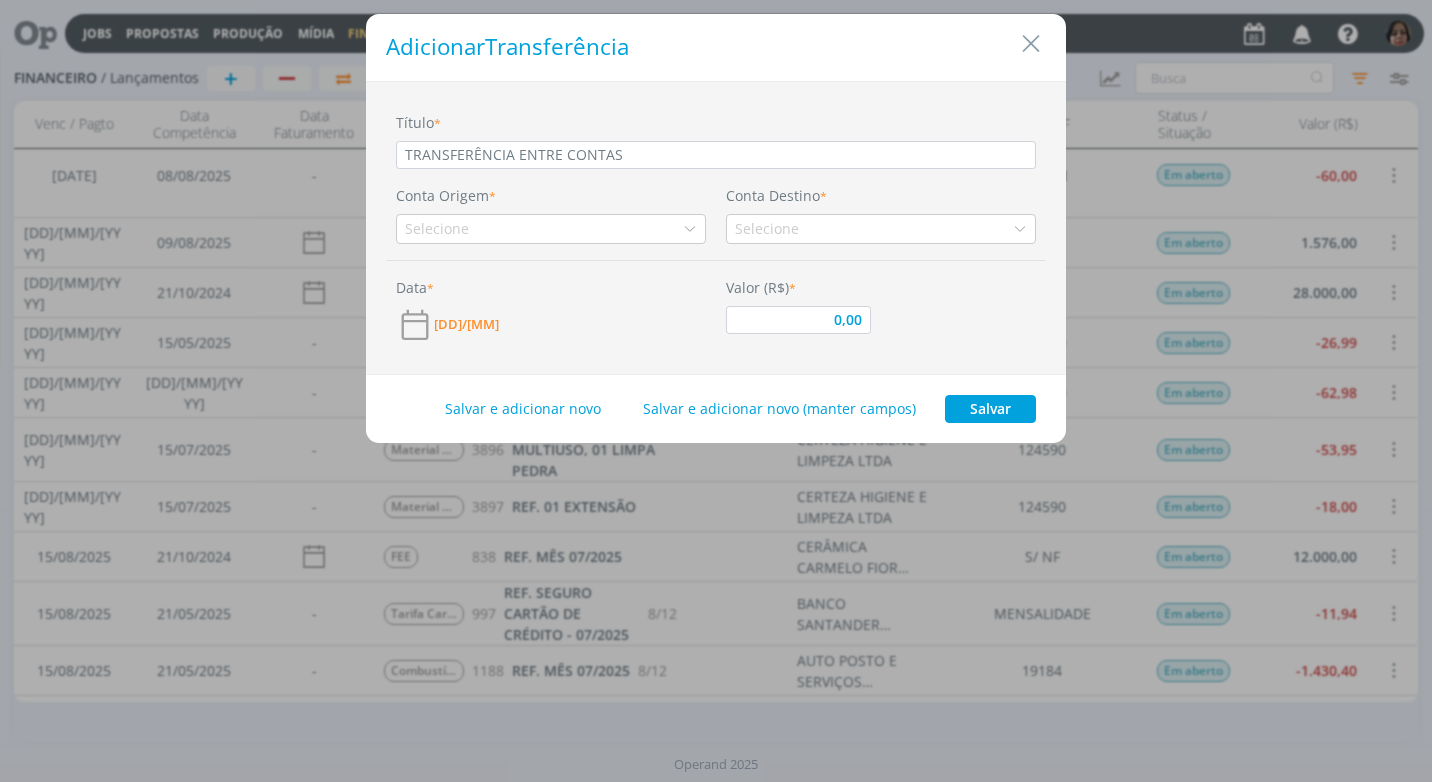 type on "TRANSFERÊNCIA ENTRE CONTAS" 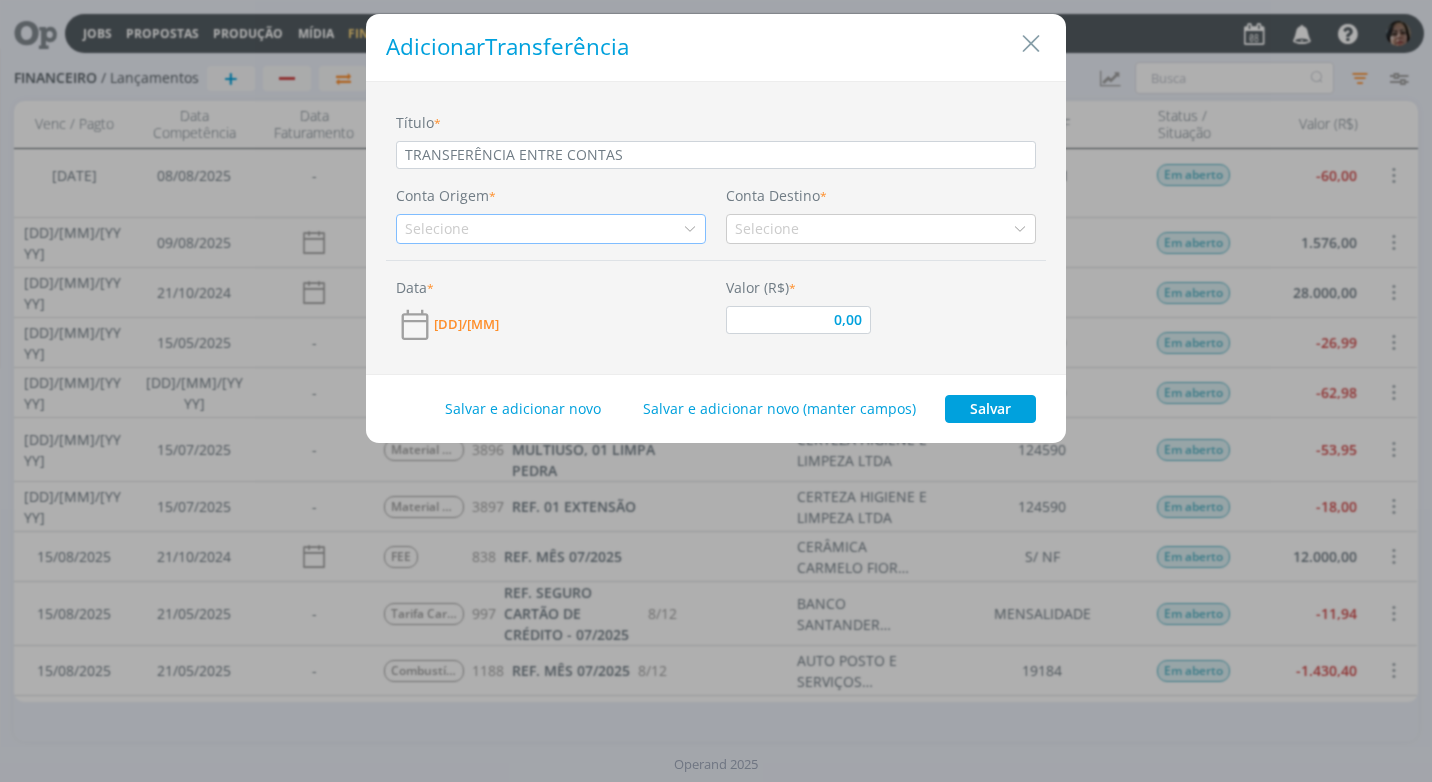 click at bounding box center (690, 229) 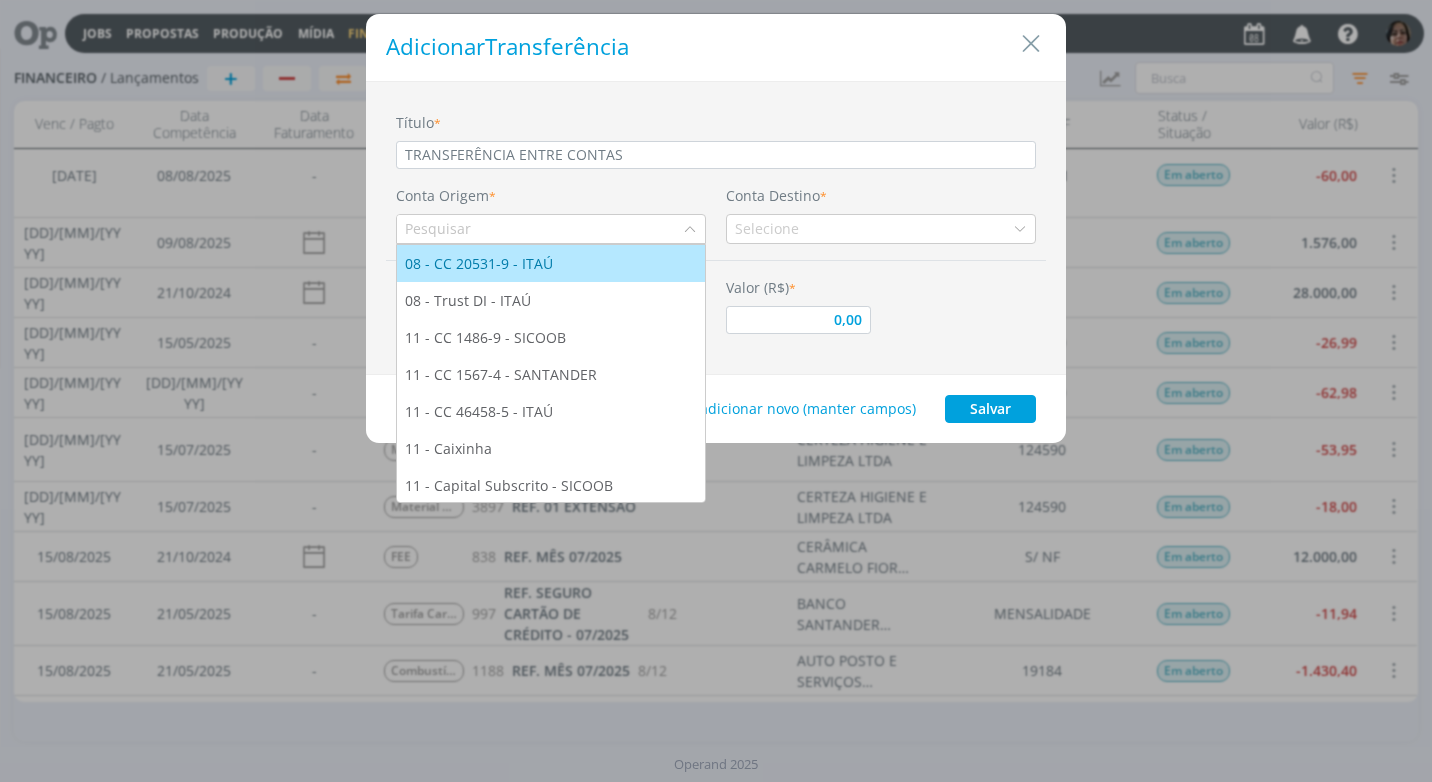 click on "08 - CC 20531-9 - ITAÚ" at bounding box center (481, 263) 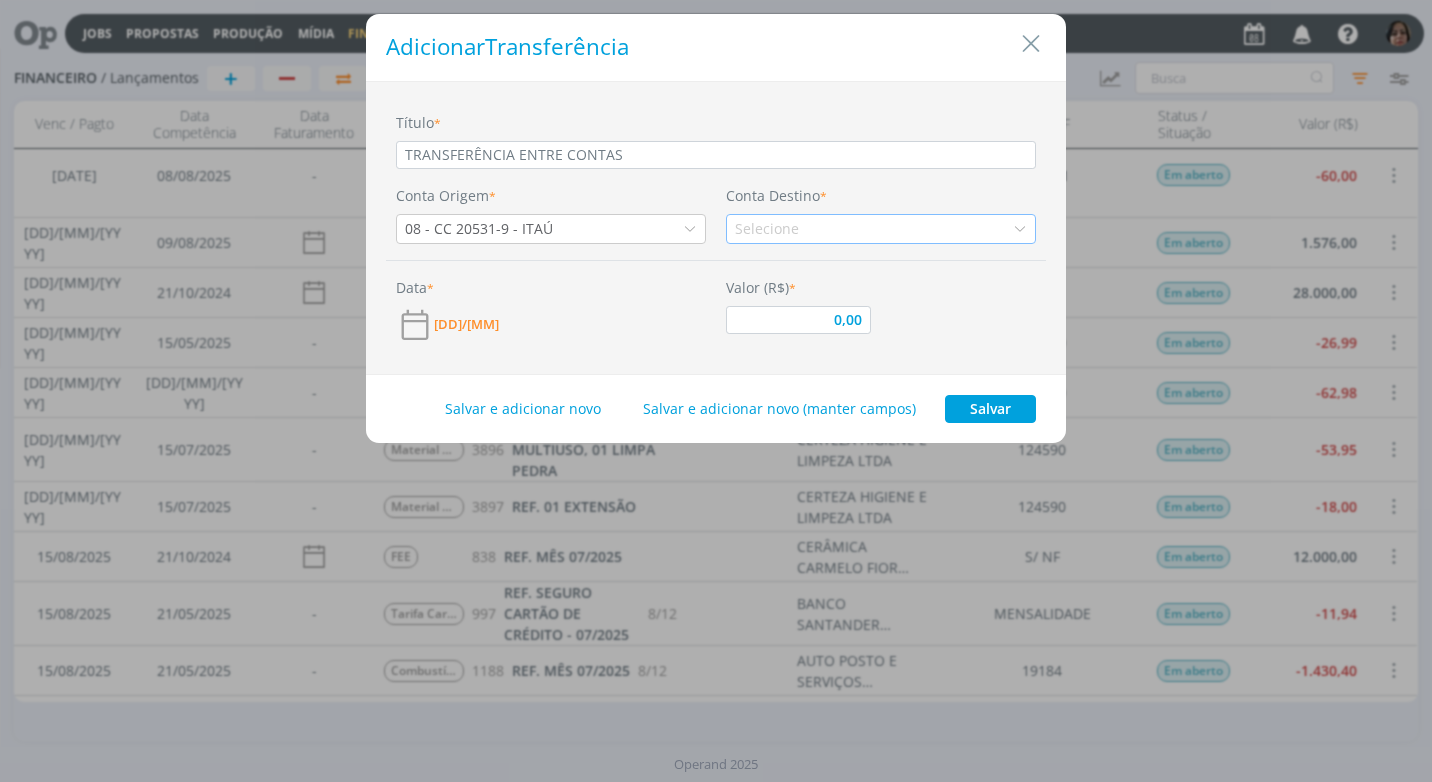 click at bounding box center [1020, 229] 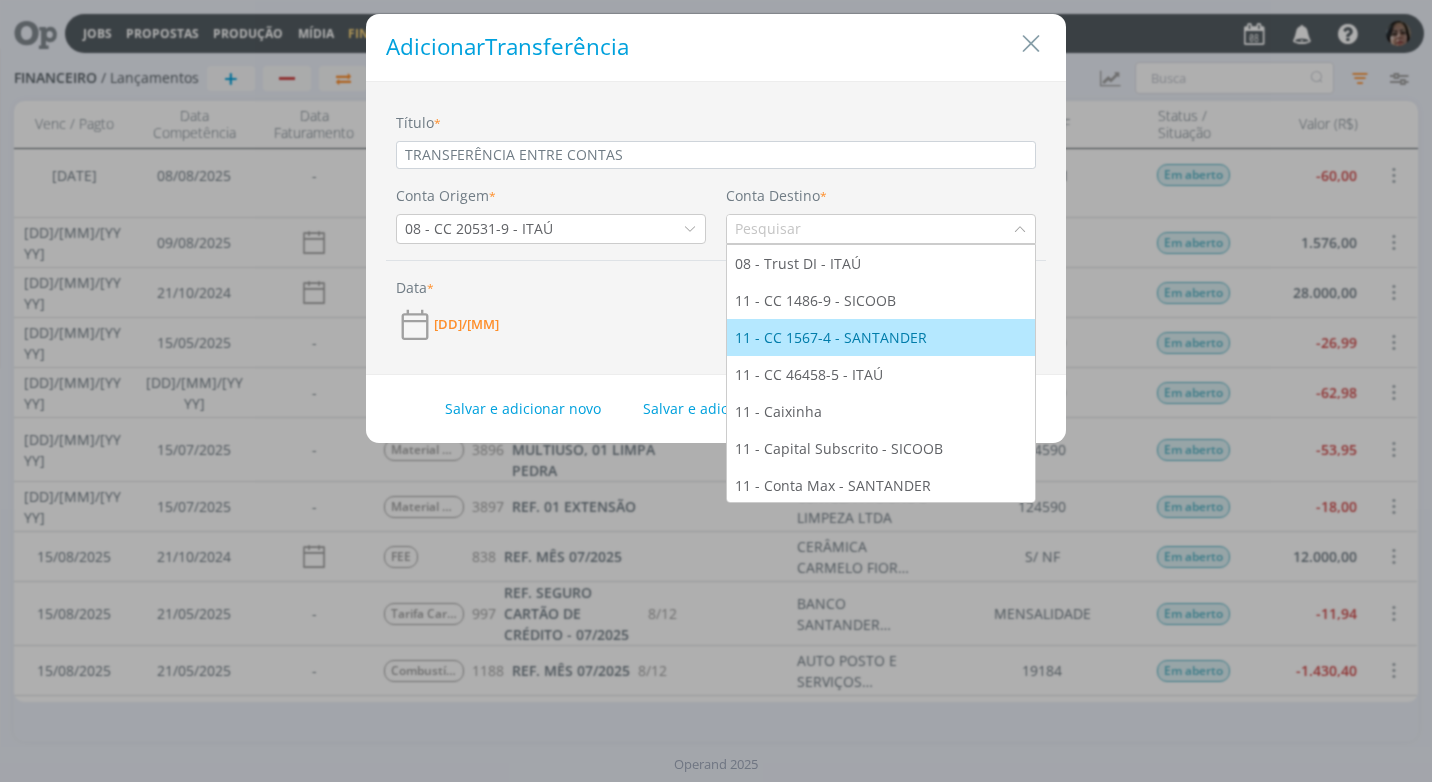 click on "11 - CC 1567-4 - SANTANDER" at bounding box center (833, 337) 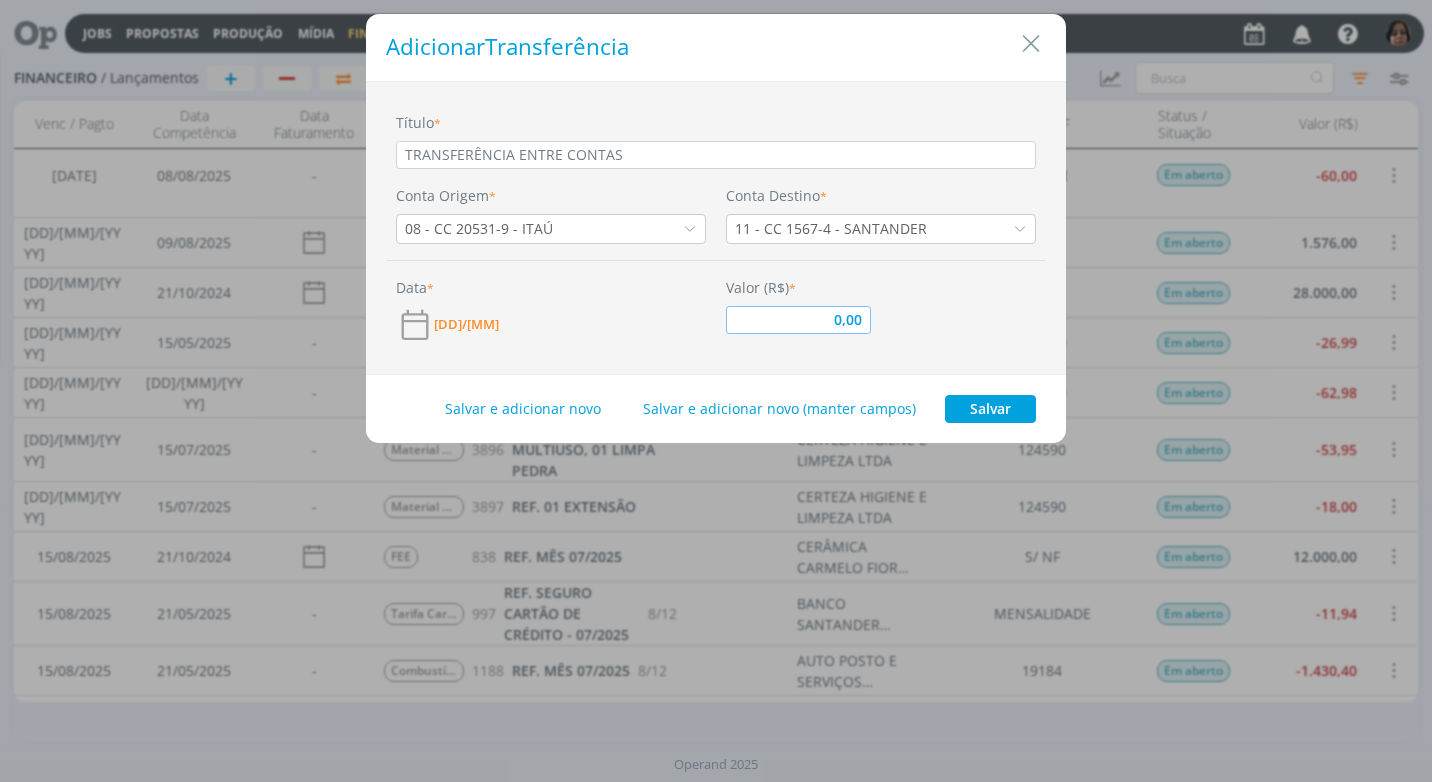 click on "0,00" at bounding box center [798, 320] 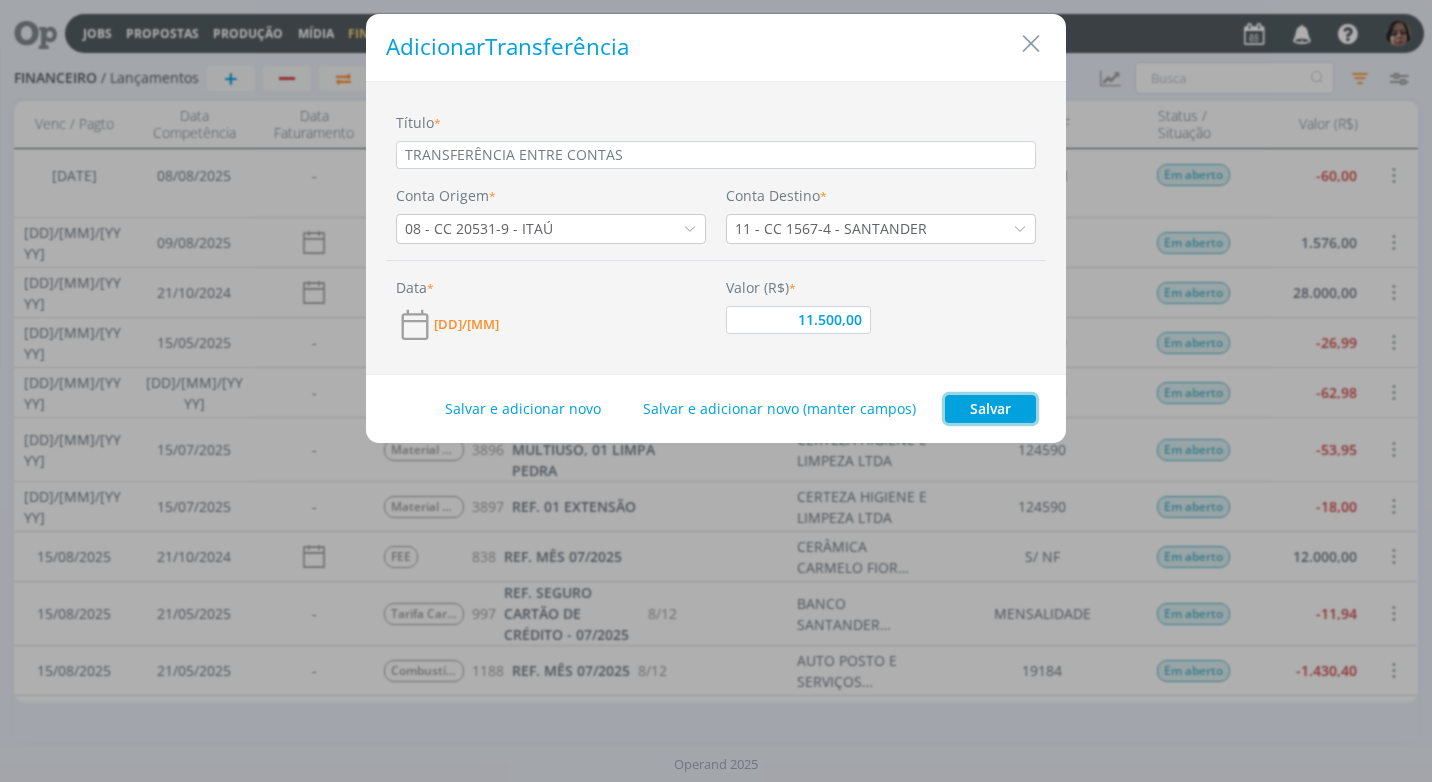 click on "Salvar" at bounding box center (990, 409) 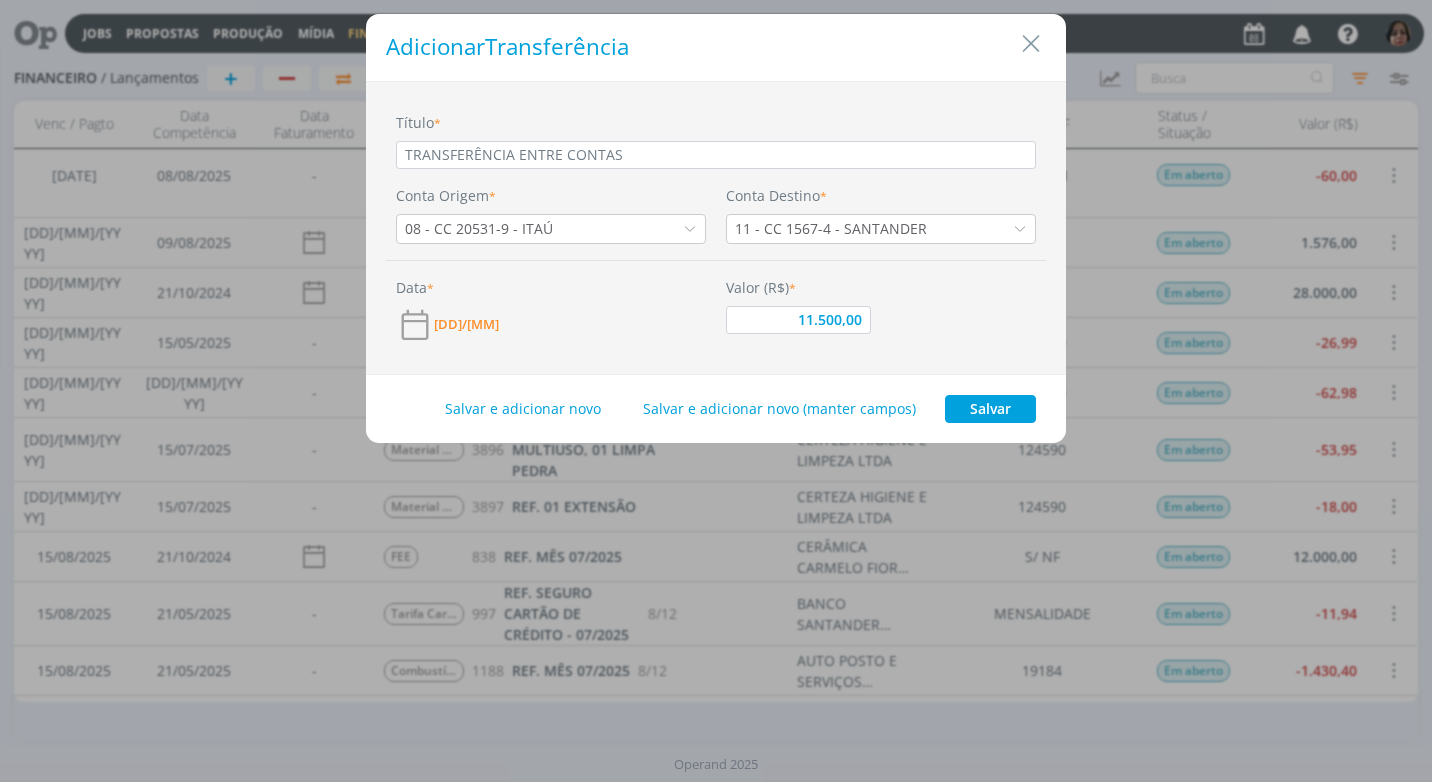 type on "11.500,00" 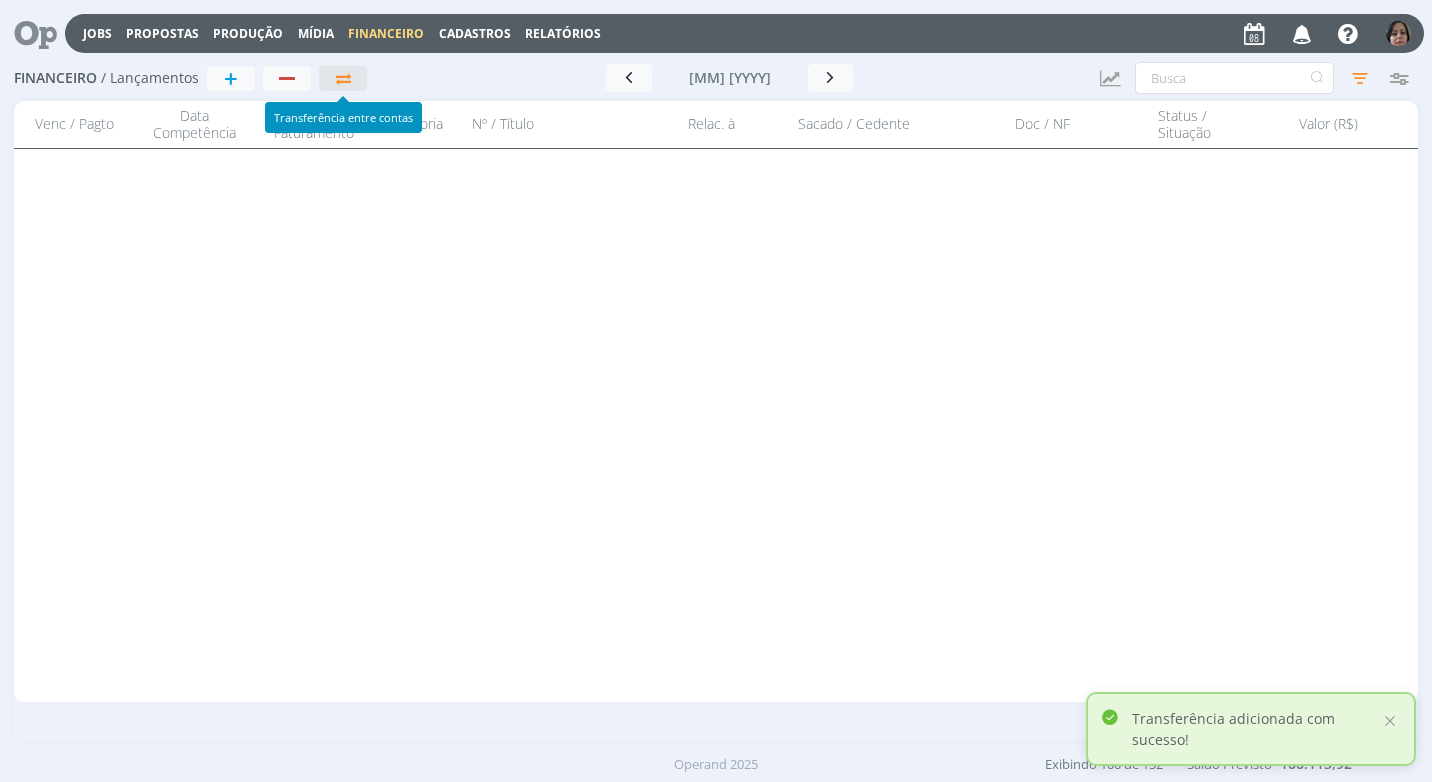 scroll, scrollTop: 0, scrollLeft: 0, axis: both 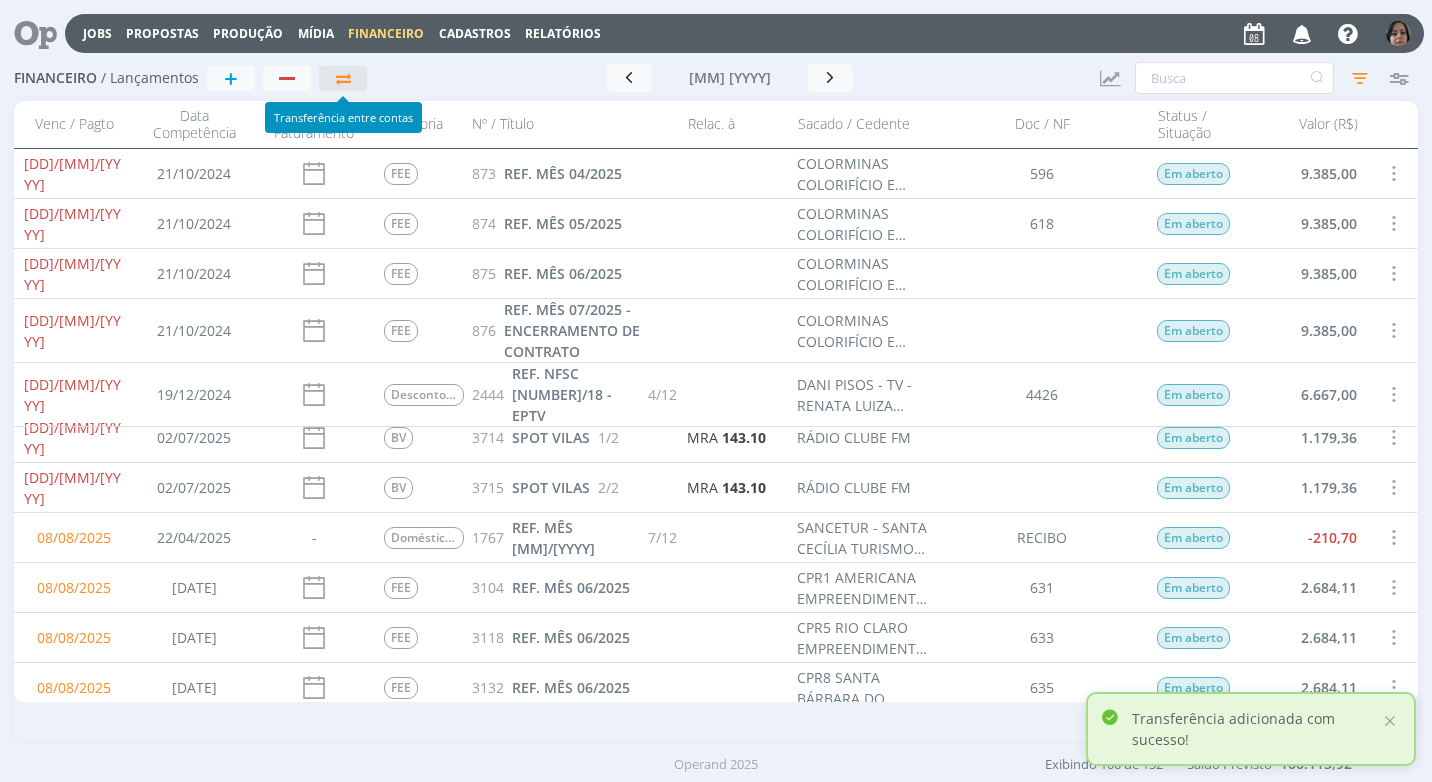 click at bounding box center [343, 78] 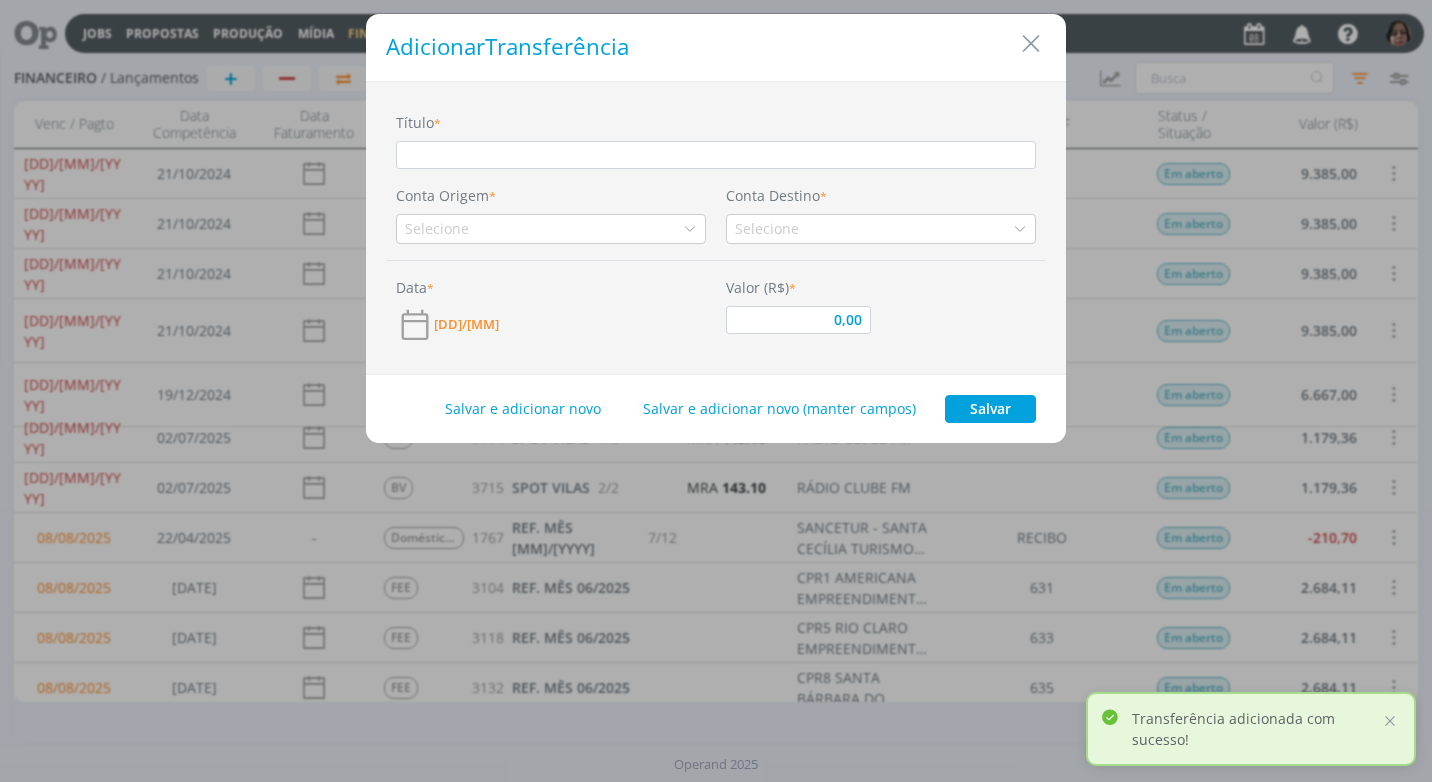 type on "T" 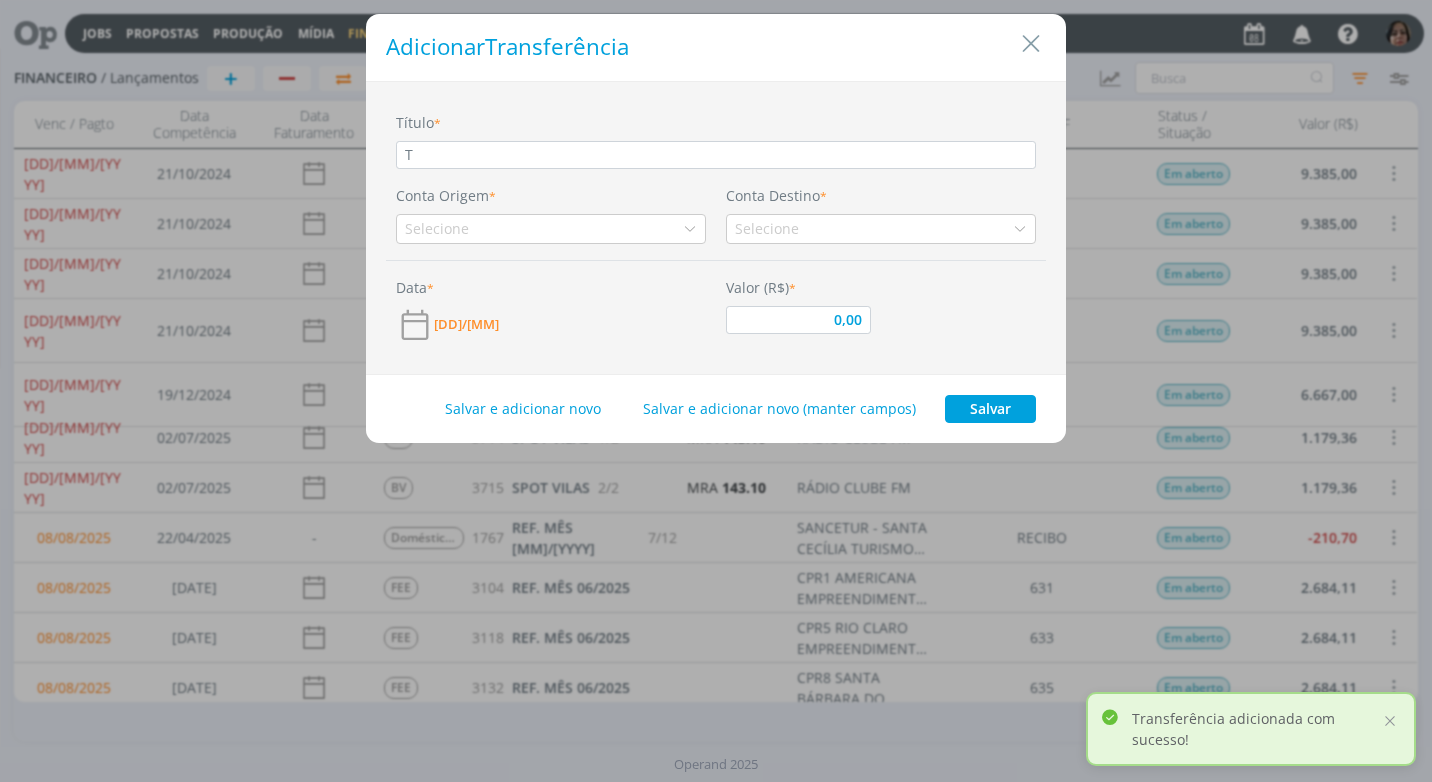 type on "TR" 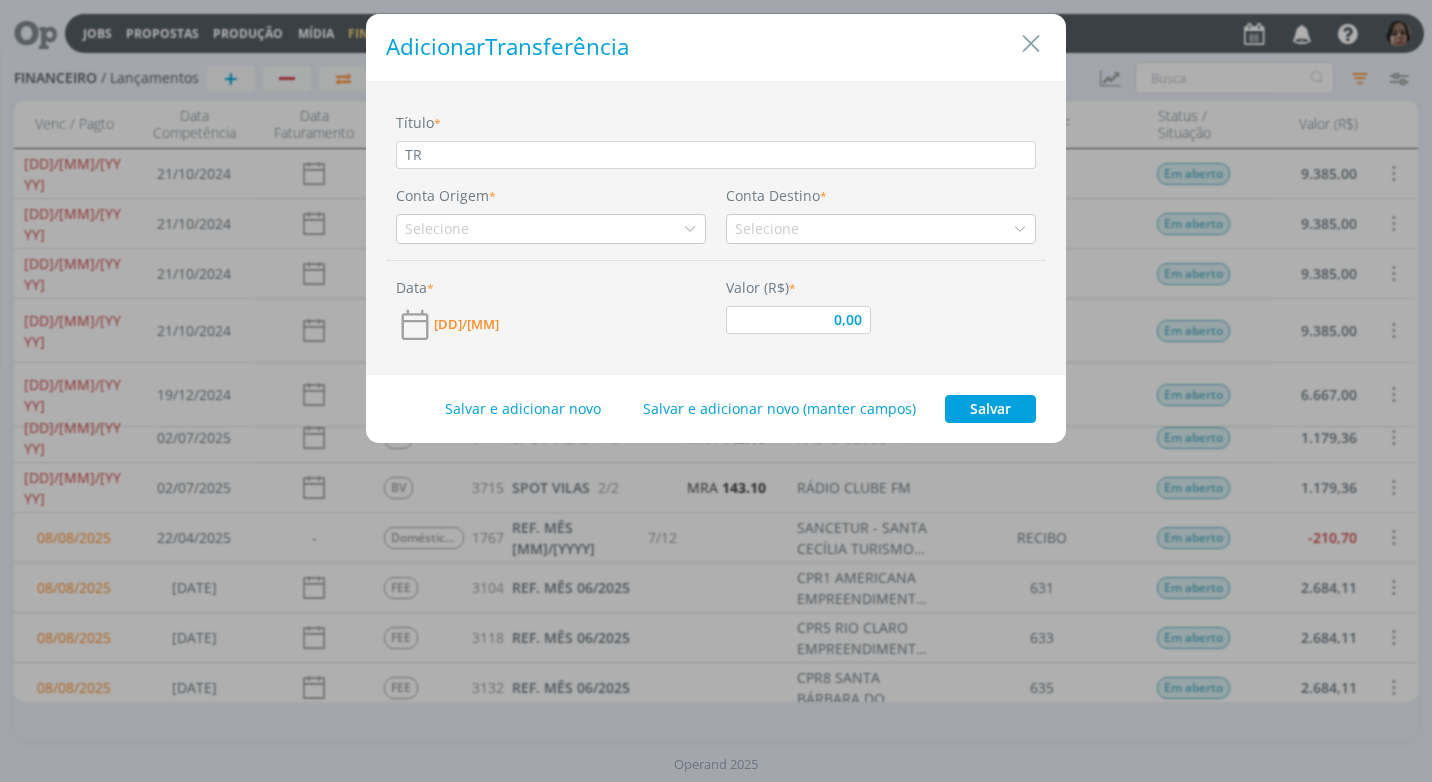 type on "TRA" 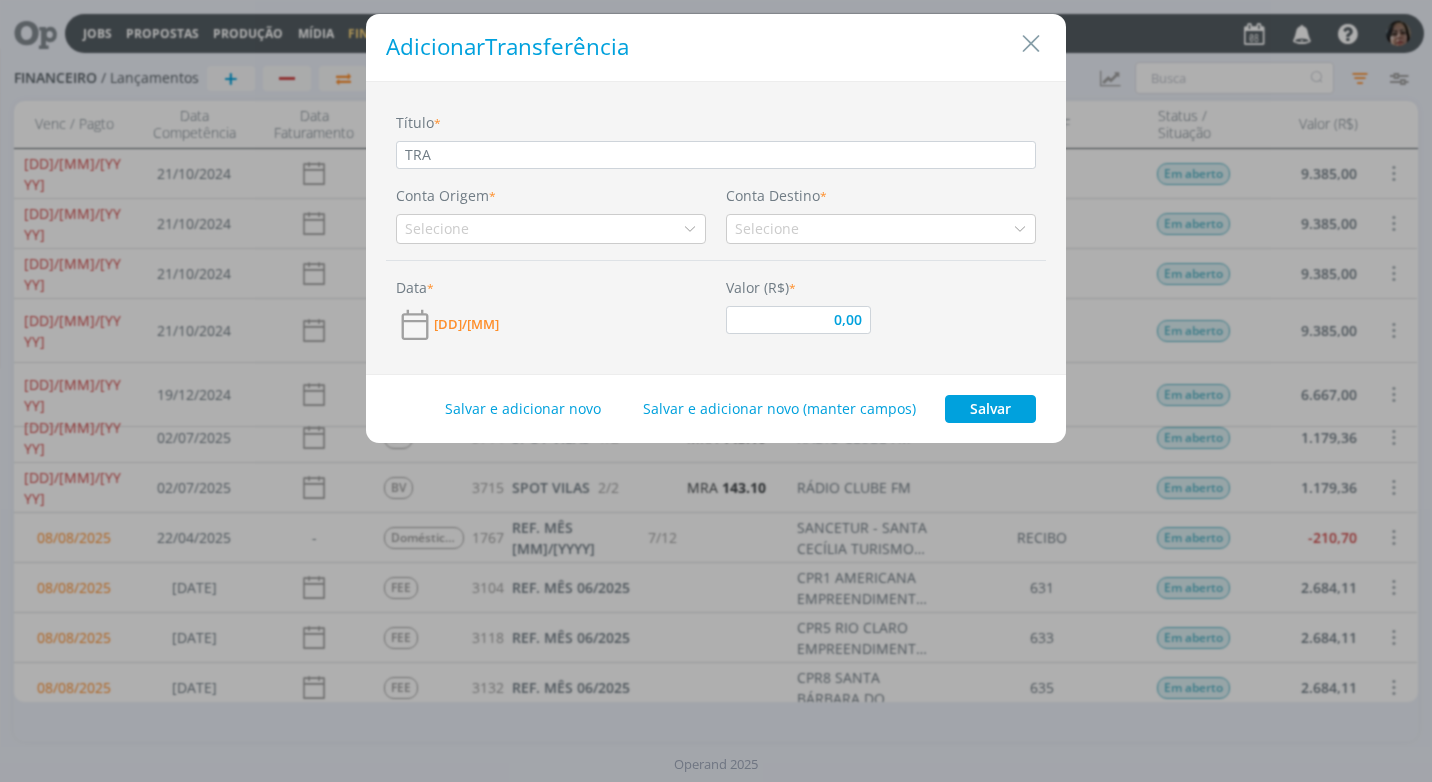 type on "TRAN" 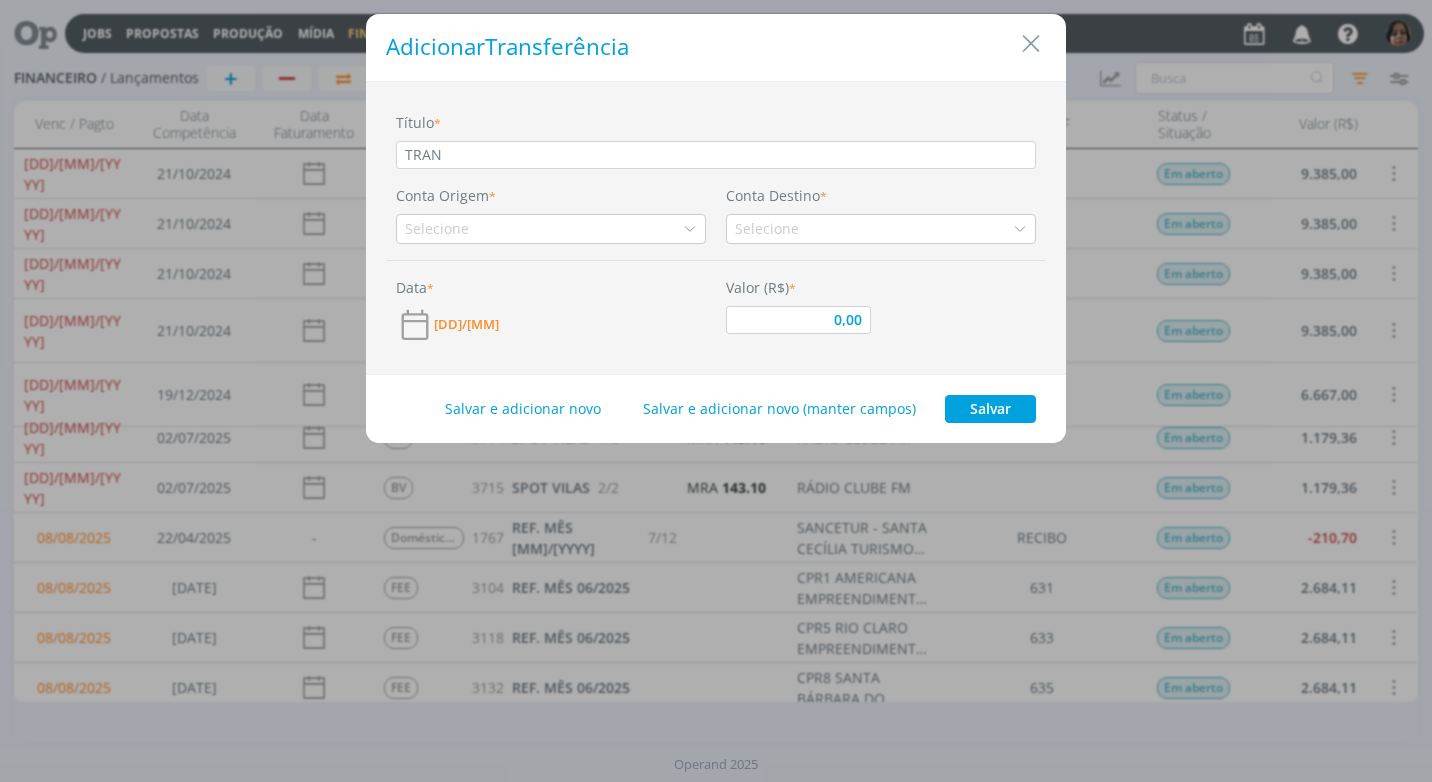 type on "0,00" 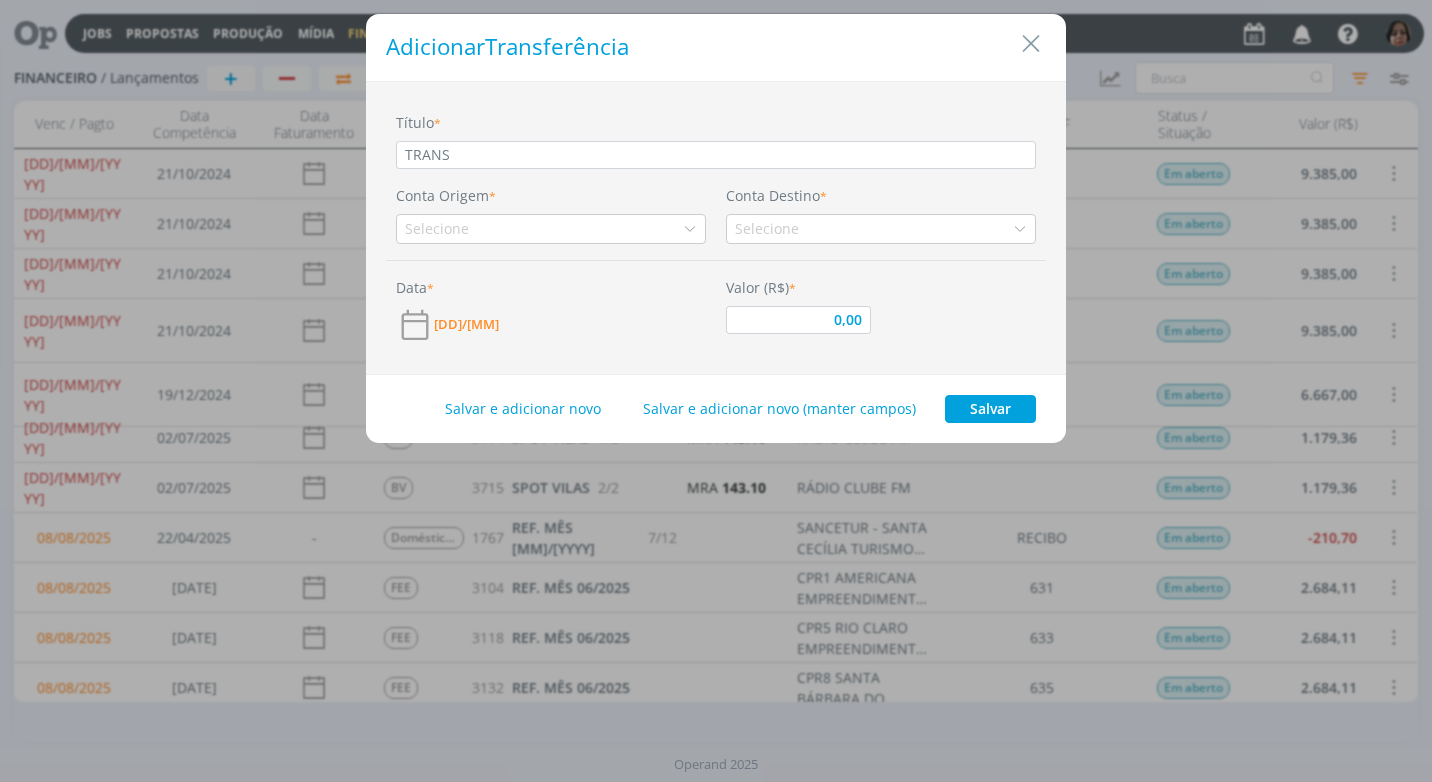type on "TRANSF" 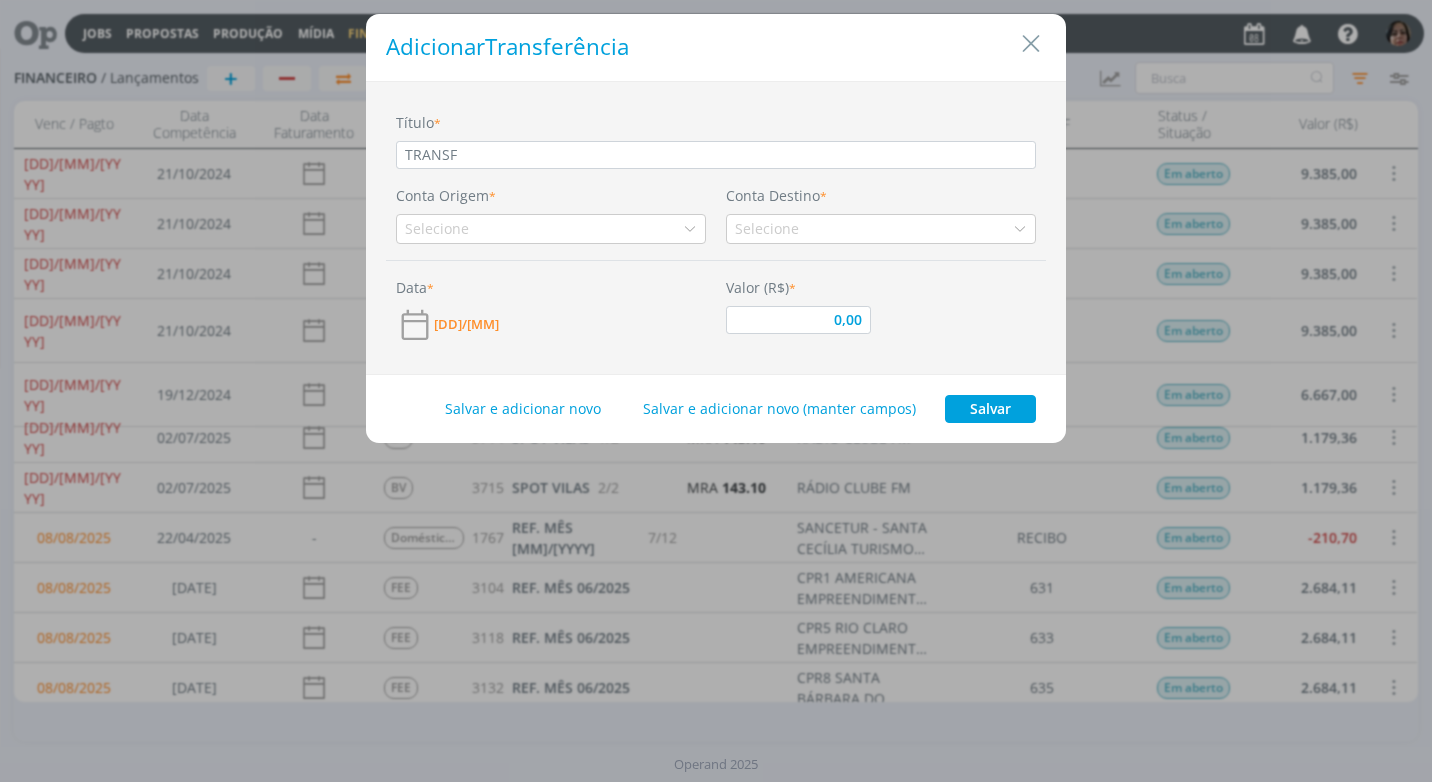 type on "TRANSFE" 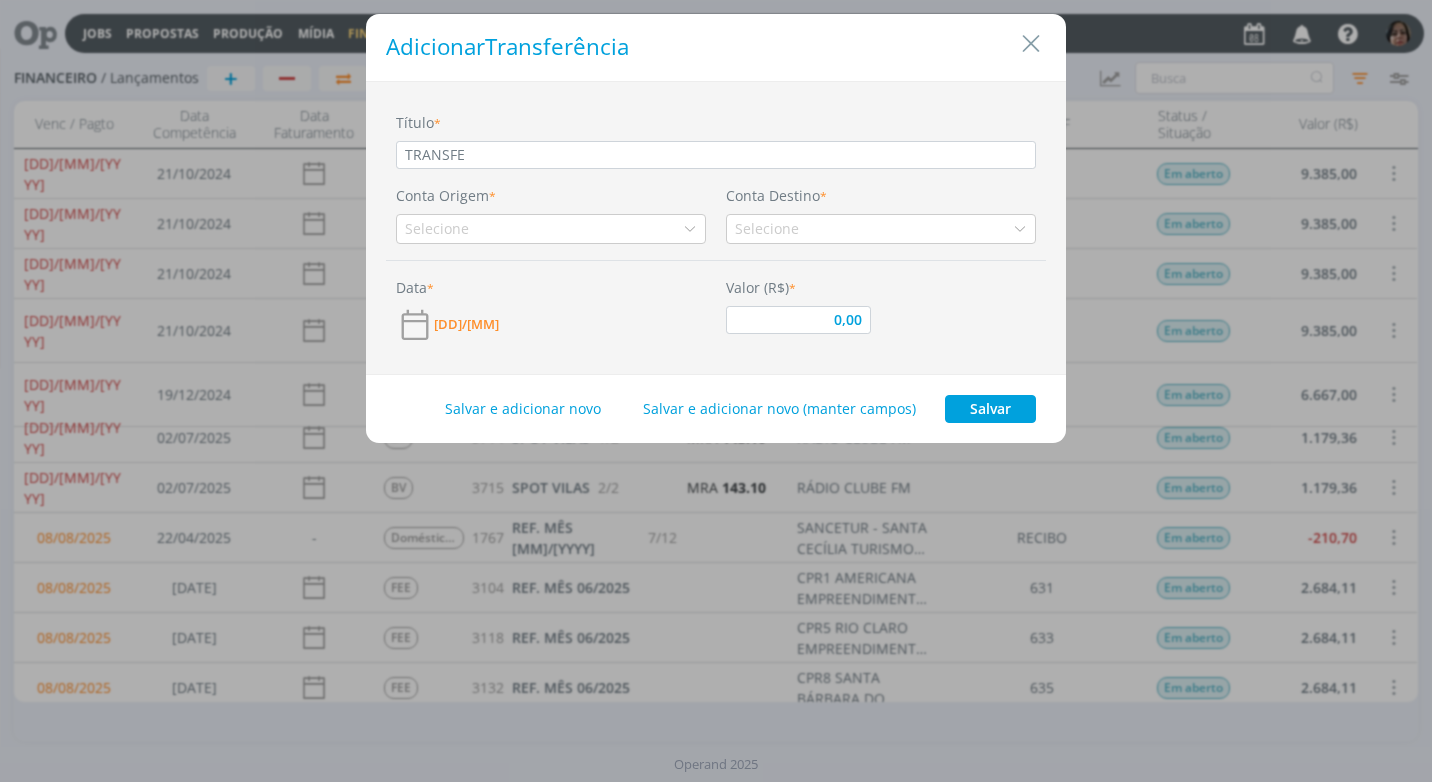 type on "TRANSFER" 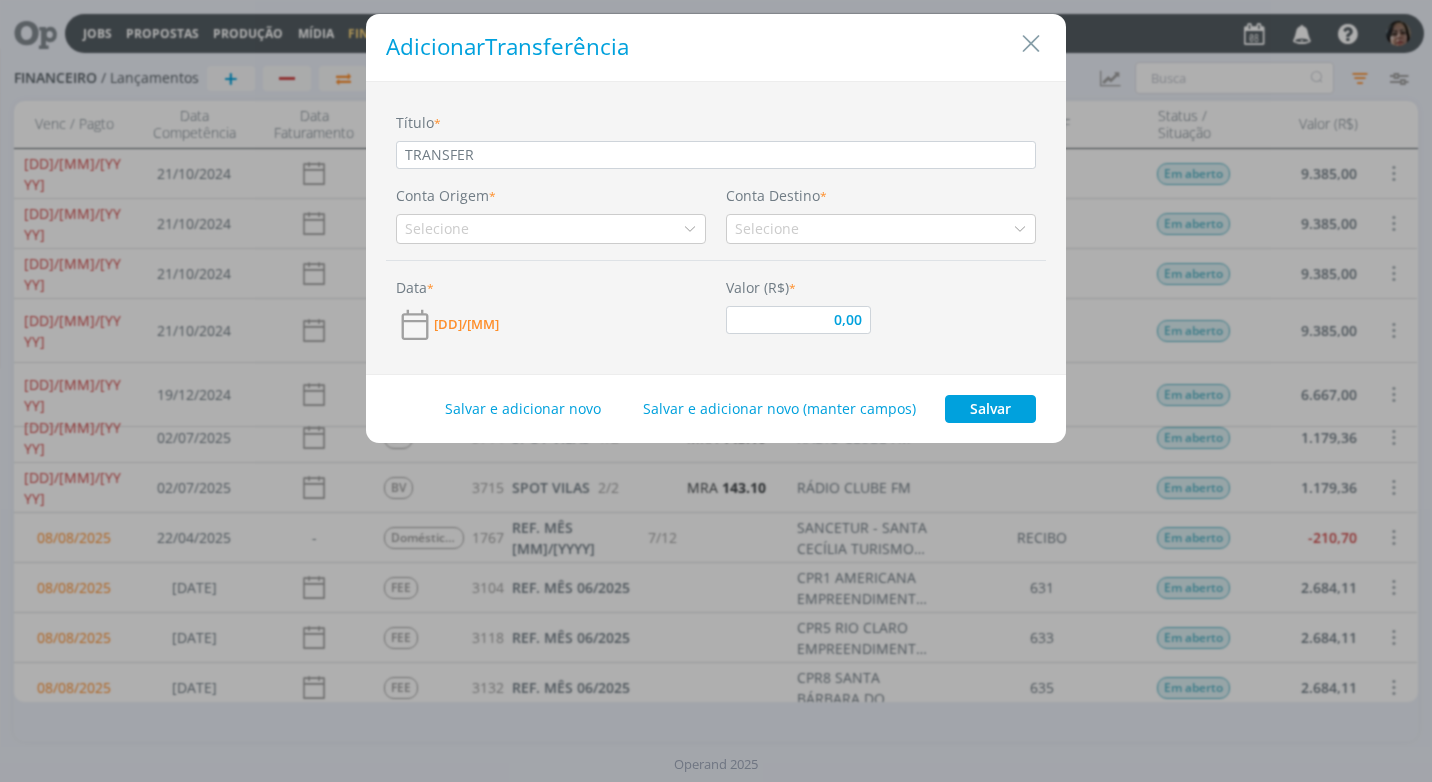 type on "TRANSFERÊ" 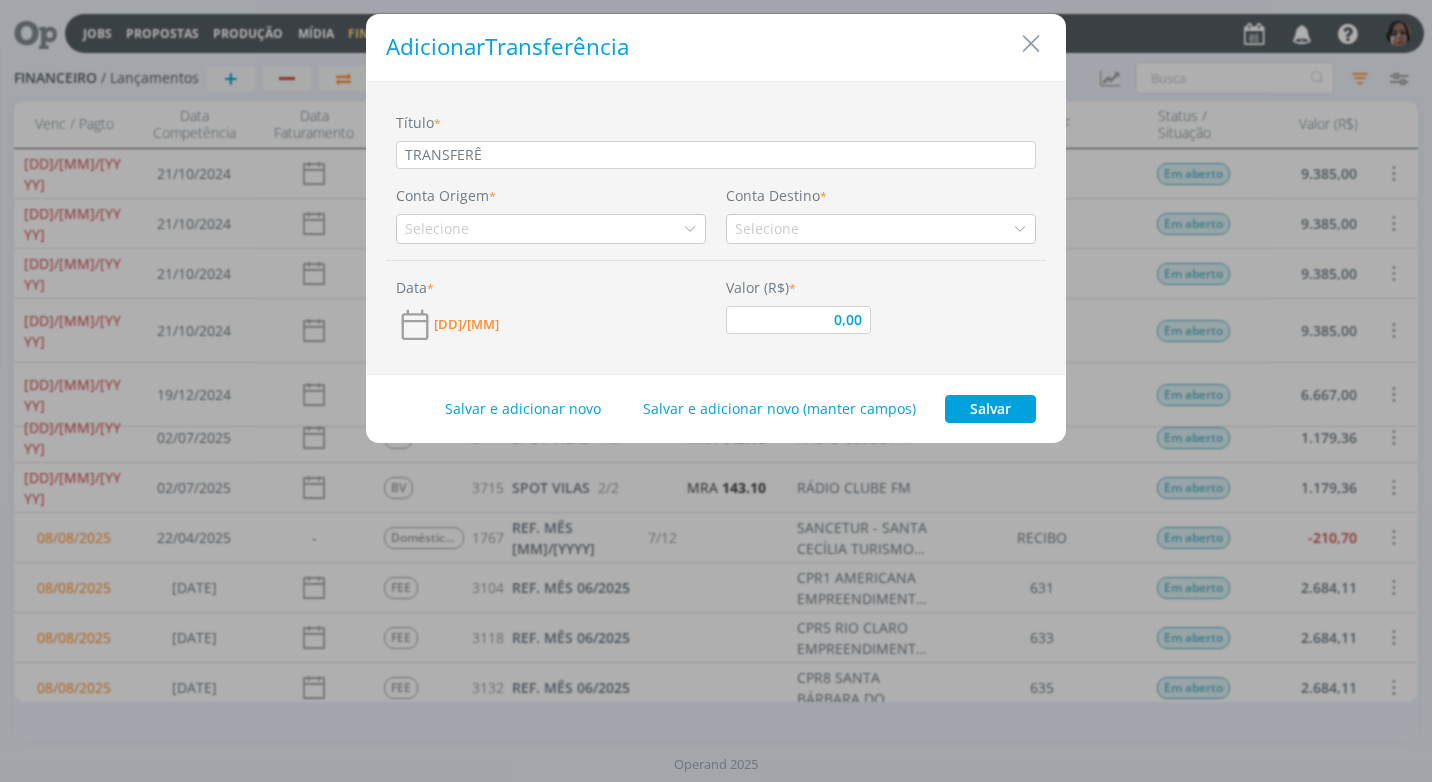 type on "TRANSFERÊN" 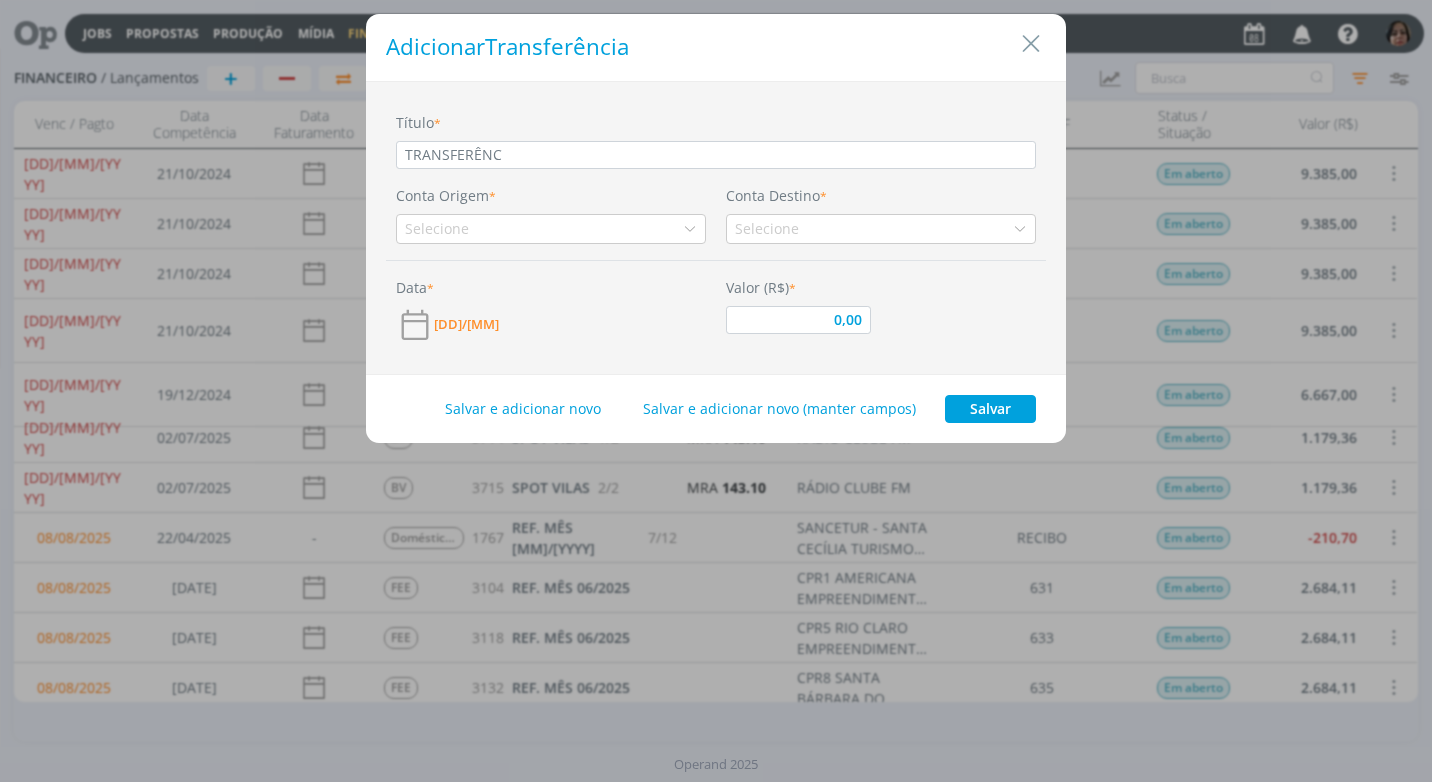 type on "TRANSFERÊNCI" 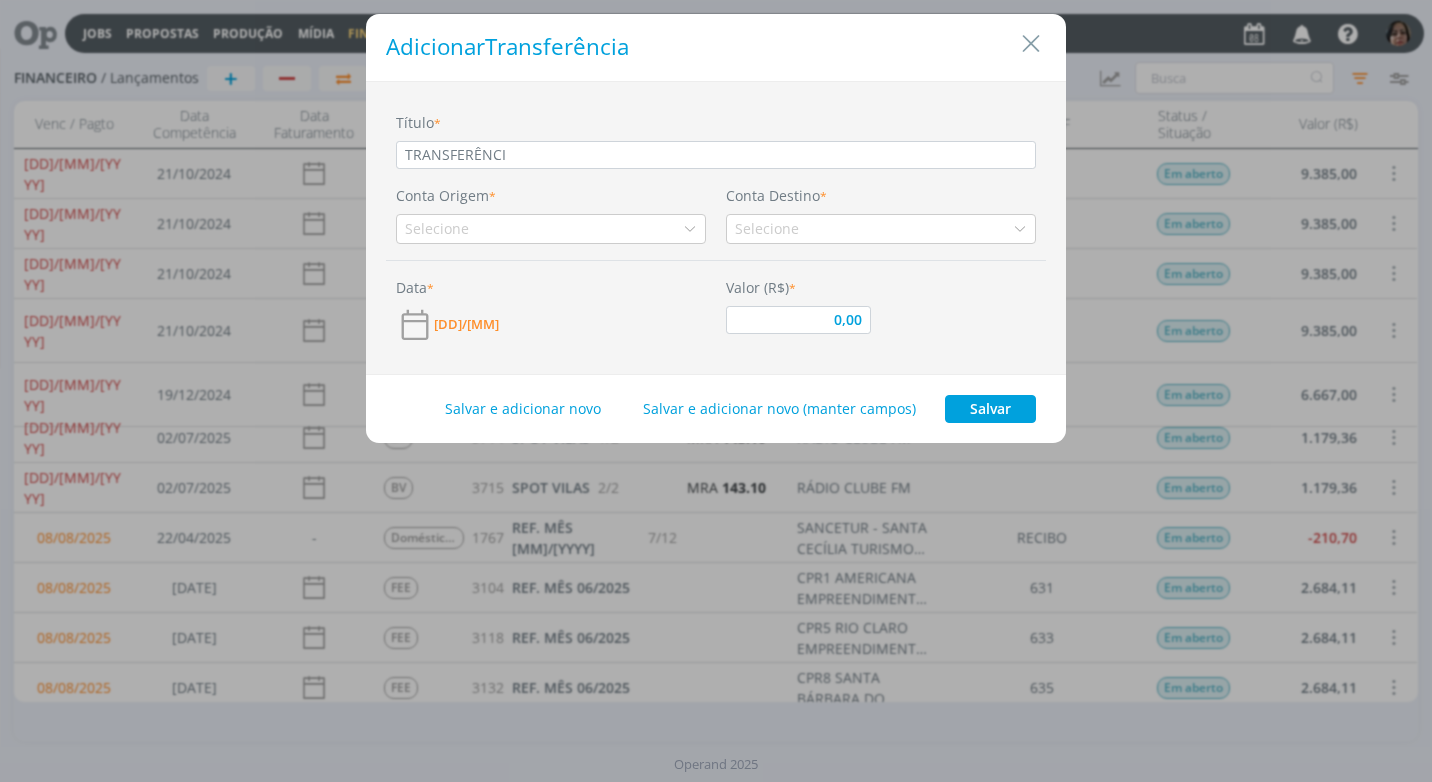type on "TRANSFERÊNCIA" 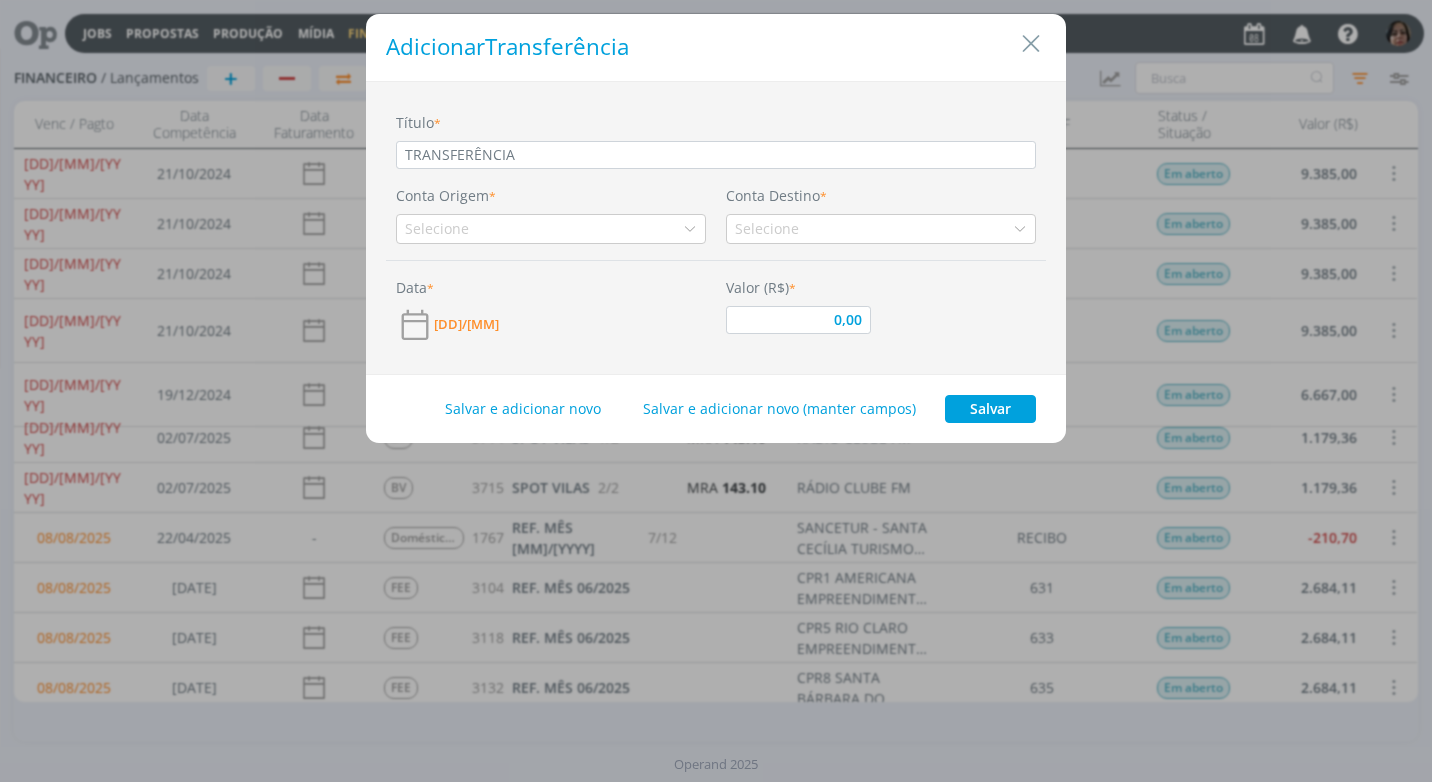type on "TRANSFERÊNCIA" 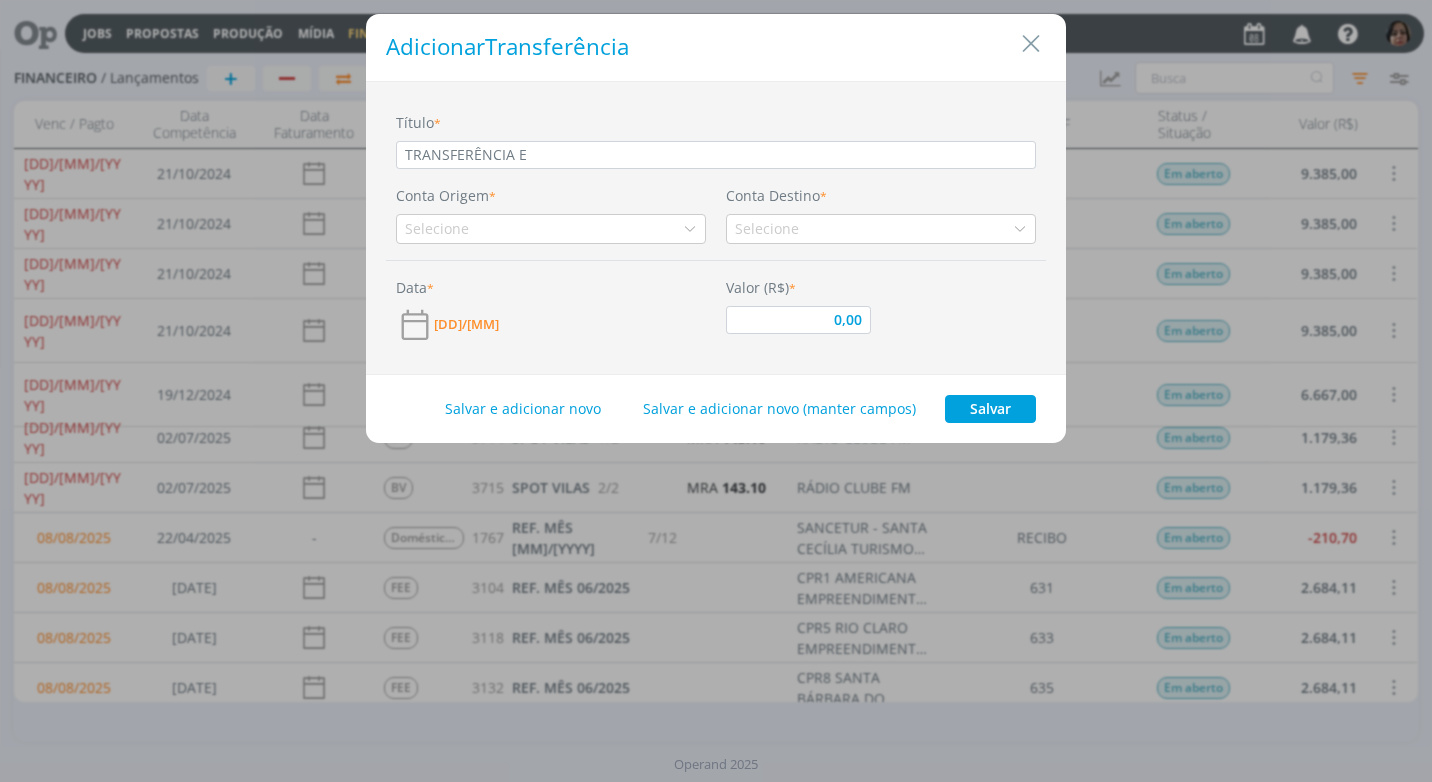 type on "TRANSFERÊNCIA EN" 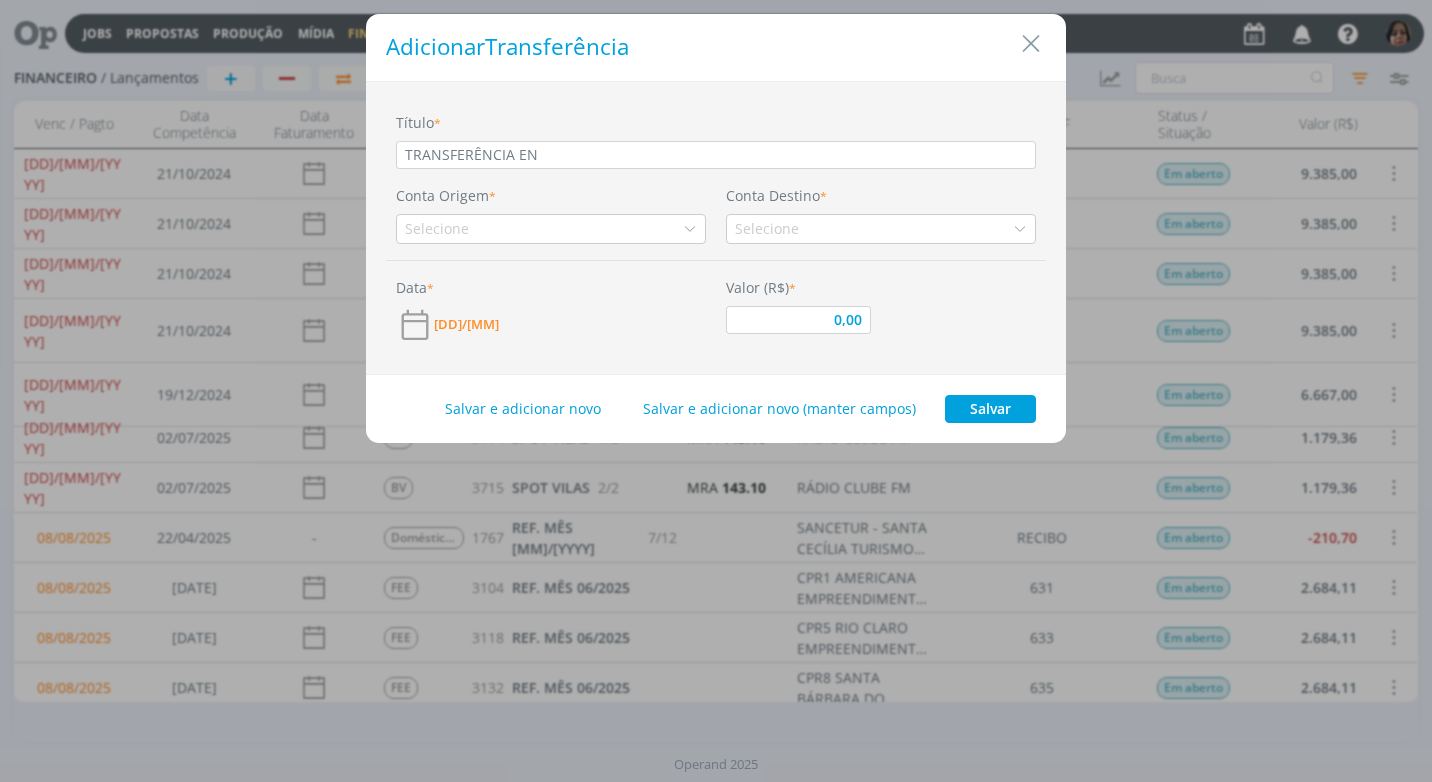 type on "TRANSFERÊNCIA ENT" 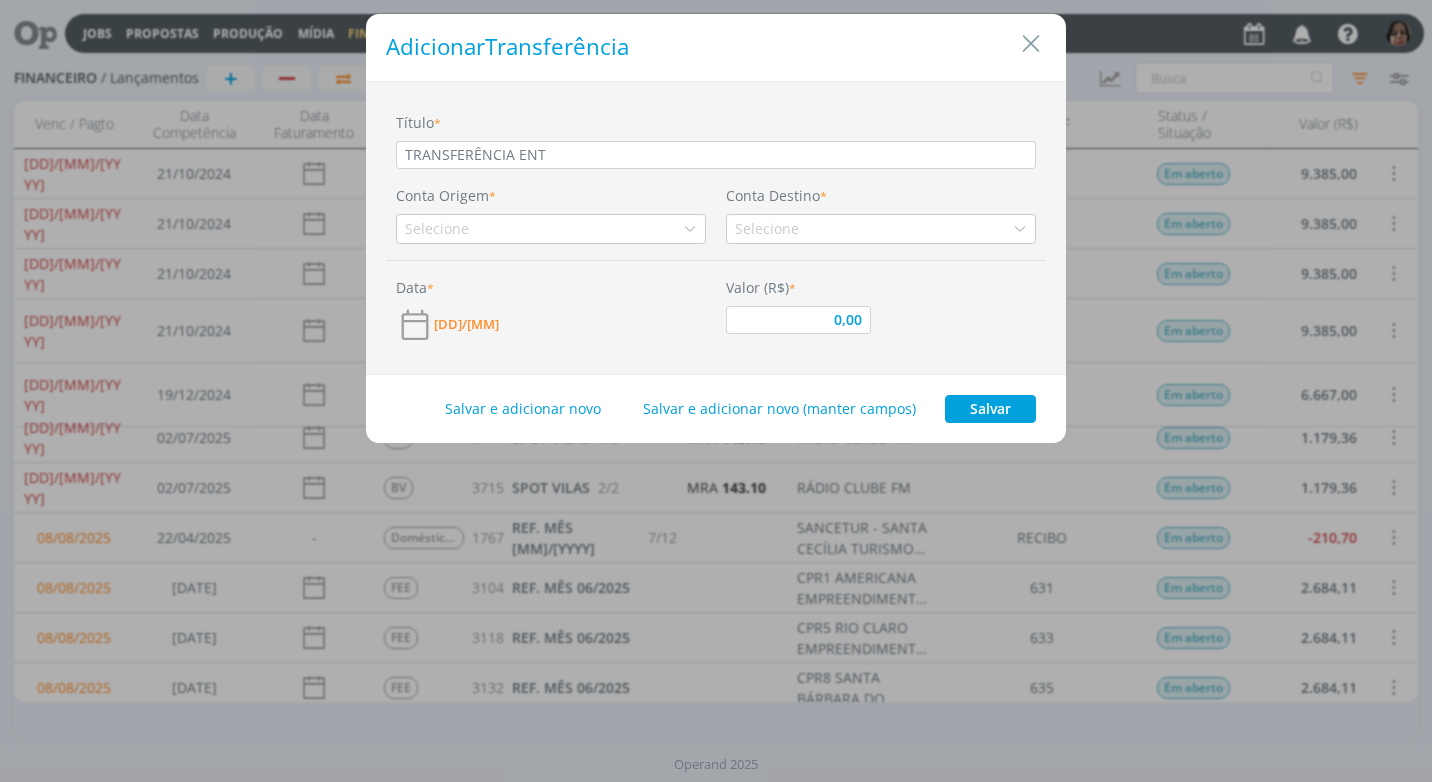 type on "TRANSFERÊNCIA ENTR" 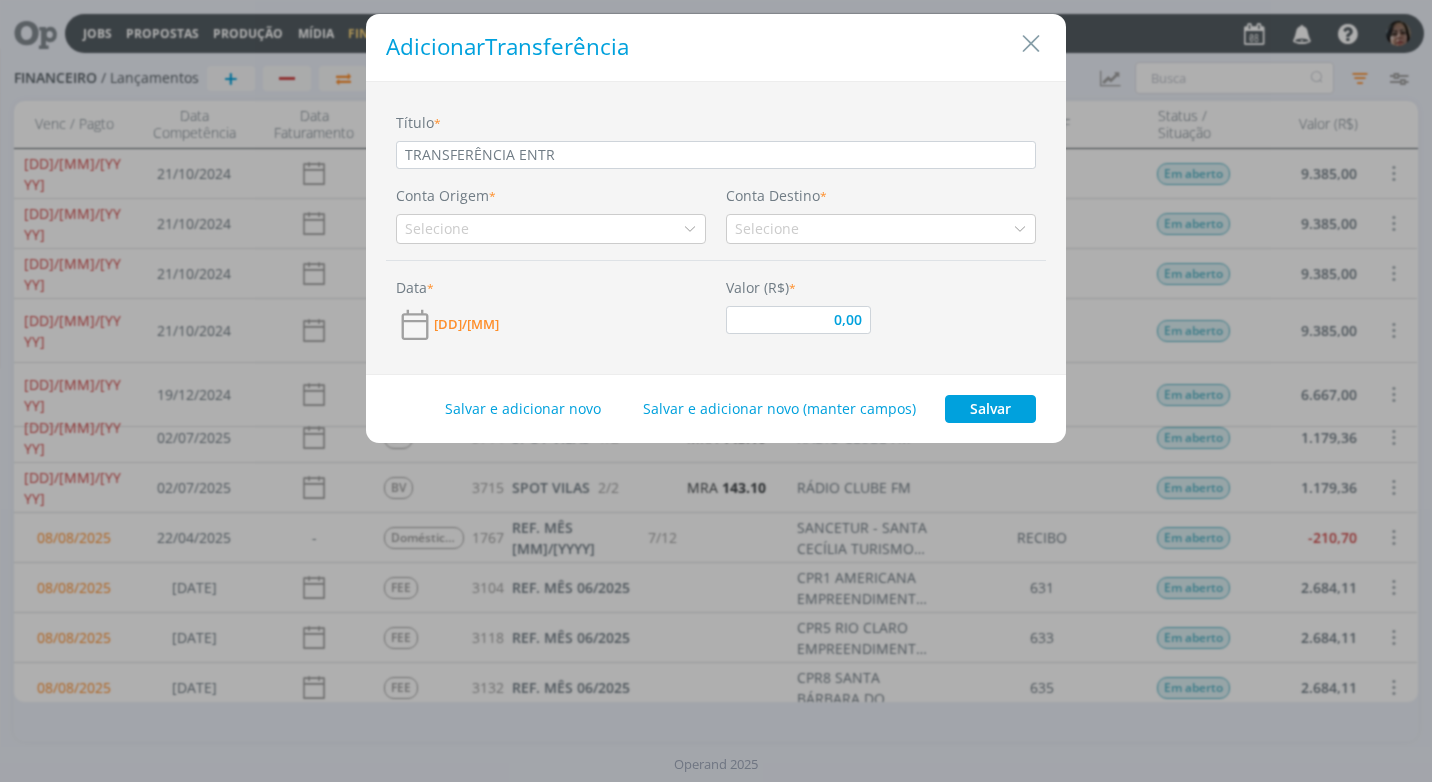 type on "TRANSFERÊNCIA ENTRE" 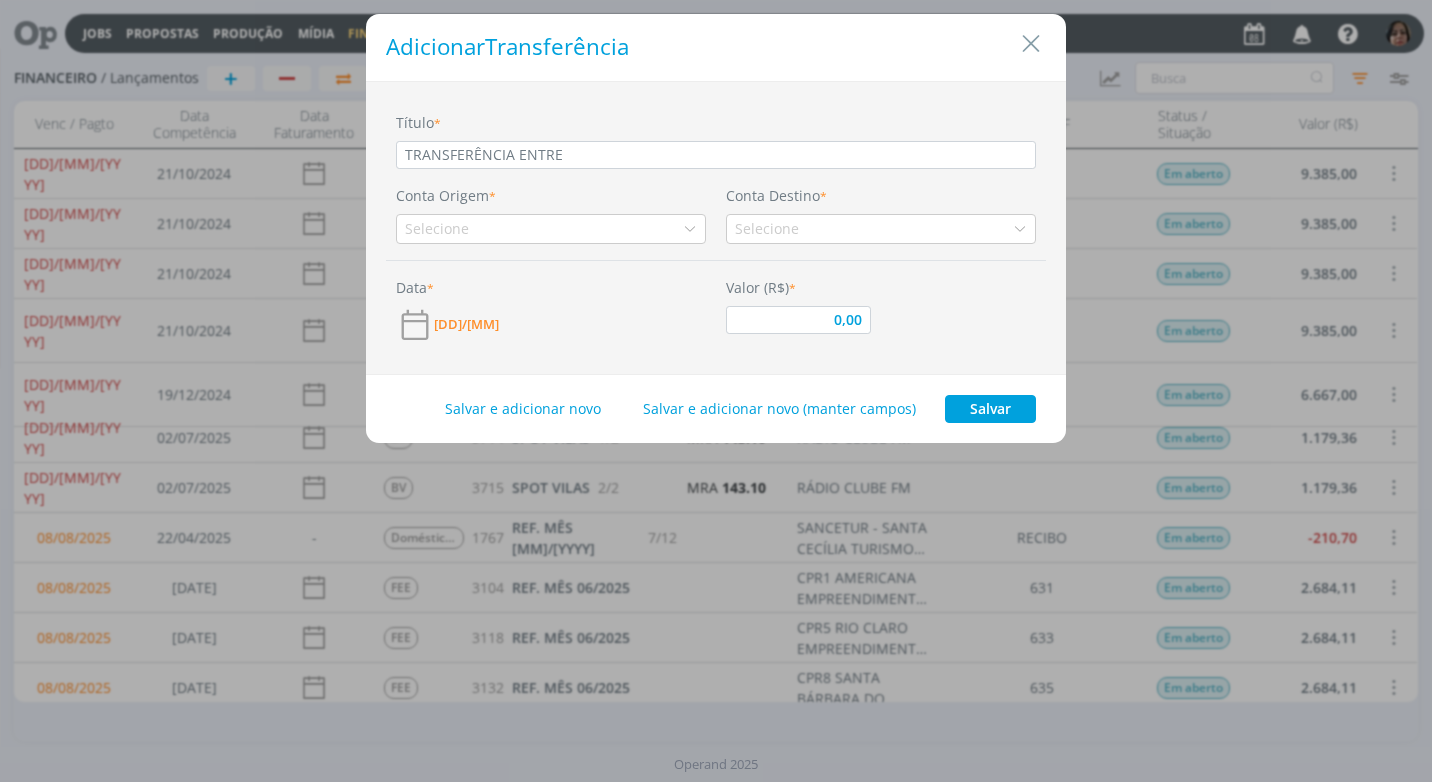 type on "TRANSFERÊNCIA ENTRE" 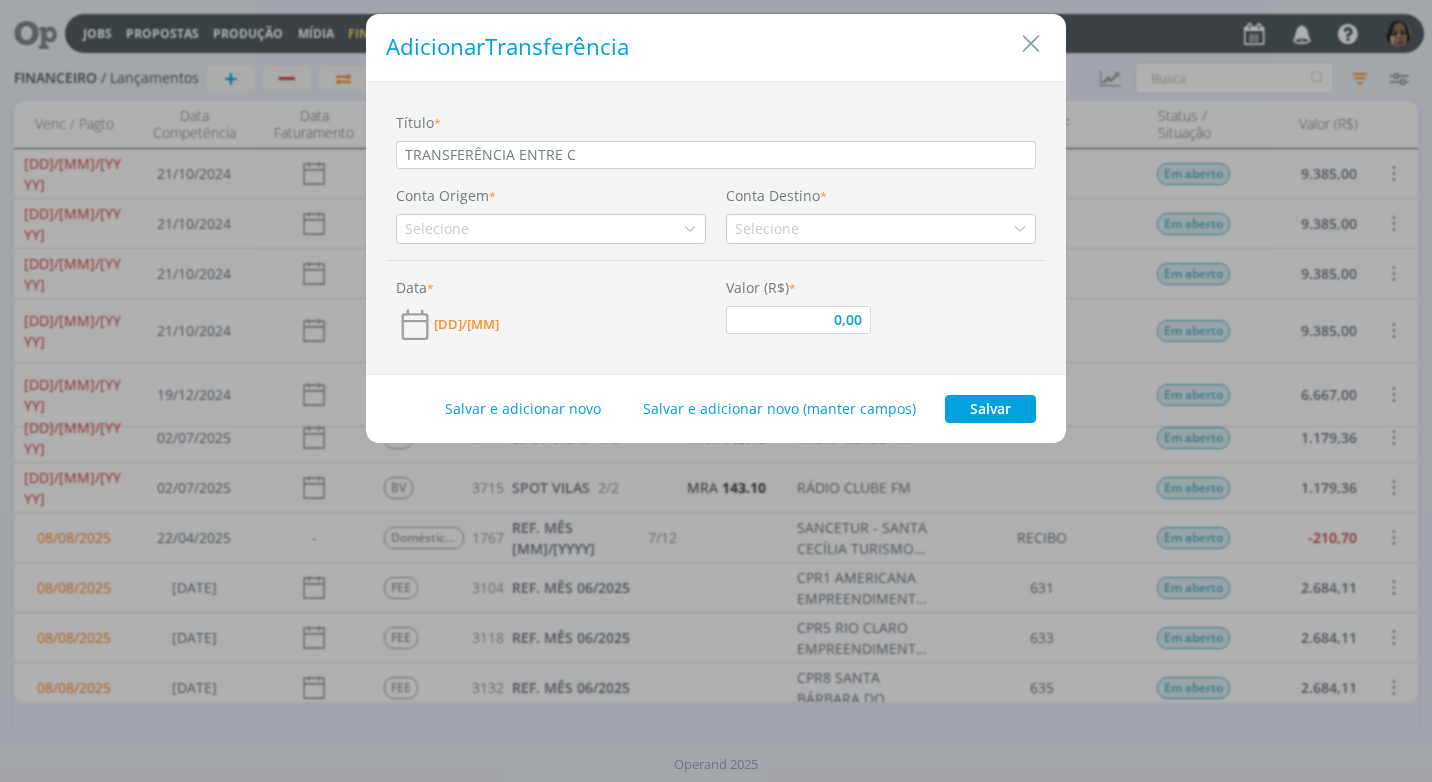 type on "TRANSFERÊNCIA ENTRE CO" 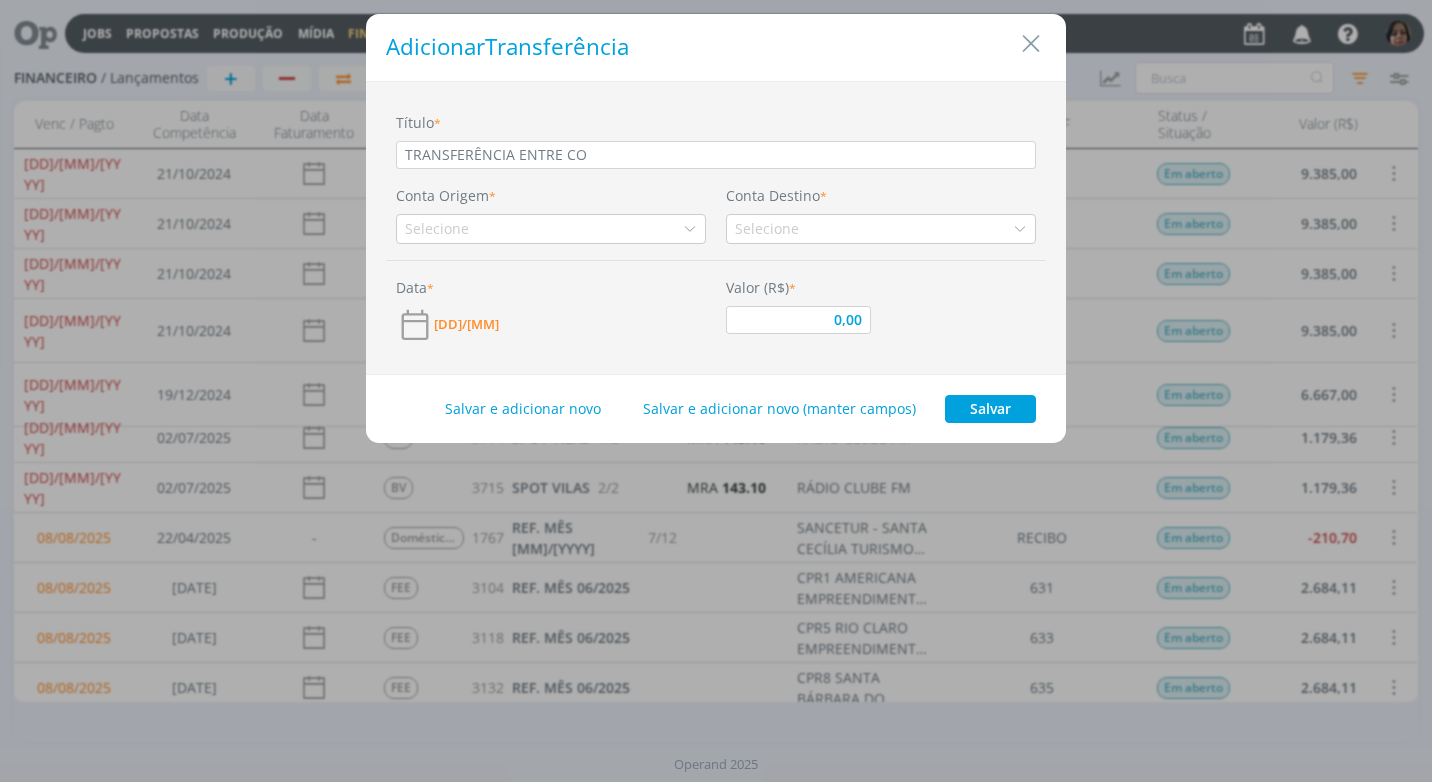 type on "TRANSFERÊNCIA ENTRE CON" 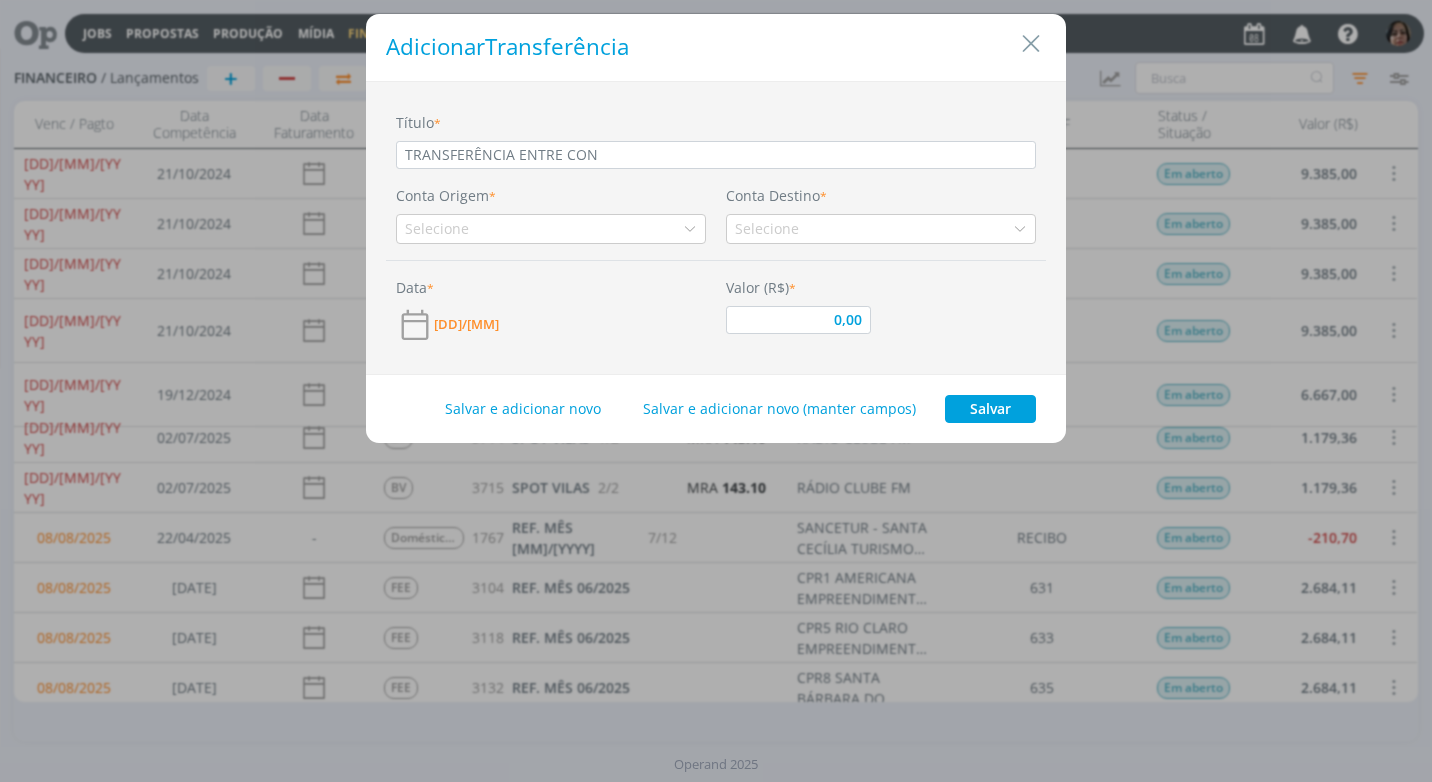 type on "TRANSFERÊNCIA ENTRE CONT" 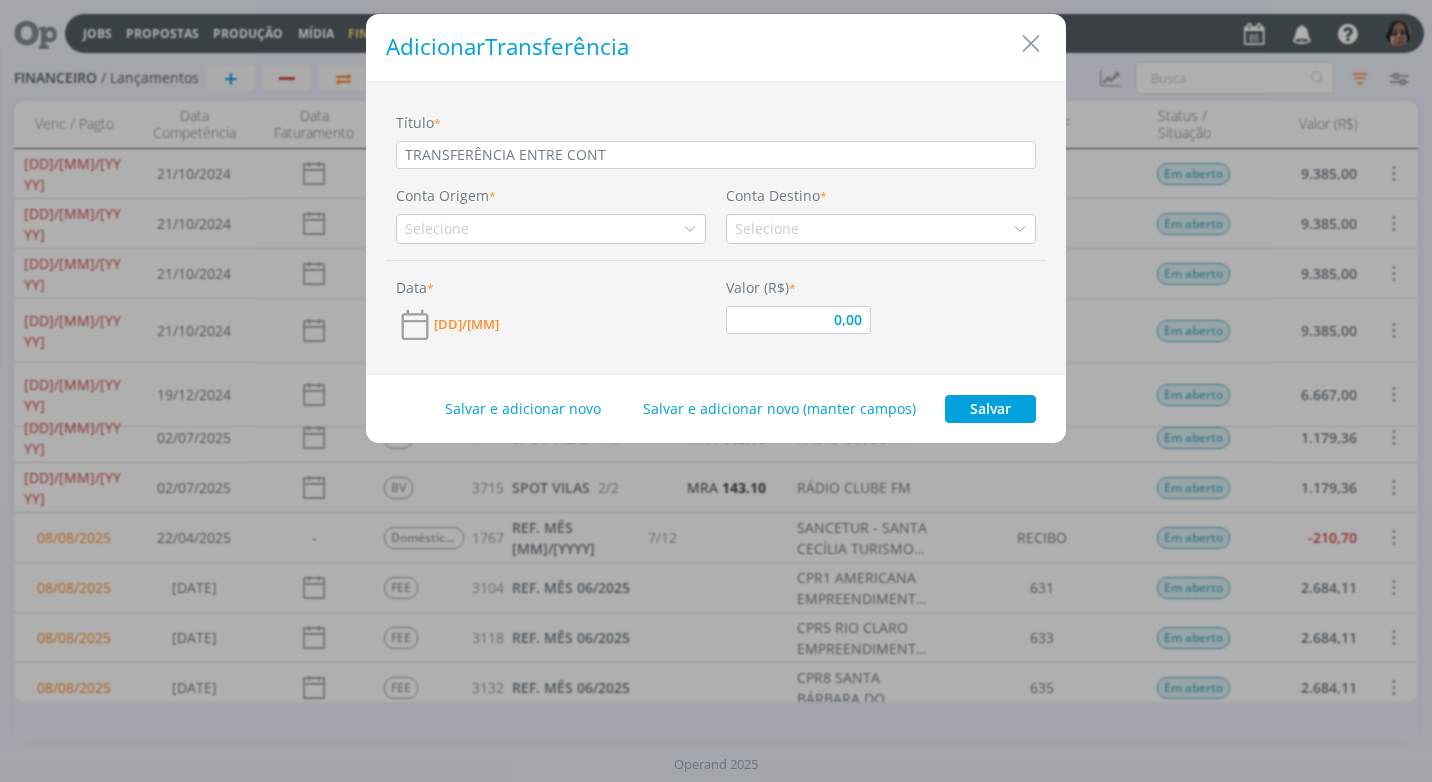 type on "TRANSFERÊNCIA ENTRE CONTA" 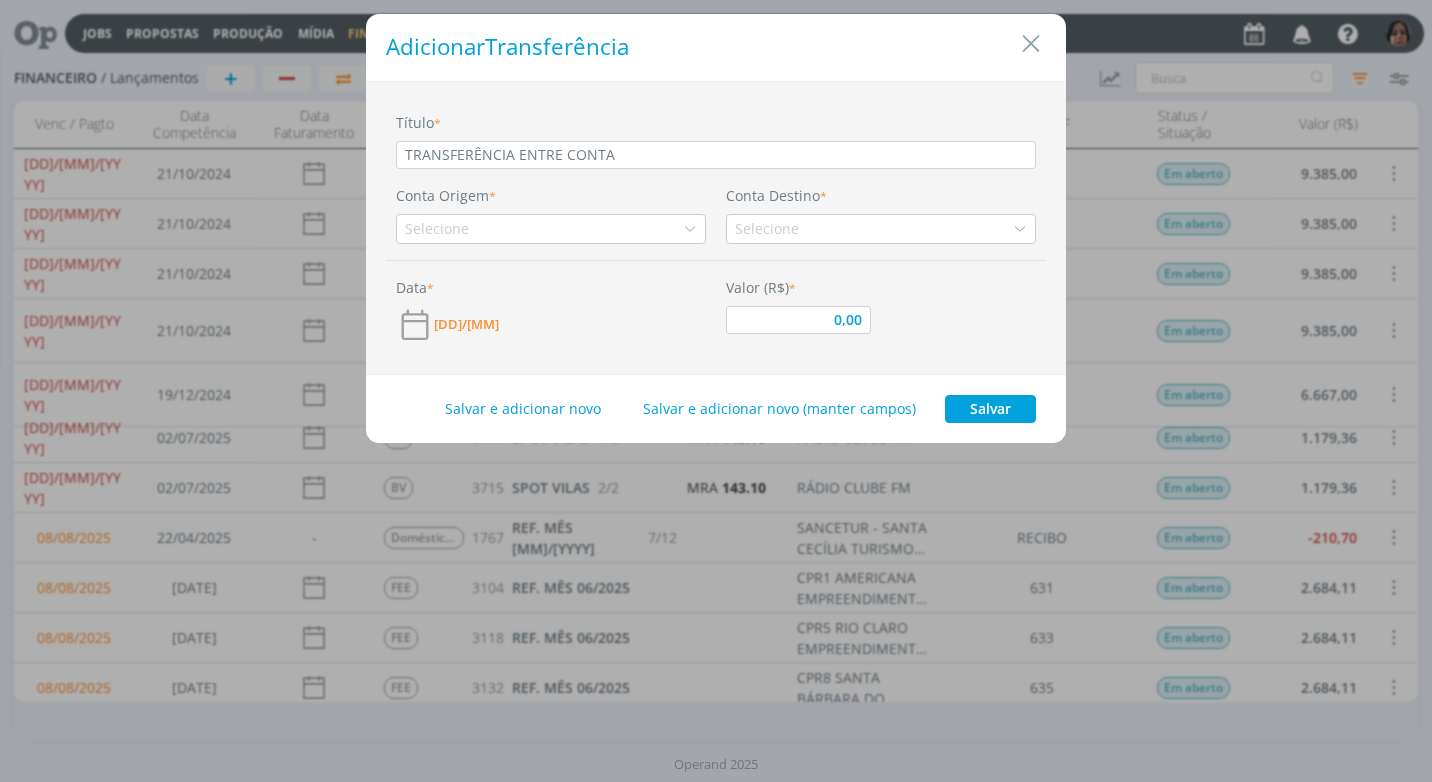 type on "TRANSFERÊNCIA ENTRE CONTAS" 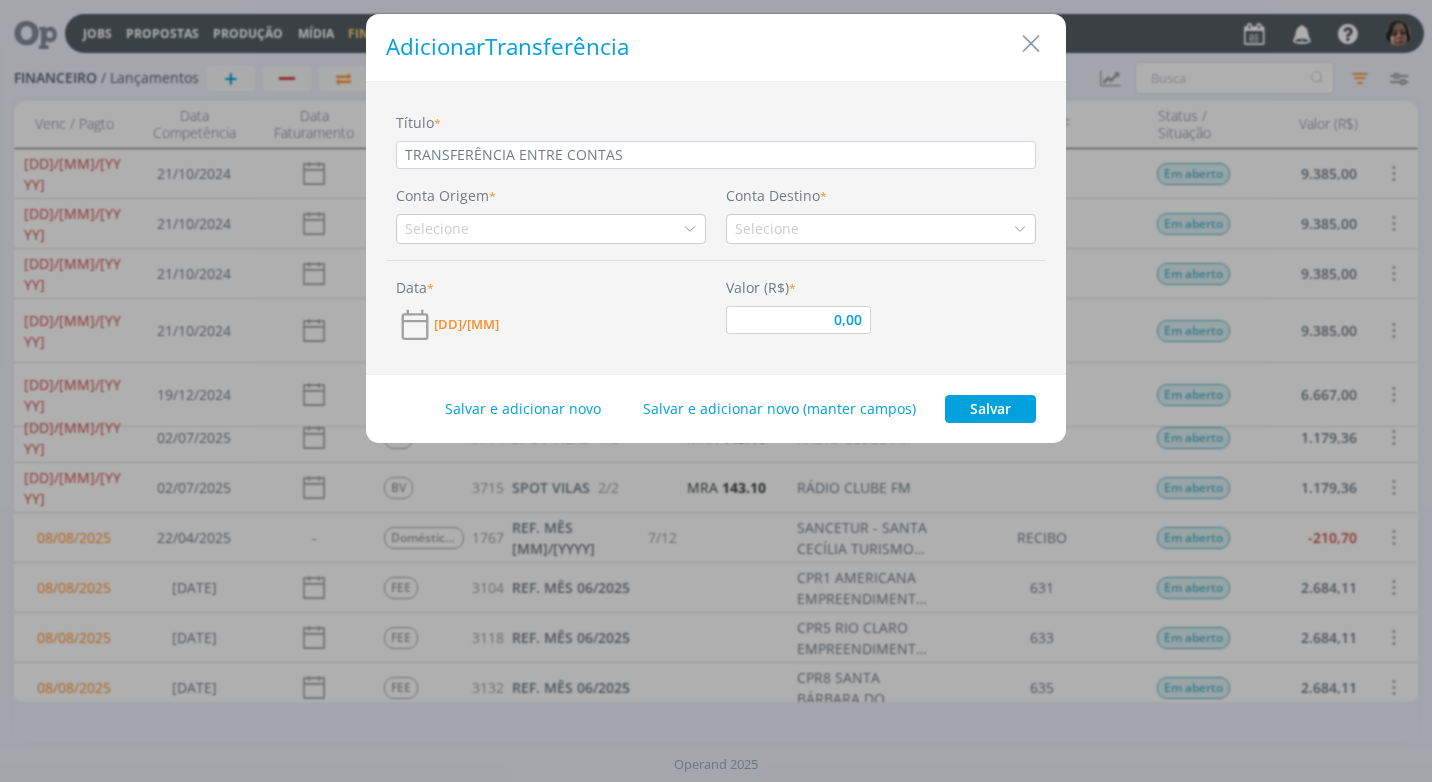 type on "TRANSFERÊNCIA ENTRE CONTAS" 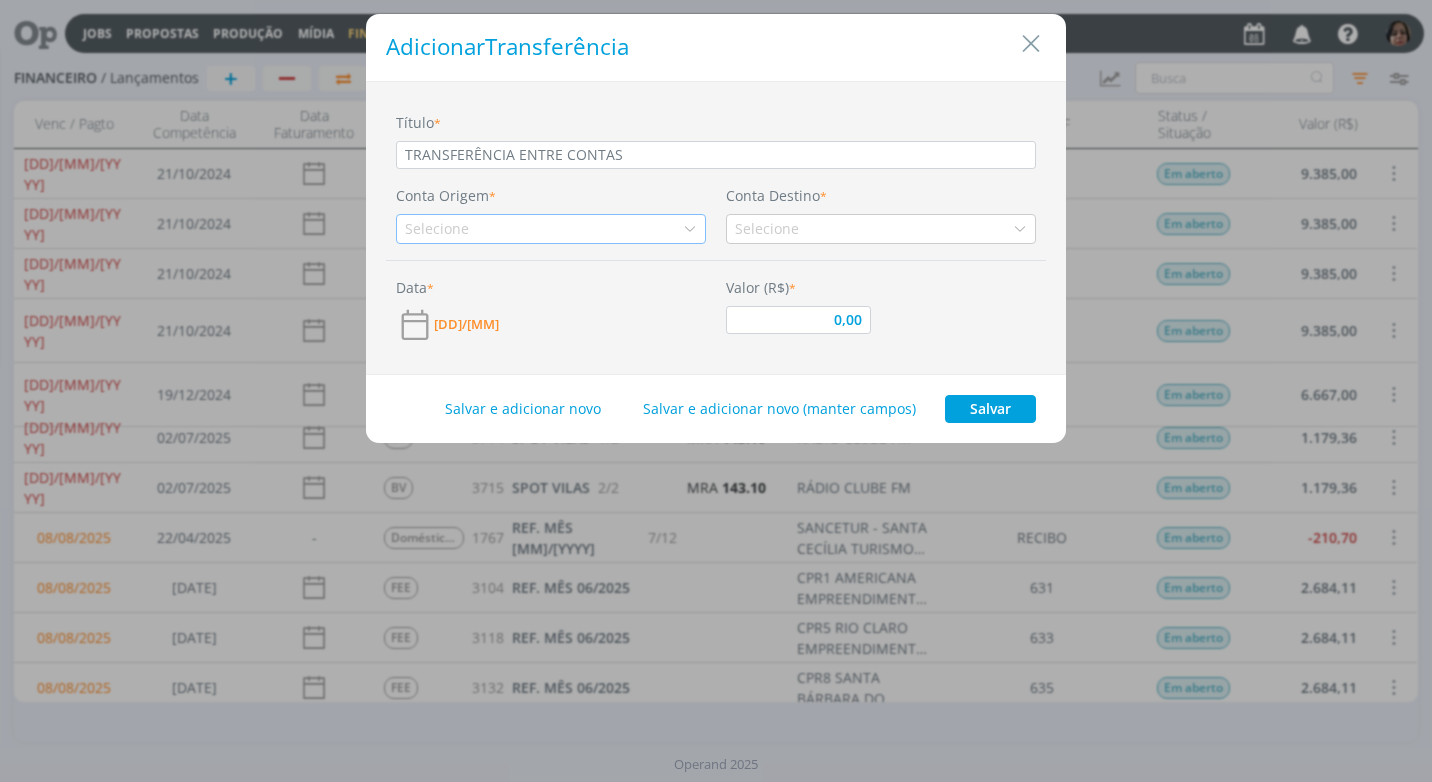 click at bounding box center [690, 229] 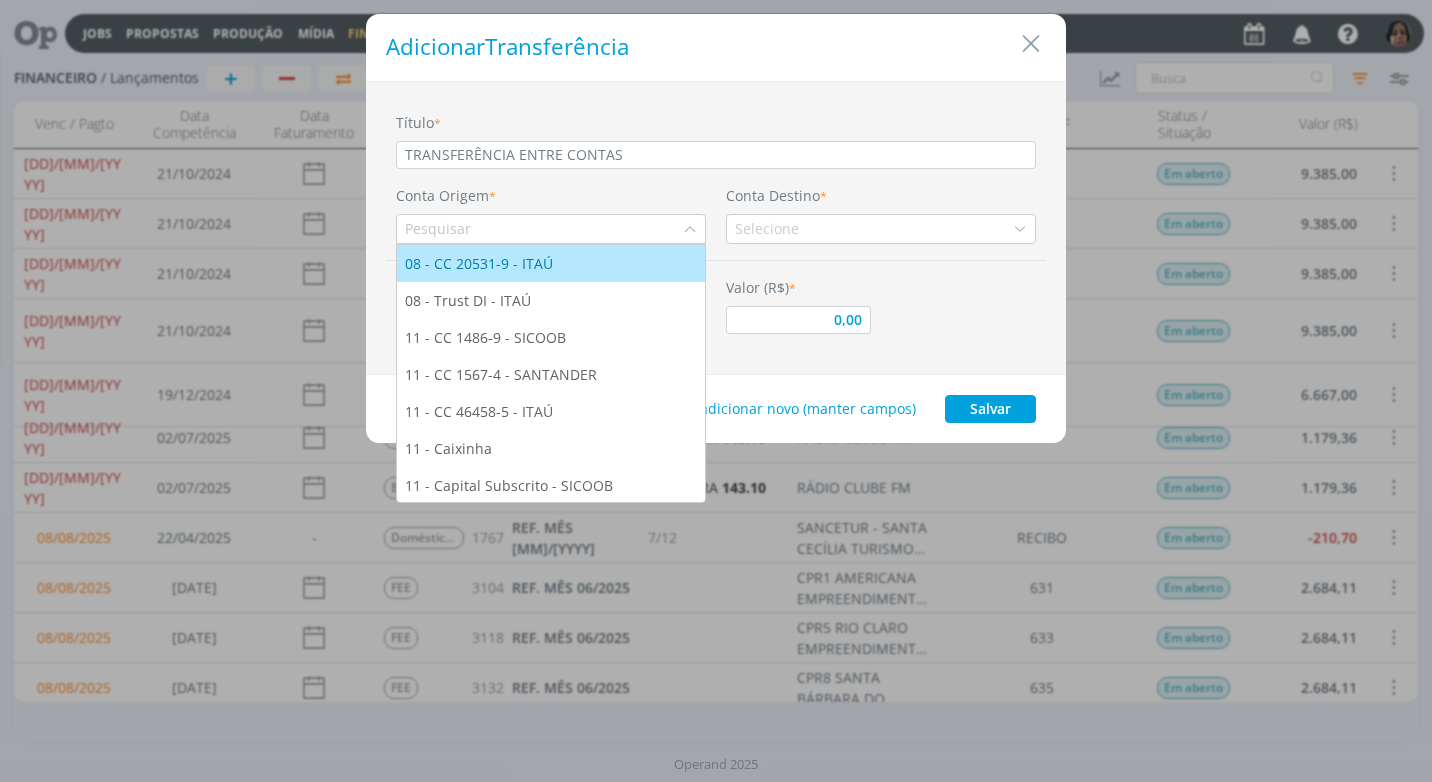 click on "08 - CC 20531-9 - ITAÚ" at bounding box center [551, 263] 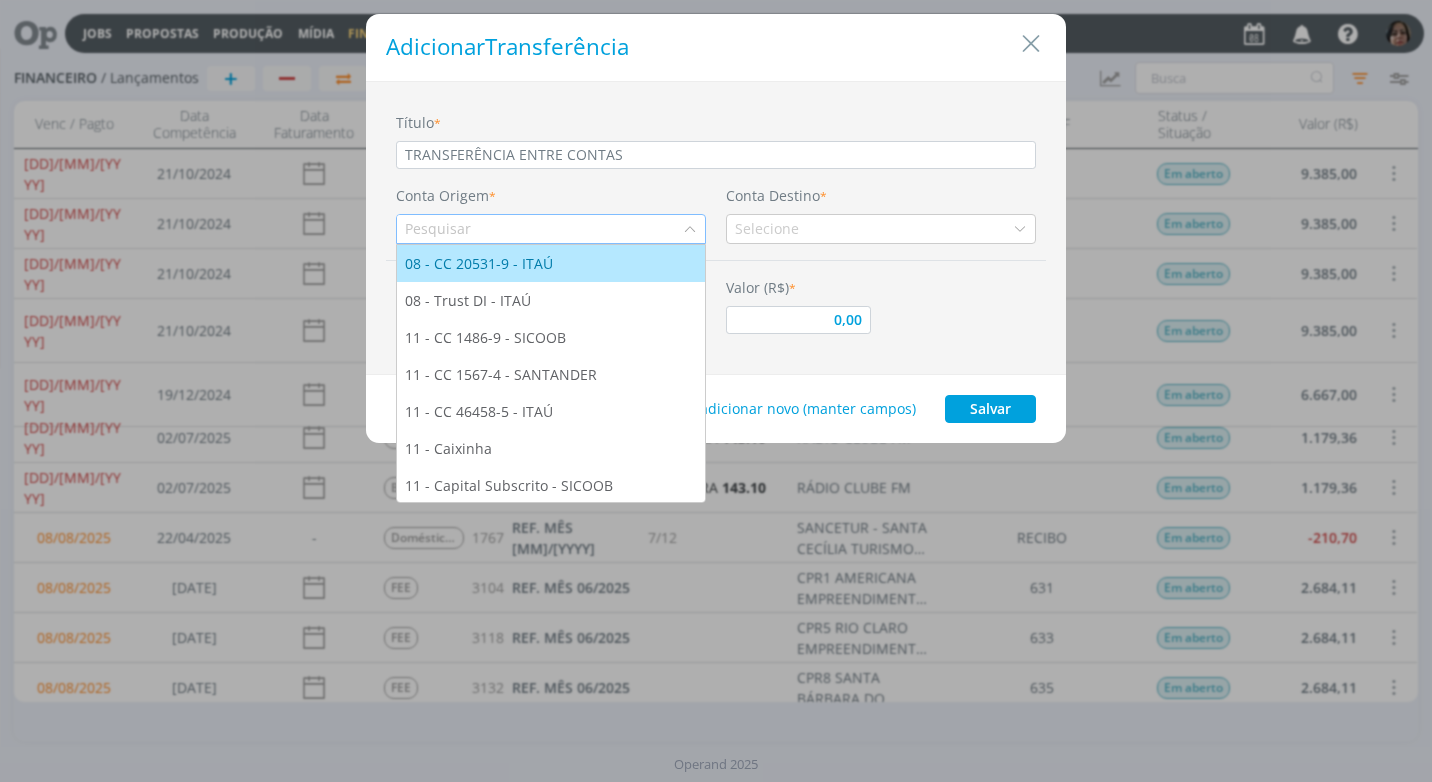type on "0,00" 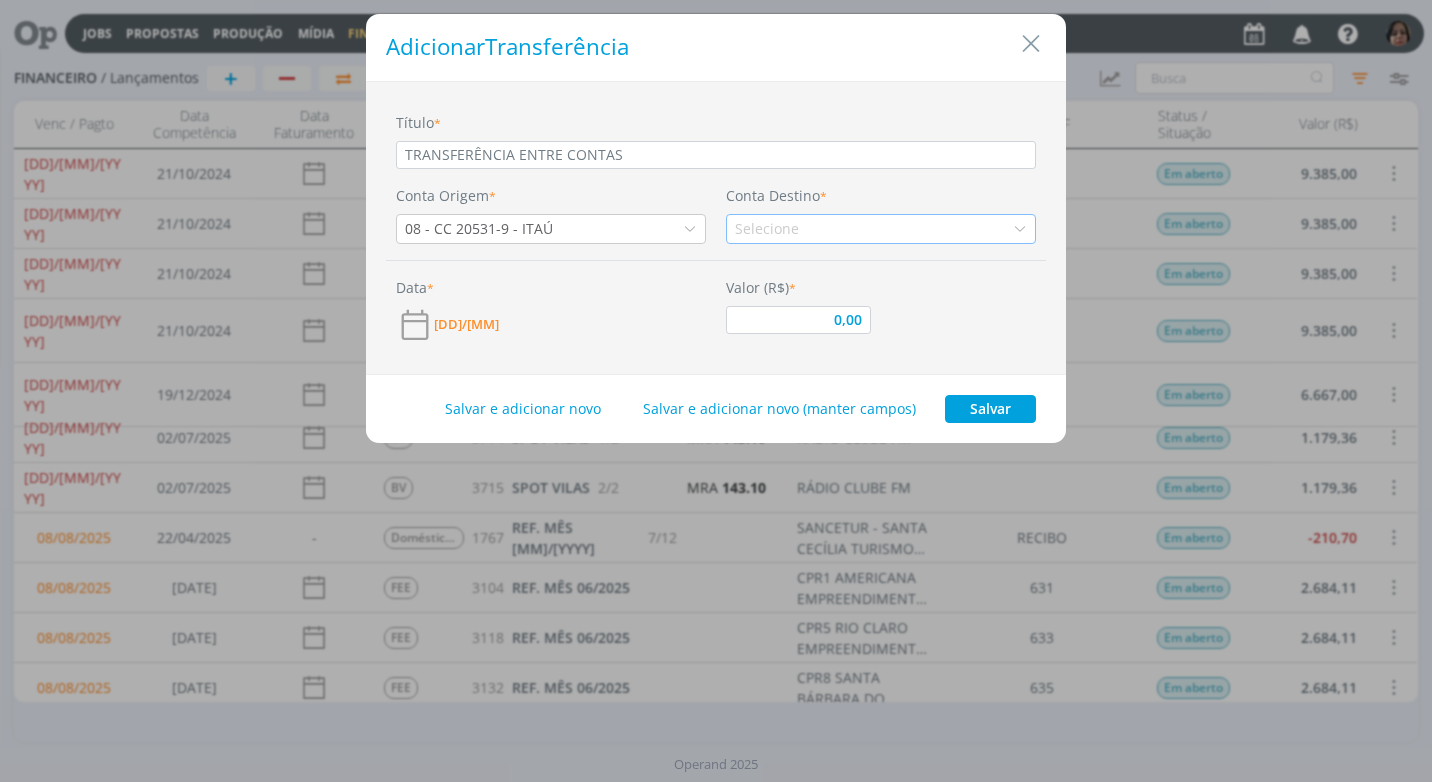 click on "Selecione" at bounding box center [769, 228] 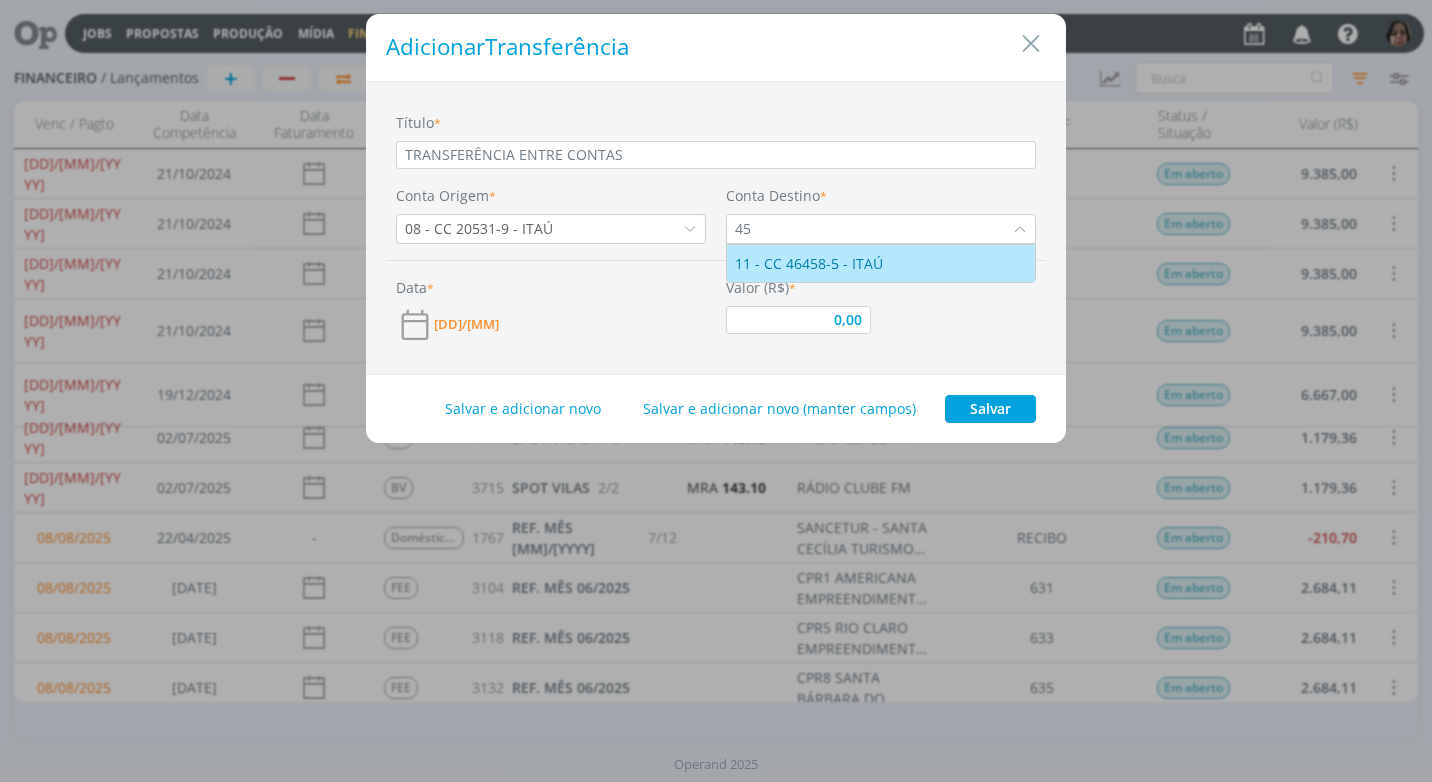 type on "4" 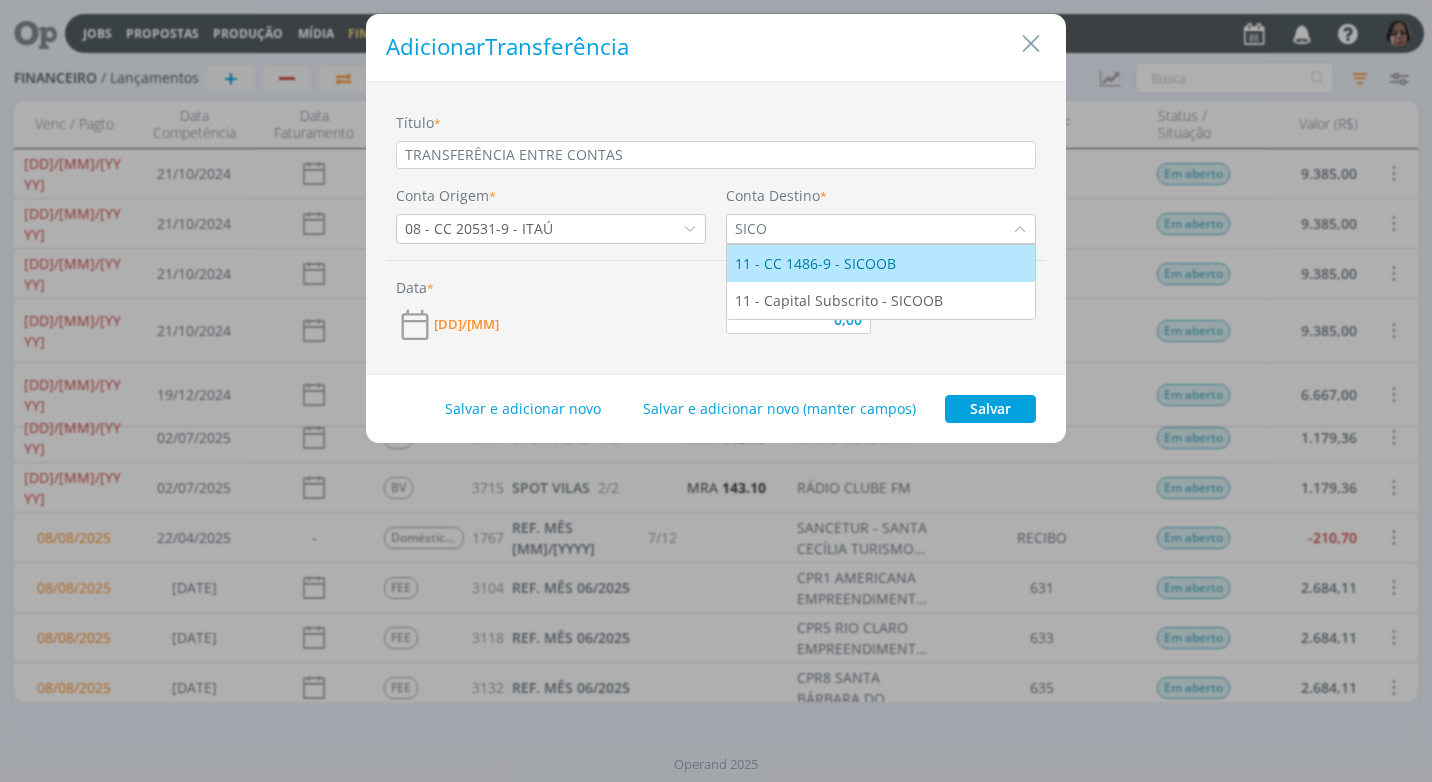 type on "SICO" 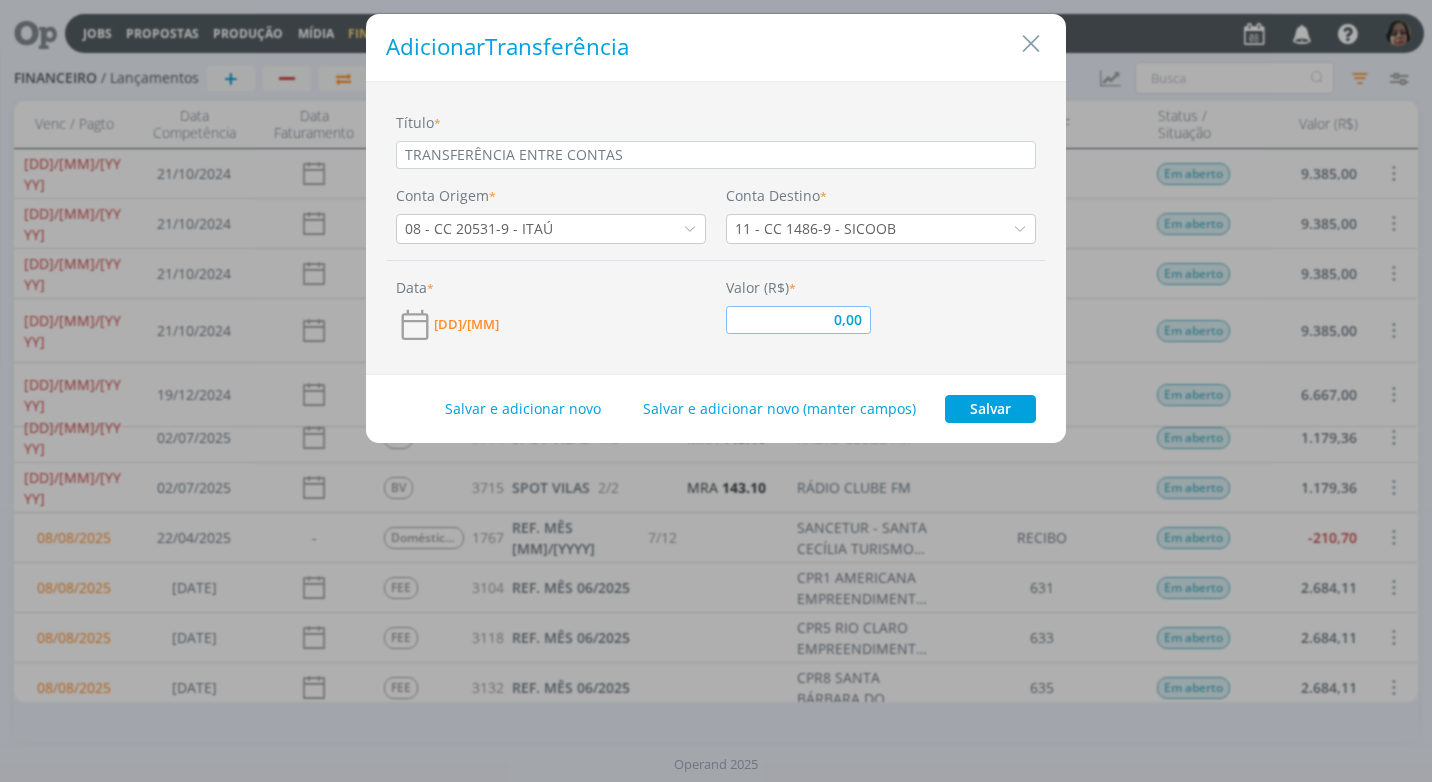 click on "0,00" at bounding box center (798, 320) 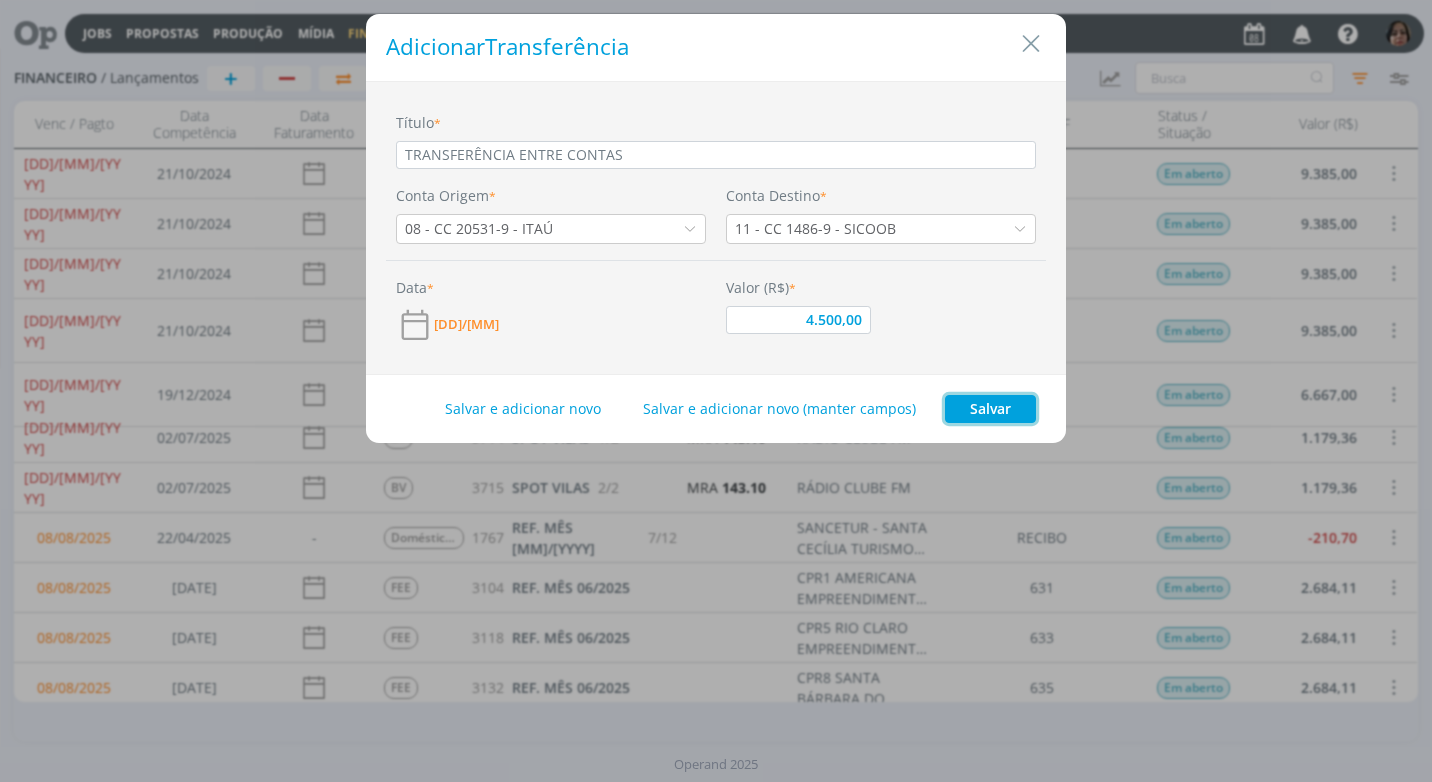 click on "Salvar" at bounding box center [990, 409] 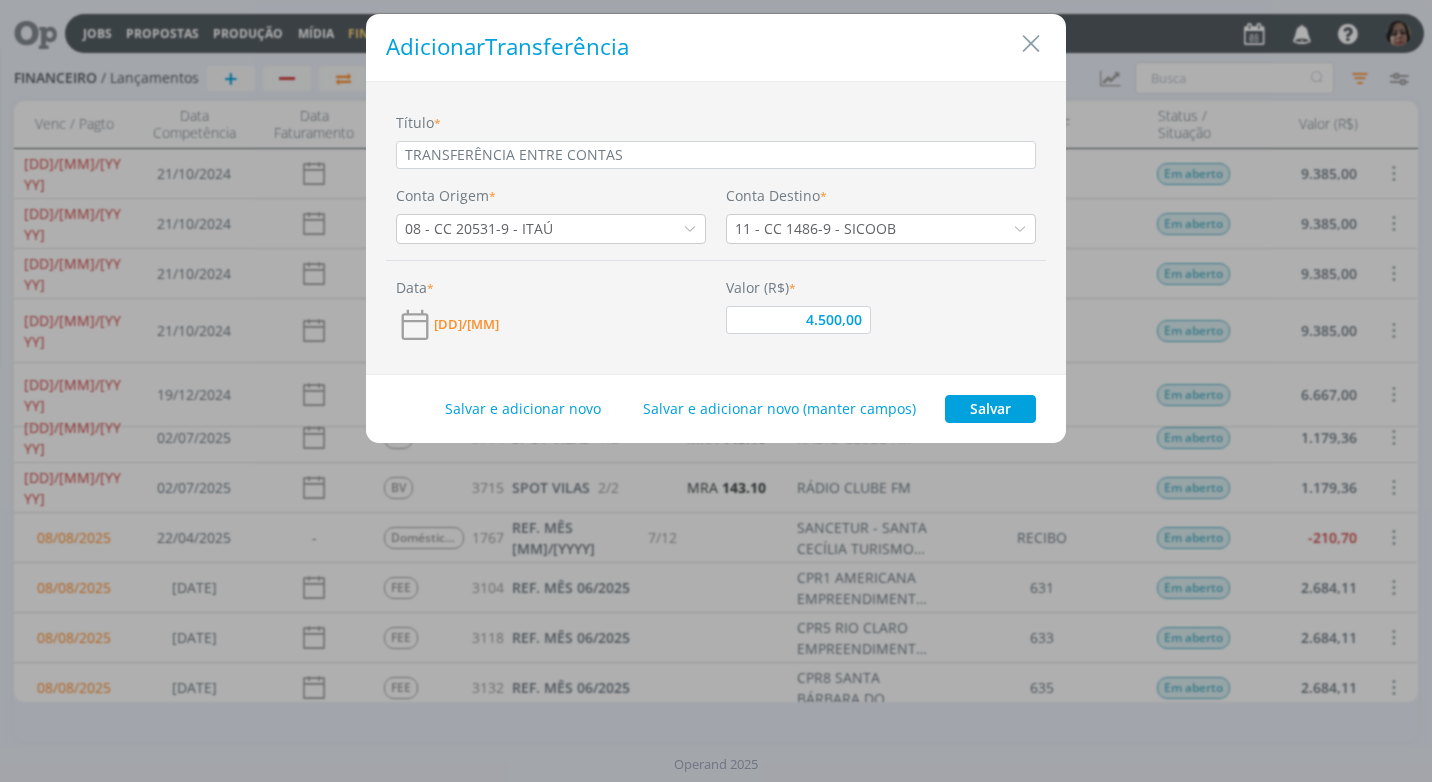 type on "4.500,00" 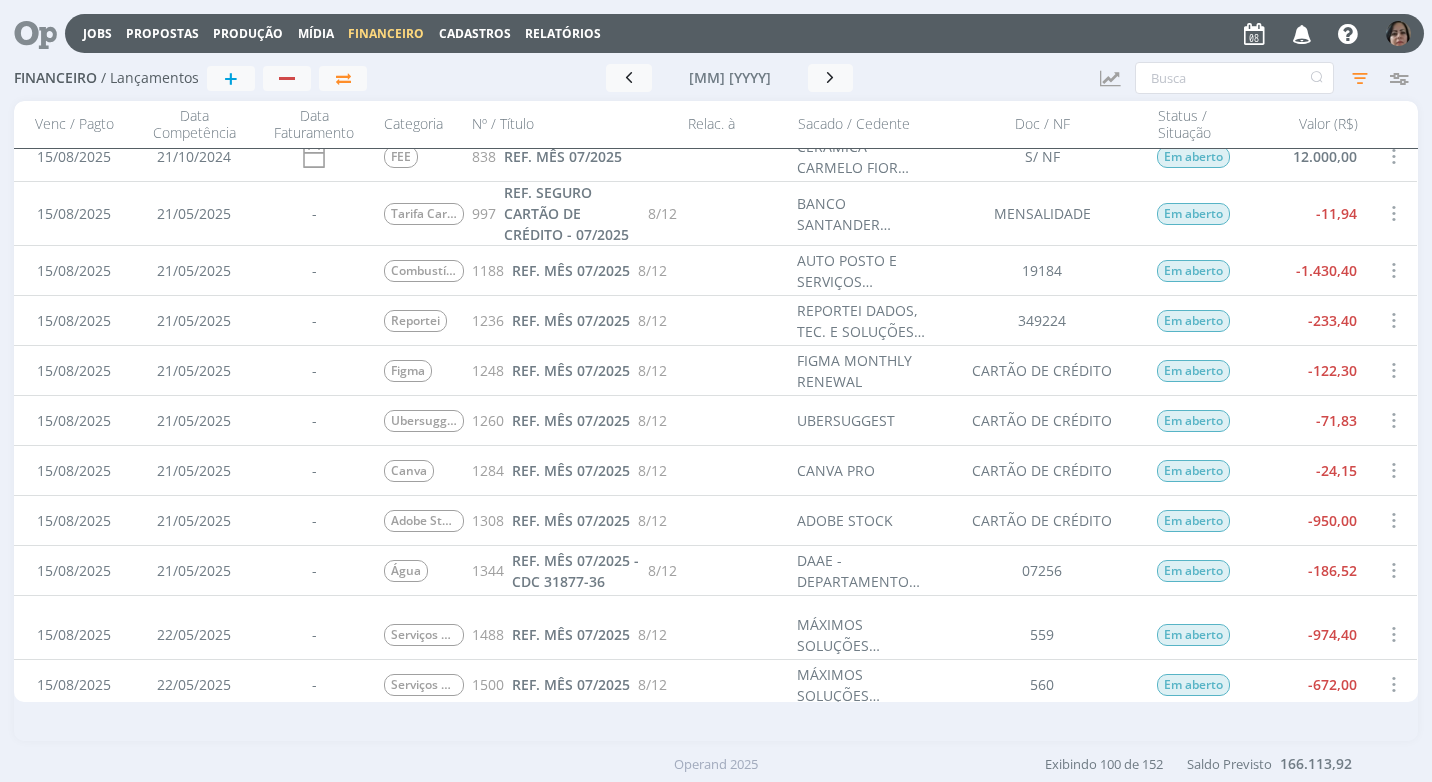 scroll, scrollTop: 1200, scrollLeft: 0, axis: vertical 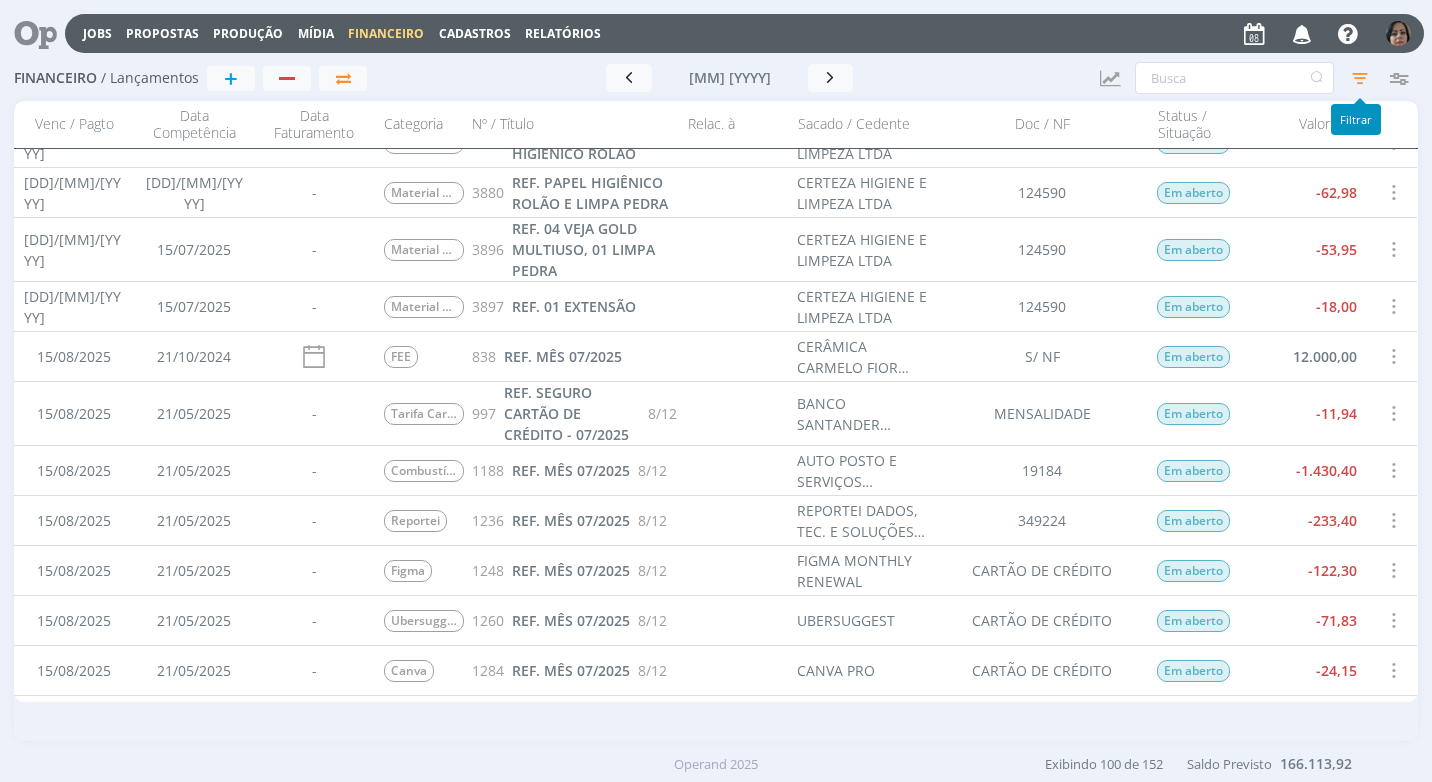 click at bounding box center (1360, 78) 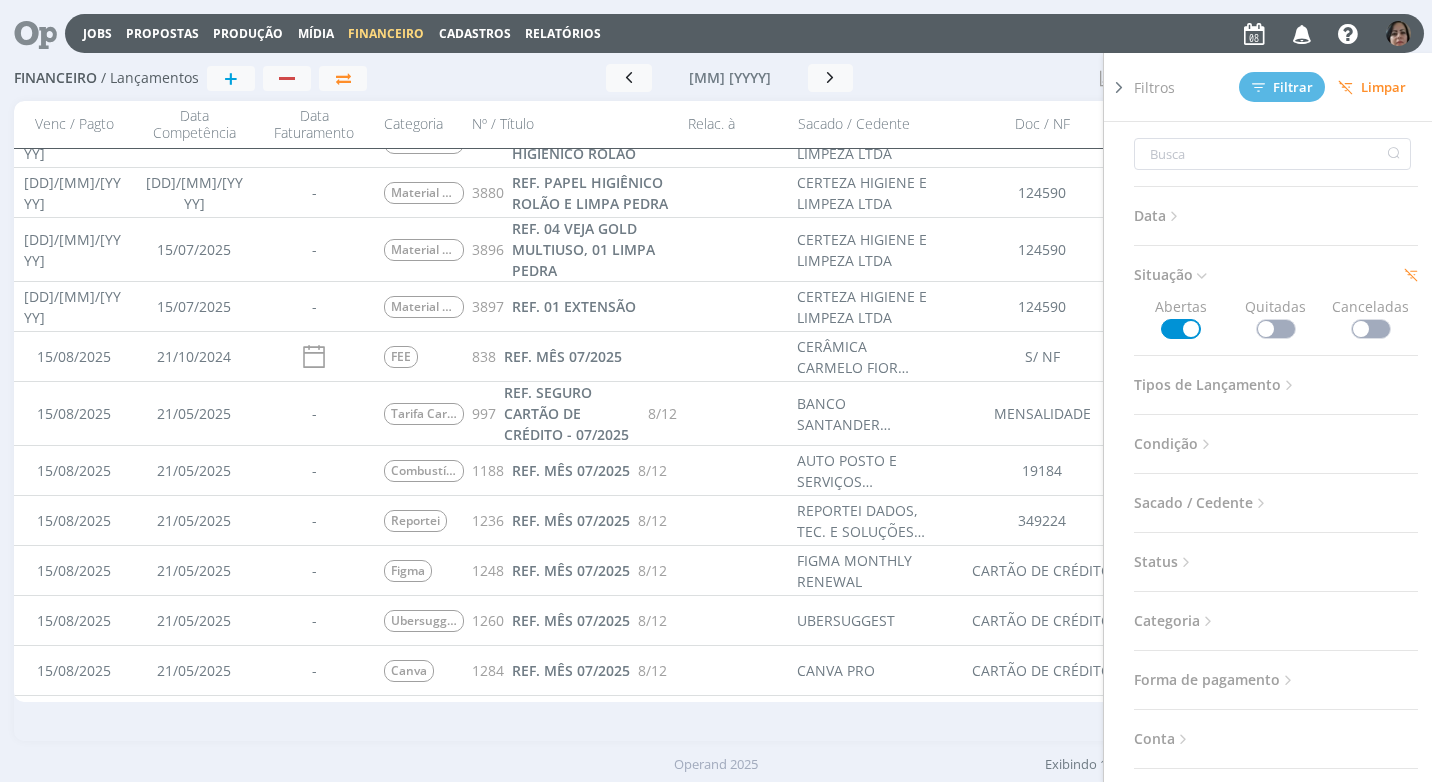 click at bounding box center (1181, 329) 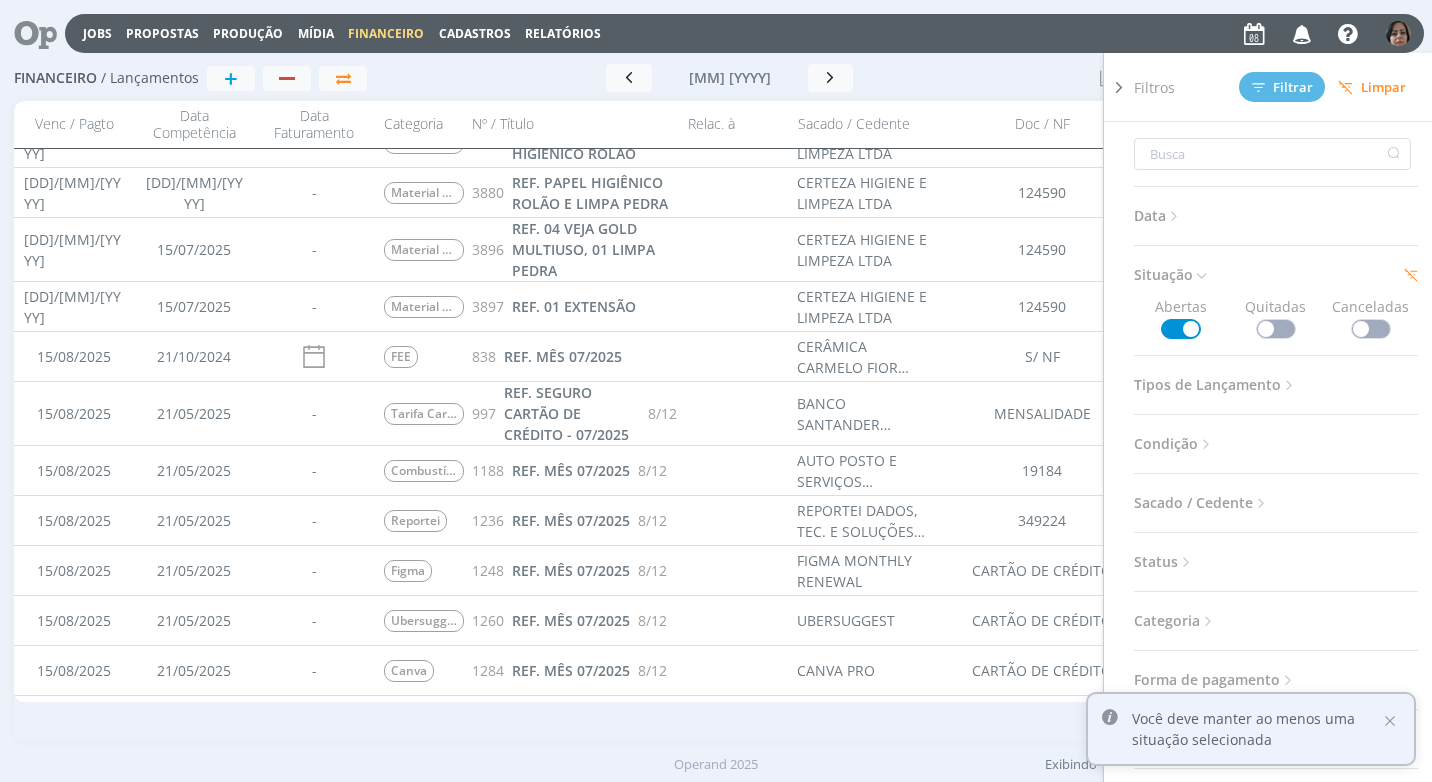 click at bounding box center [1276, 329] 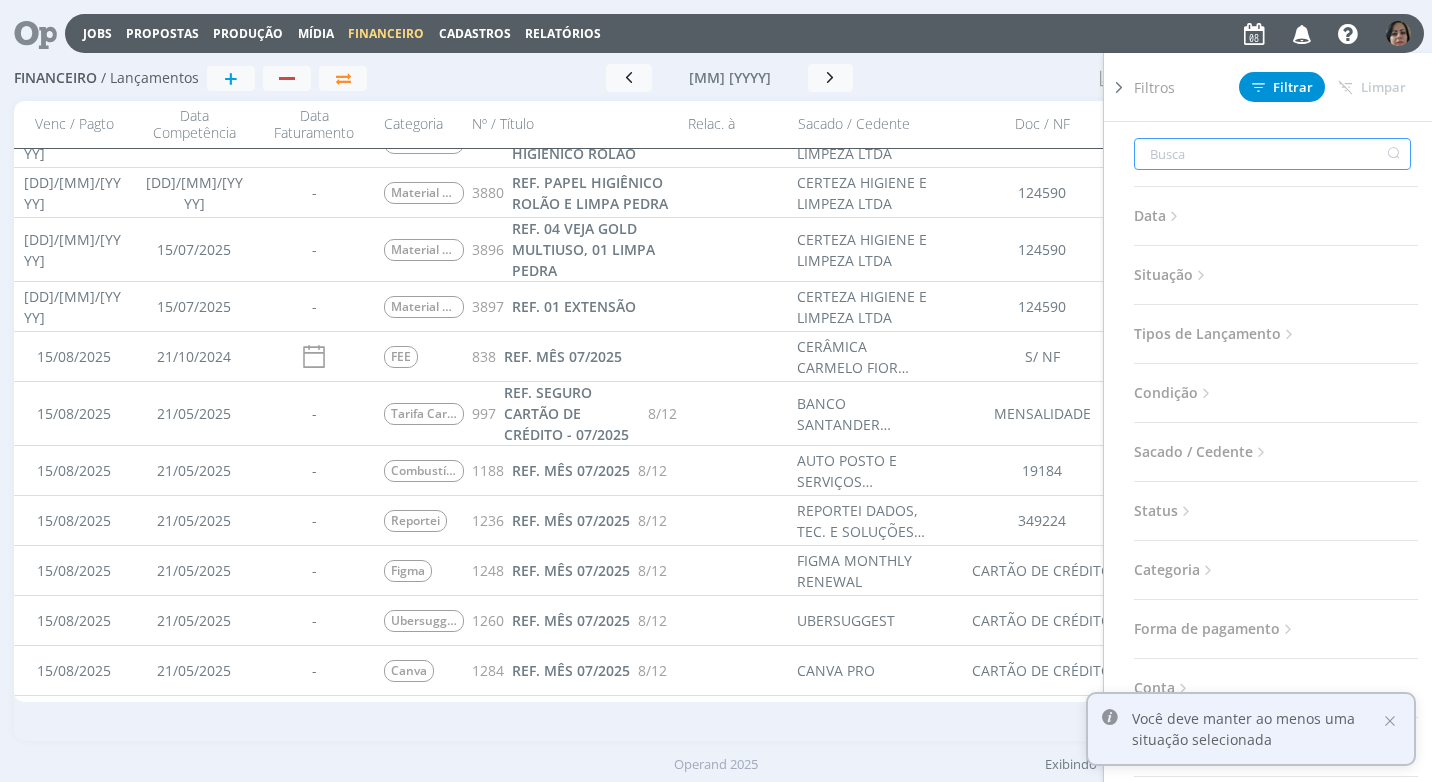 click at bounding box center (1272, 154) 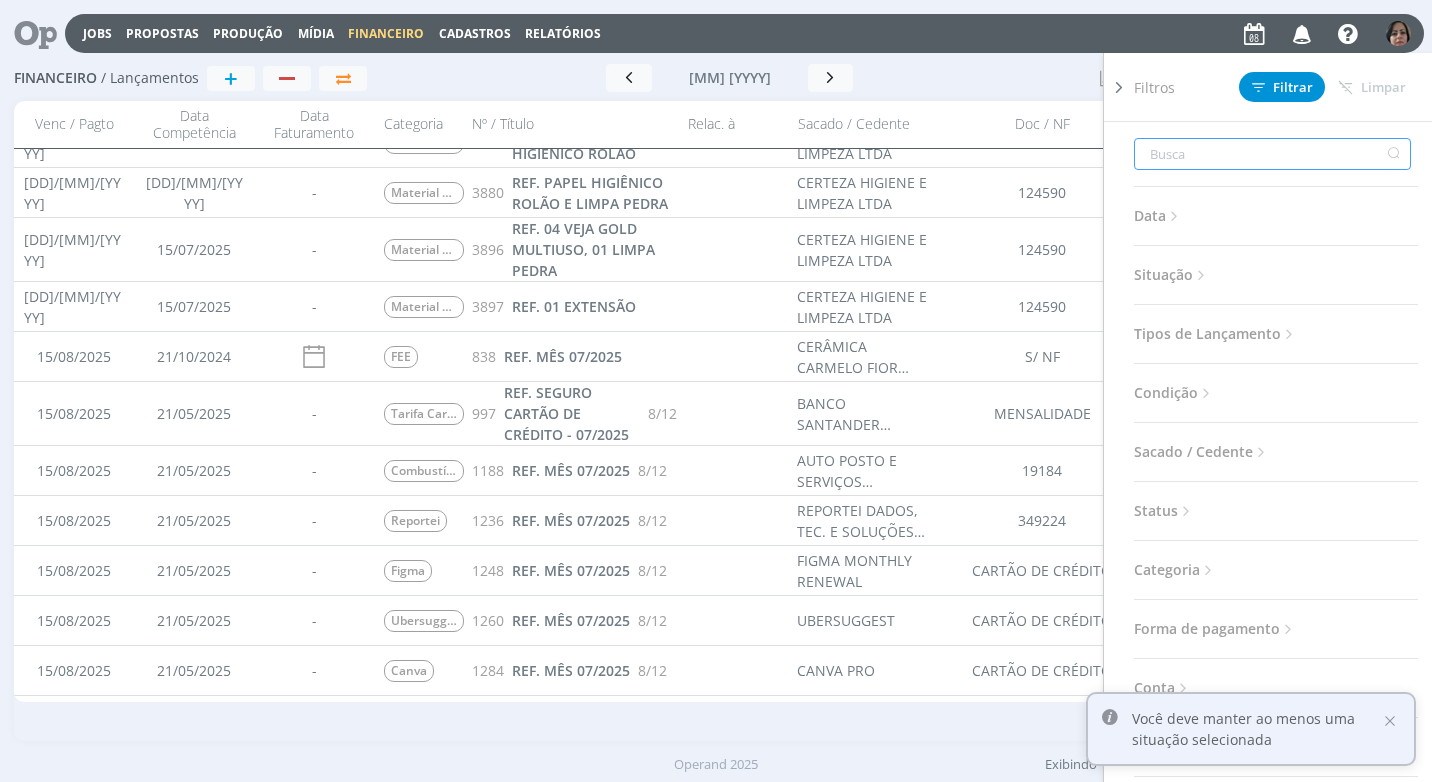 type on "J" 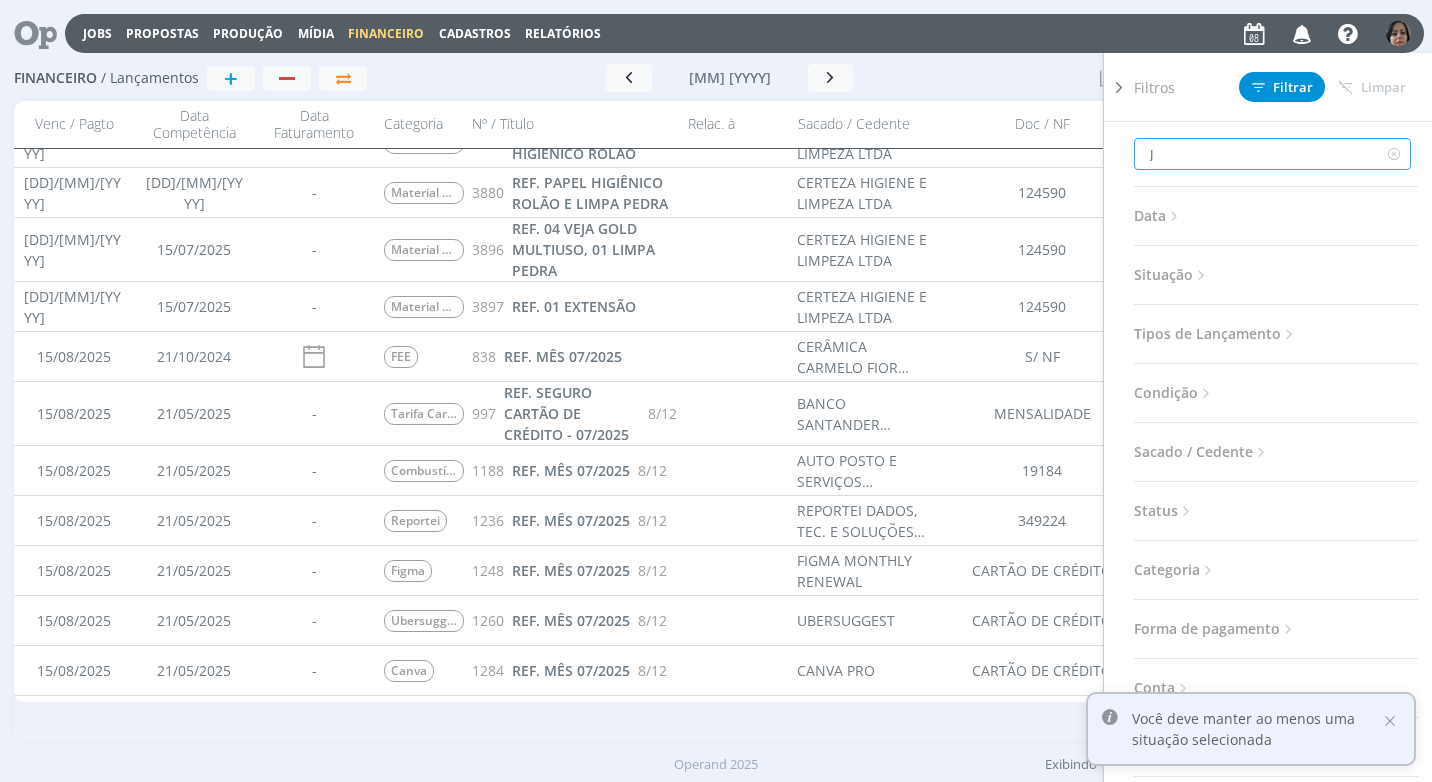 type on "JU" 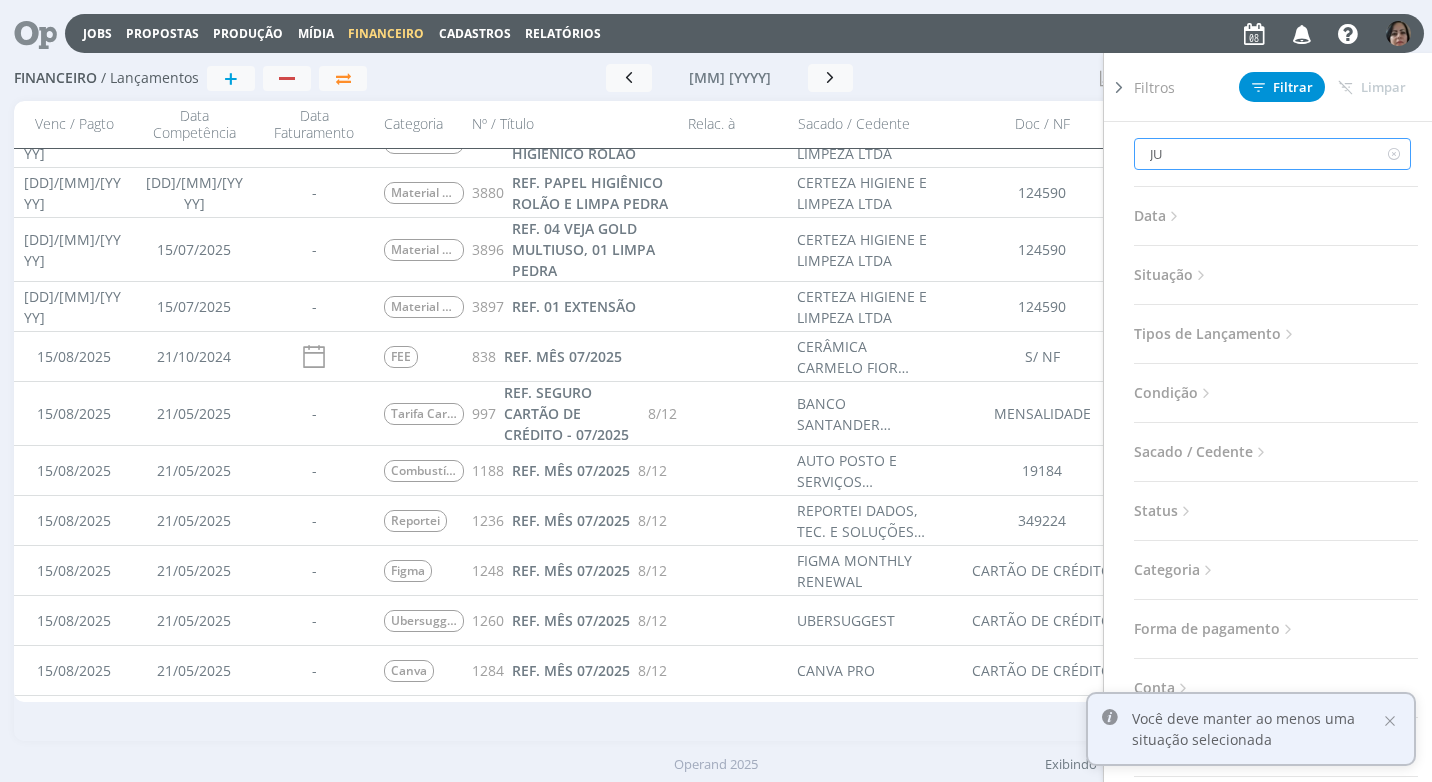 type on "JUL" 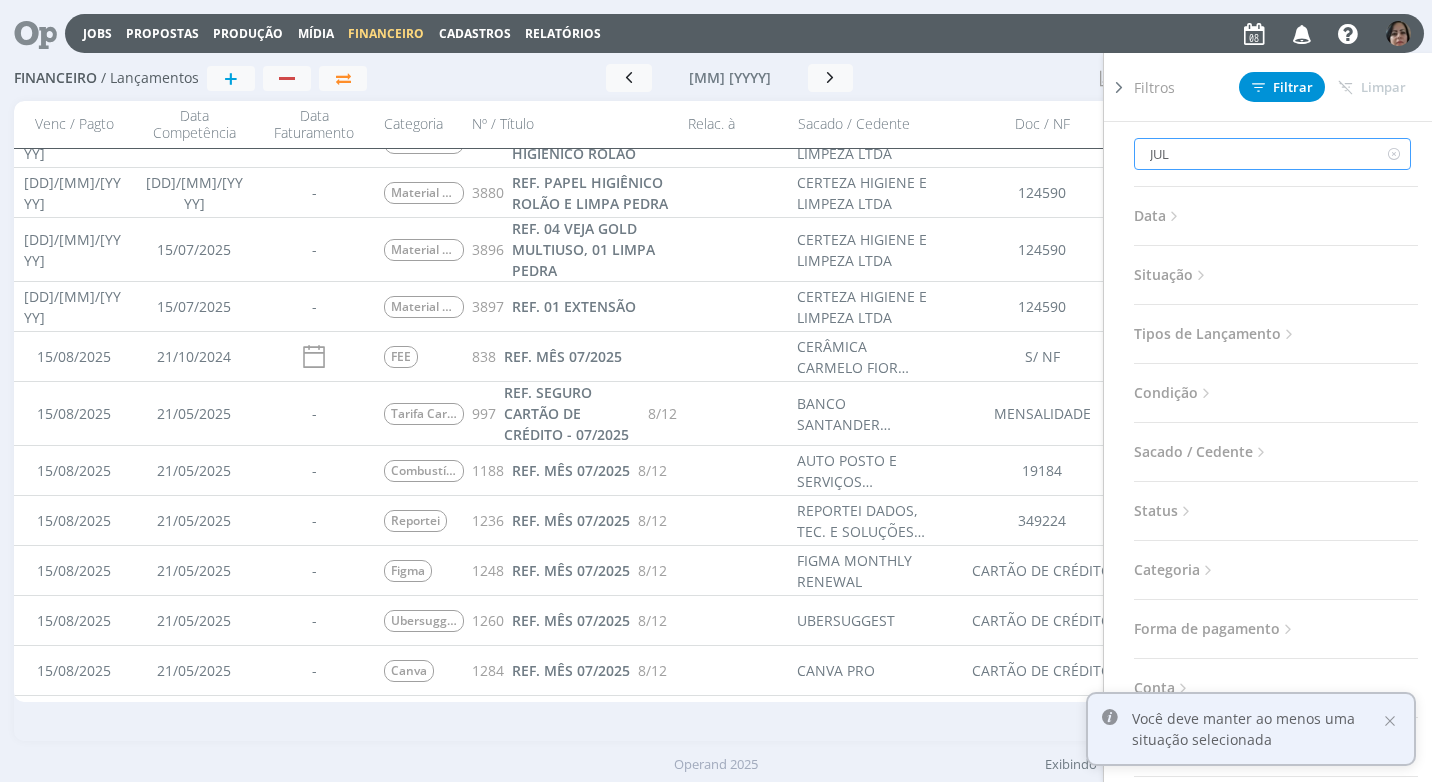 type on "JULI" 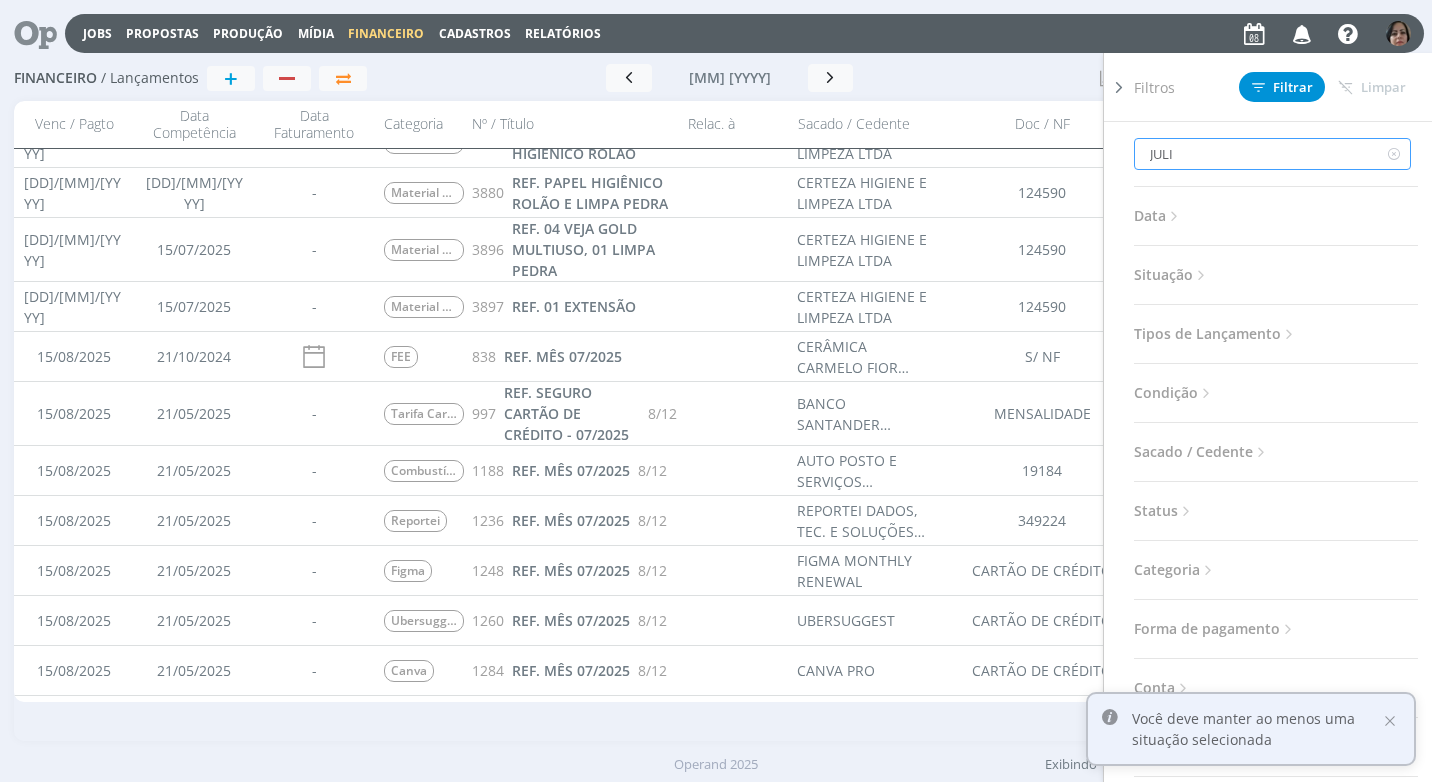 type on "JULI" 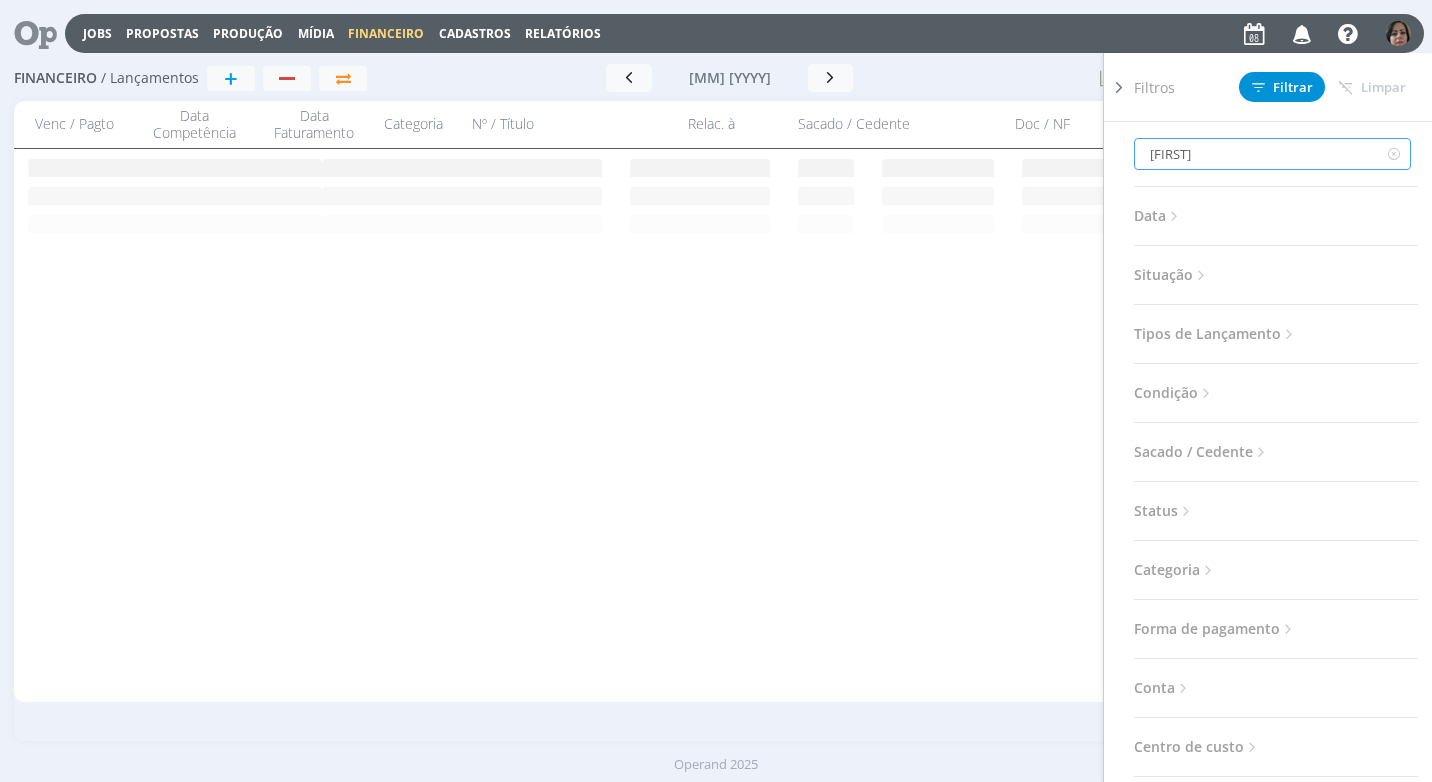scroll, scrollTop: 0, scrollLeft: 0, axis: both 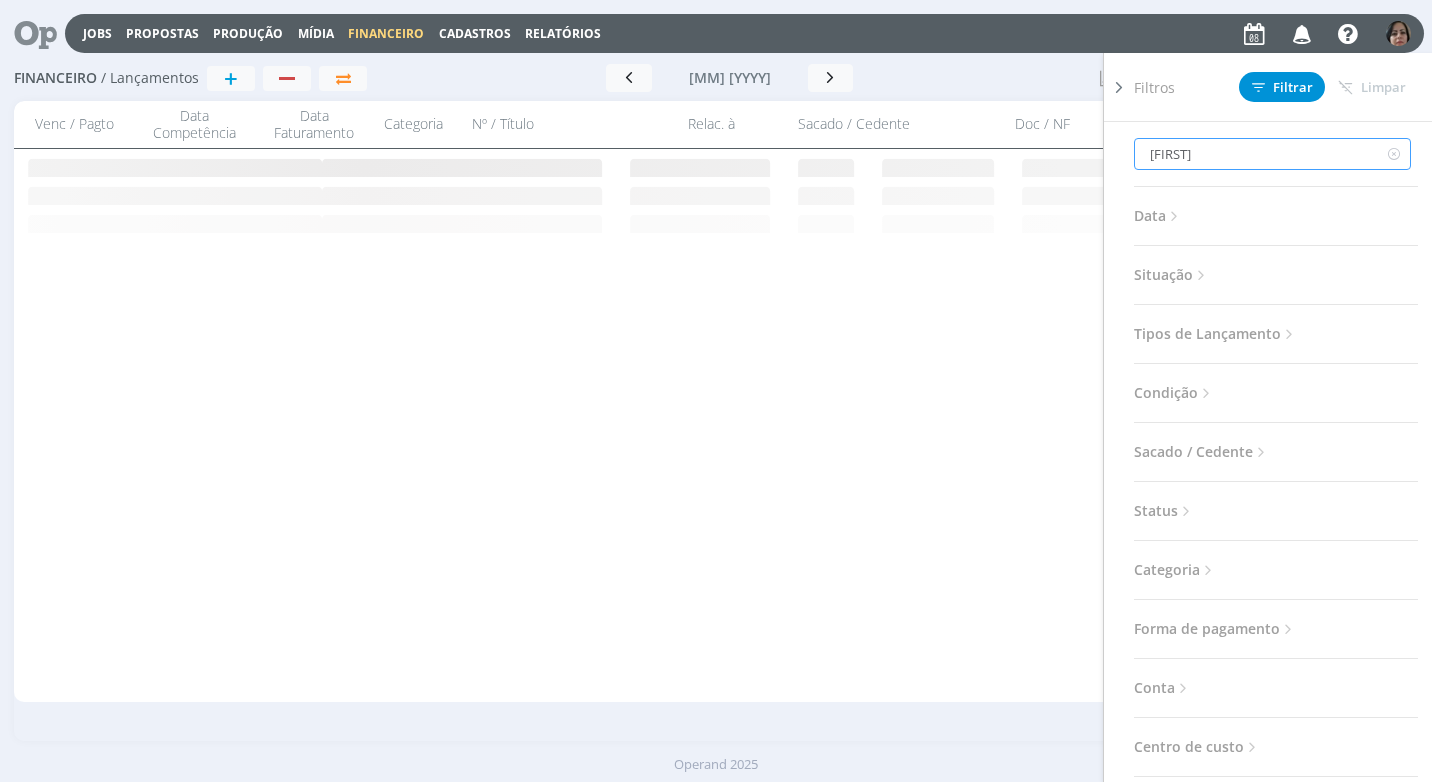 type on "[FIRST]" 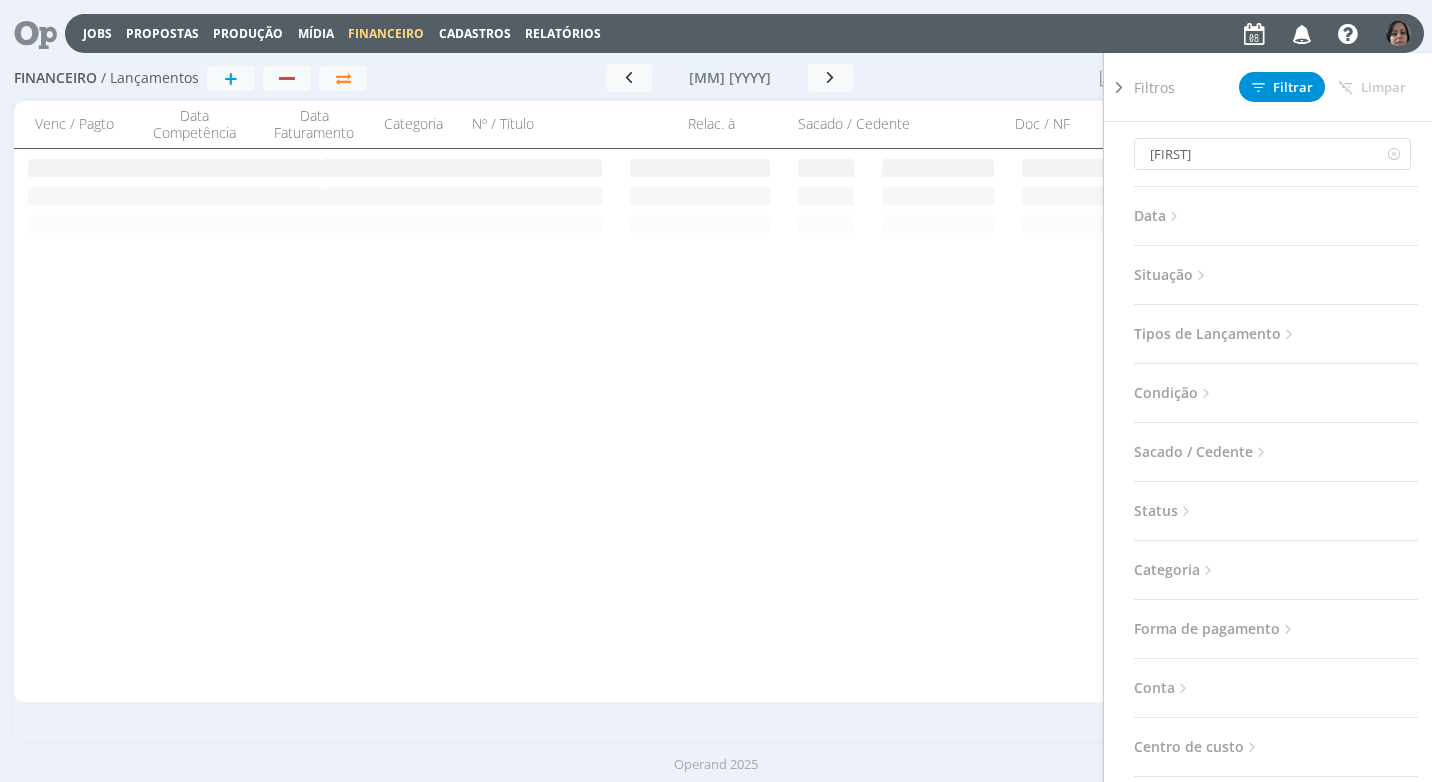 click at bounding box center (1201, 275) 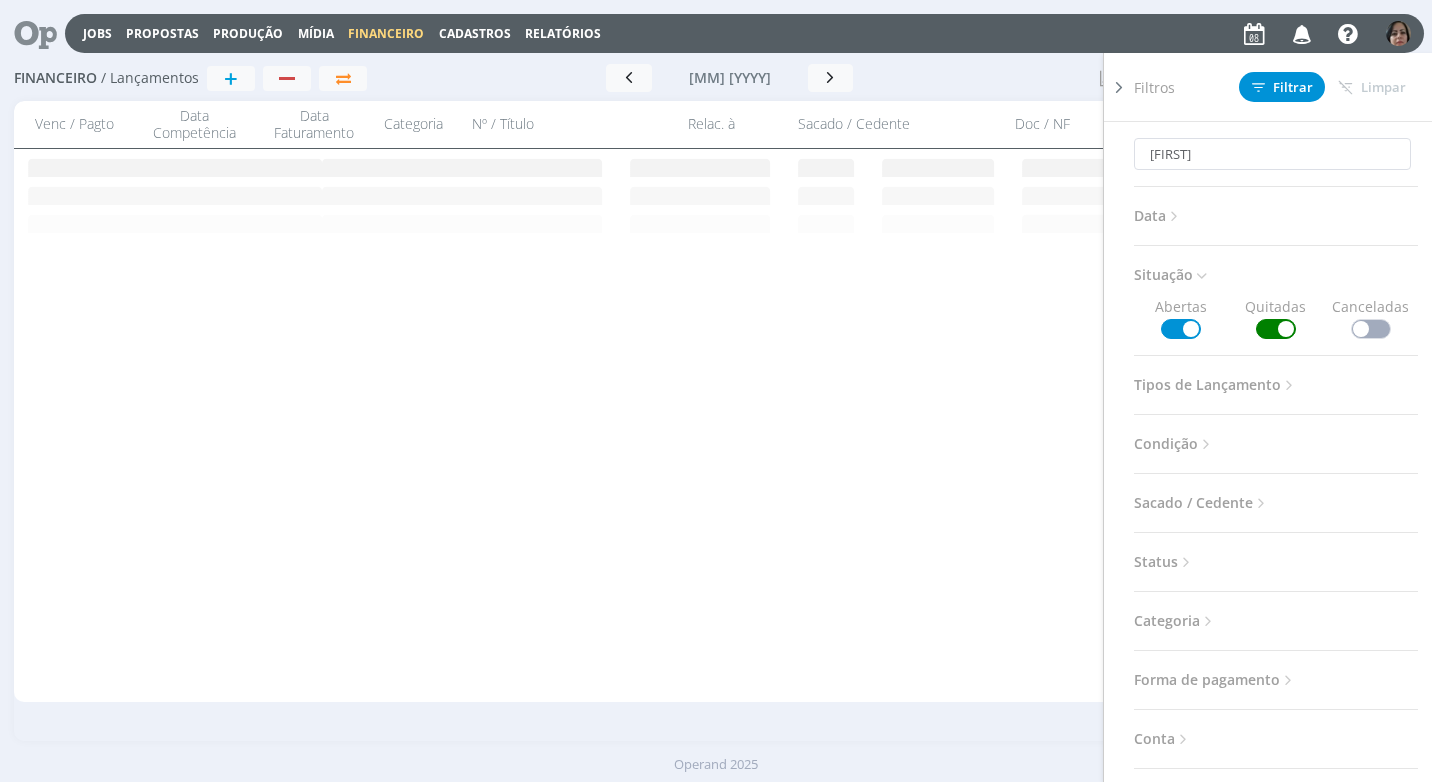 click at bounding box center [1181, 329] 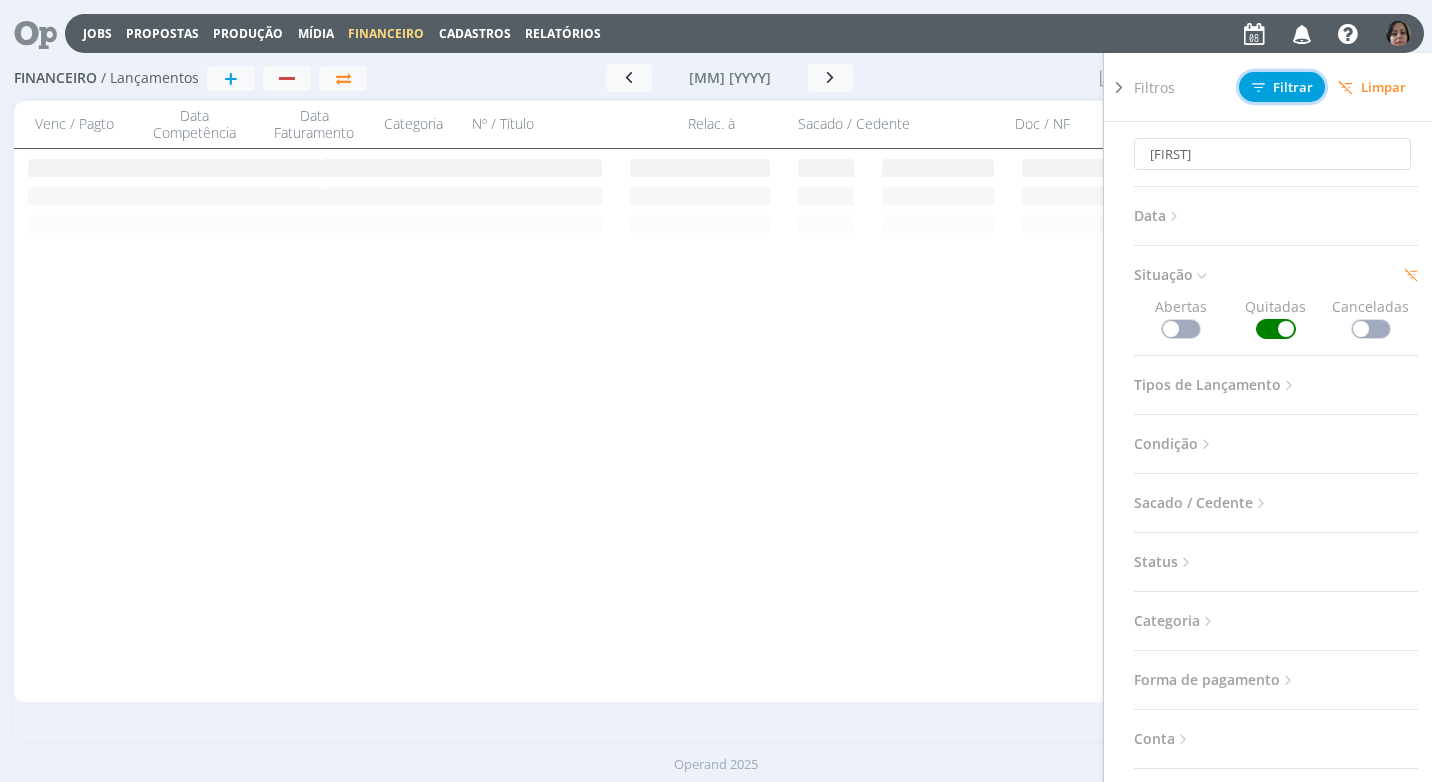 drag, startPoint x: 1311, startPoint y: 87, endPoint x: 1285, endPoint y: 93, distance: 26.683329 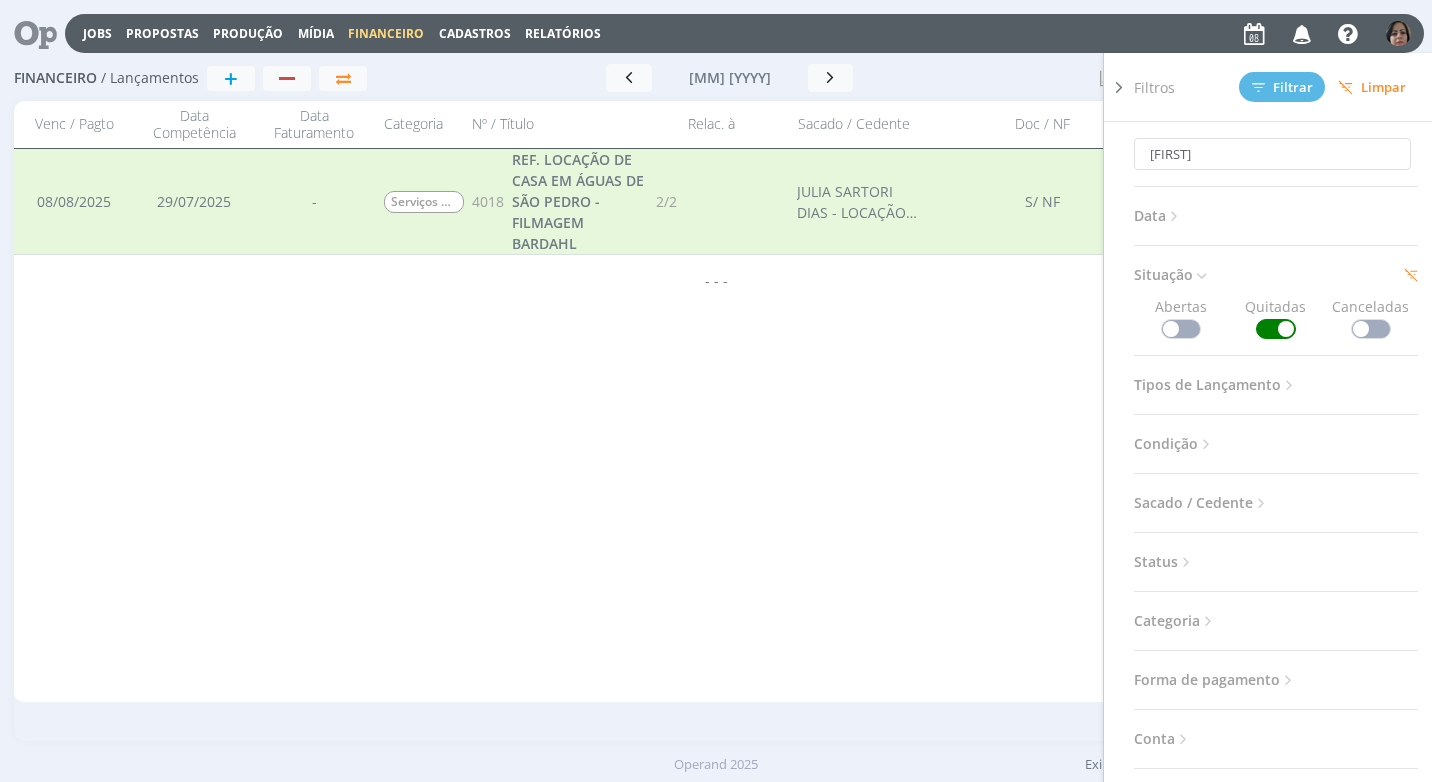 click at bounding box center (1119, 87) 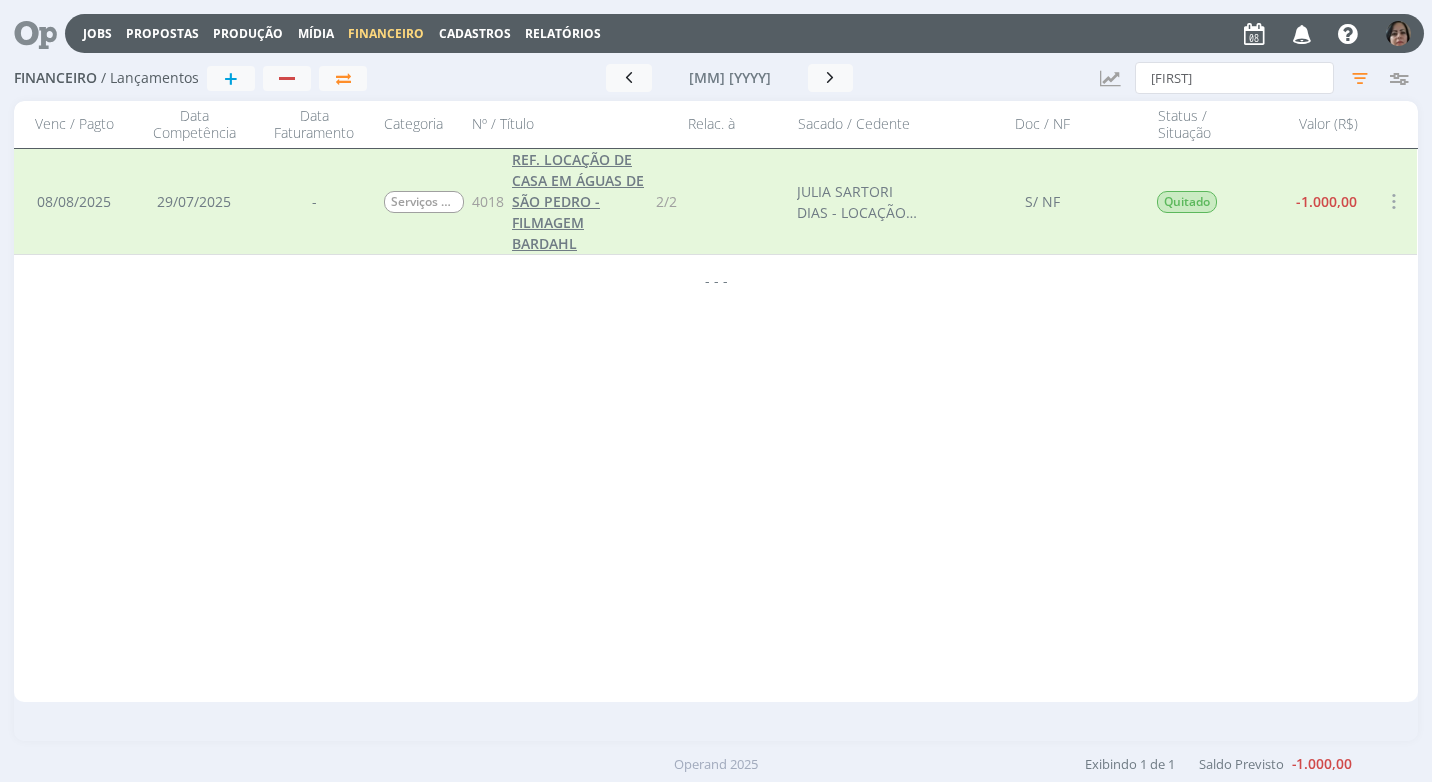 click on "REF. LOCAÇÃO DE CASA EM ÁGUAS DE SÃO PEDRO - FILMAGEM BARDAHL" at bounding box center [578, 201] 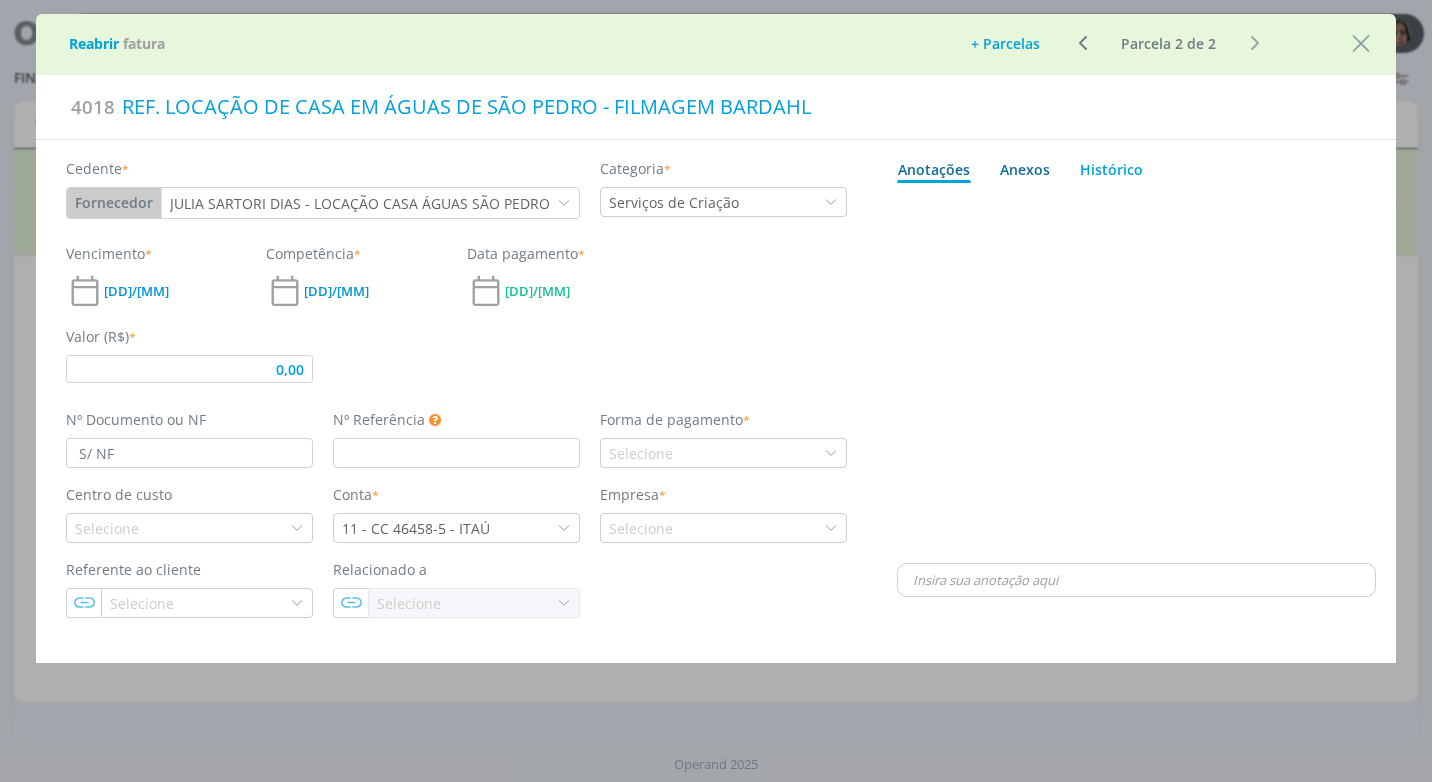 click on "Anexos
0" at bounding box center [1025, 169] 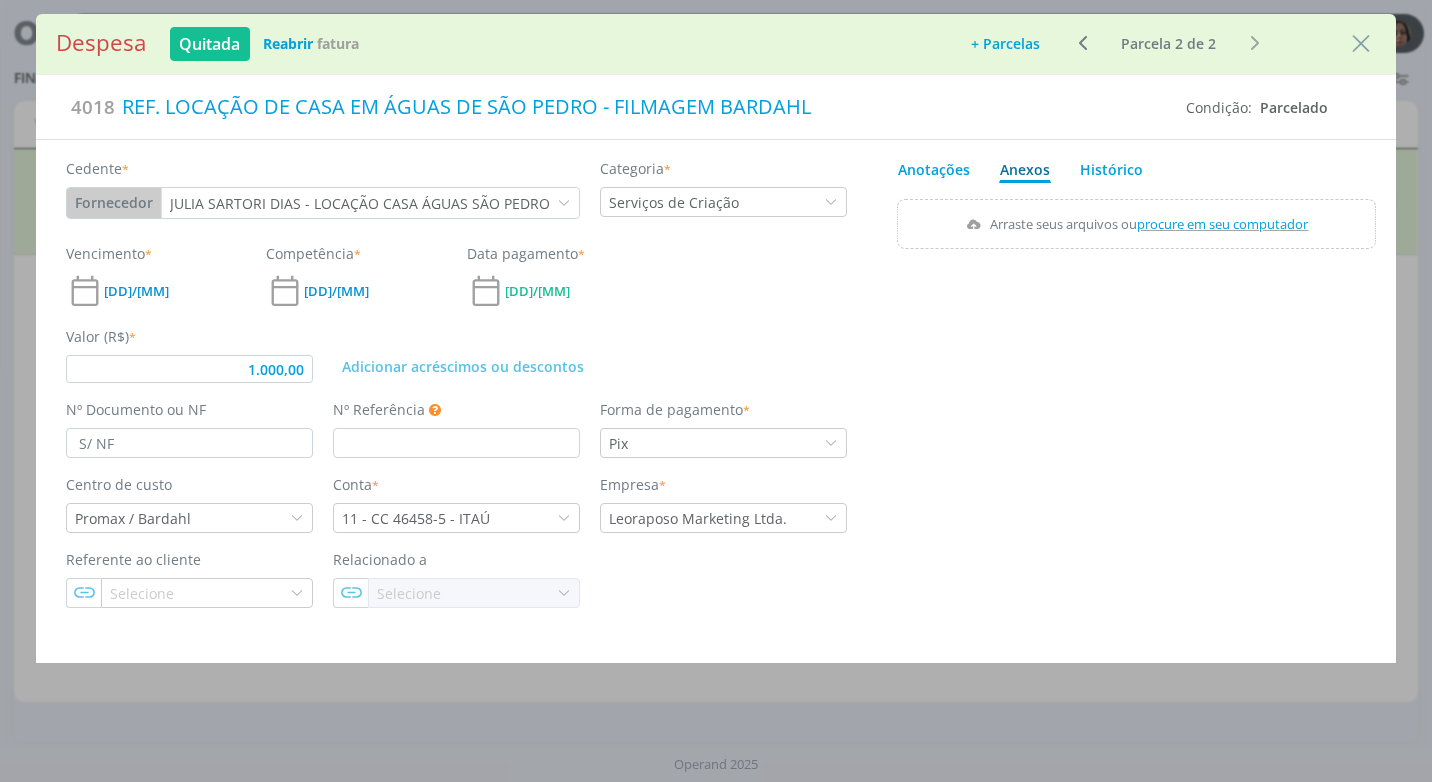 type on "1.000,00" 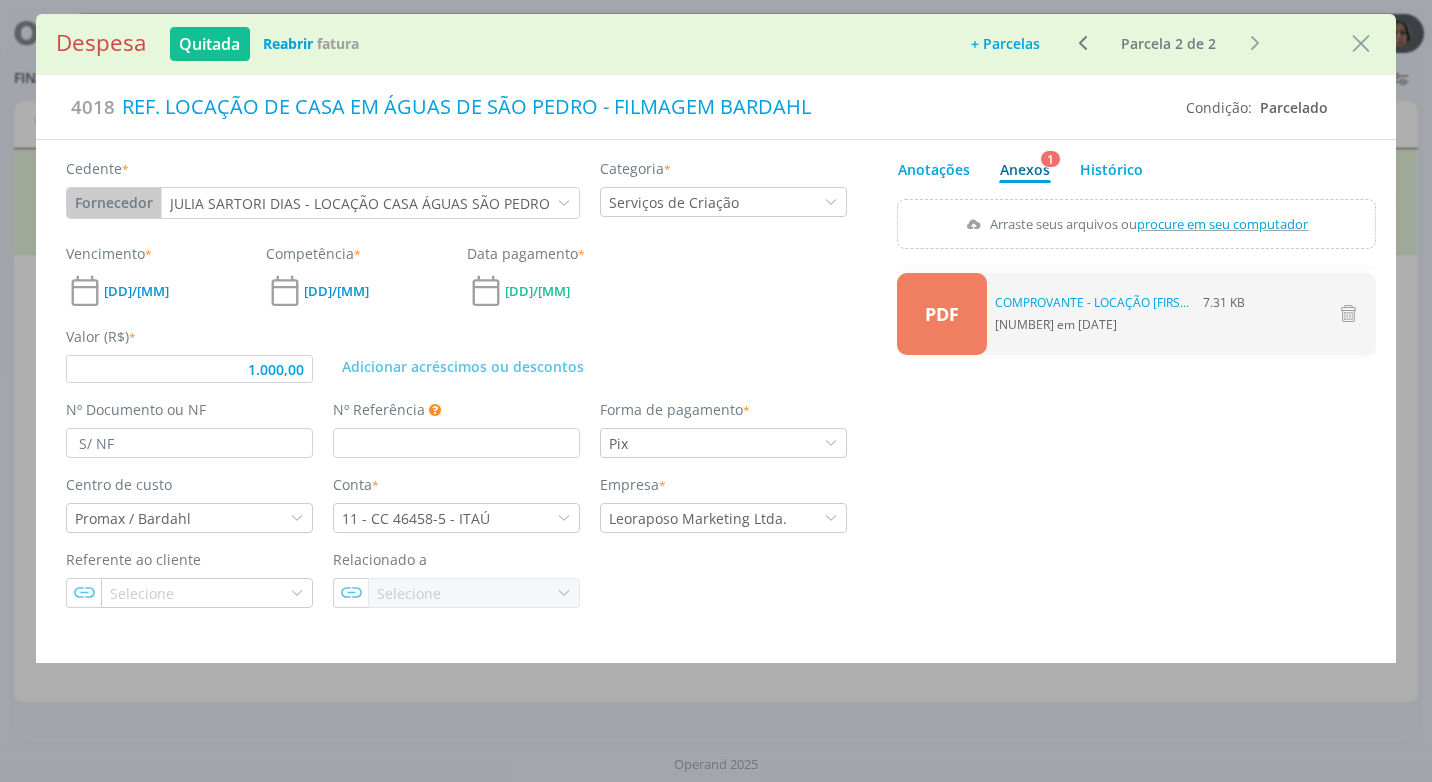 type on "C:\fakepath\COMPR. [FIRST] [LAST] DIAS - R$1.000,00.pdf" 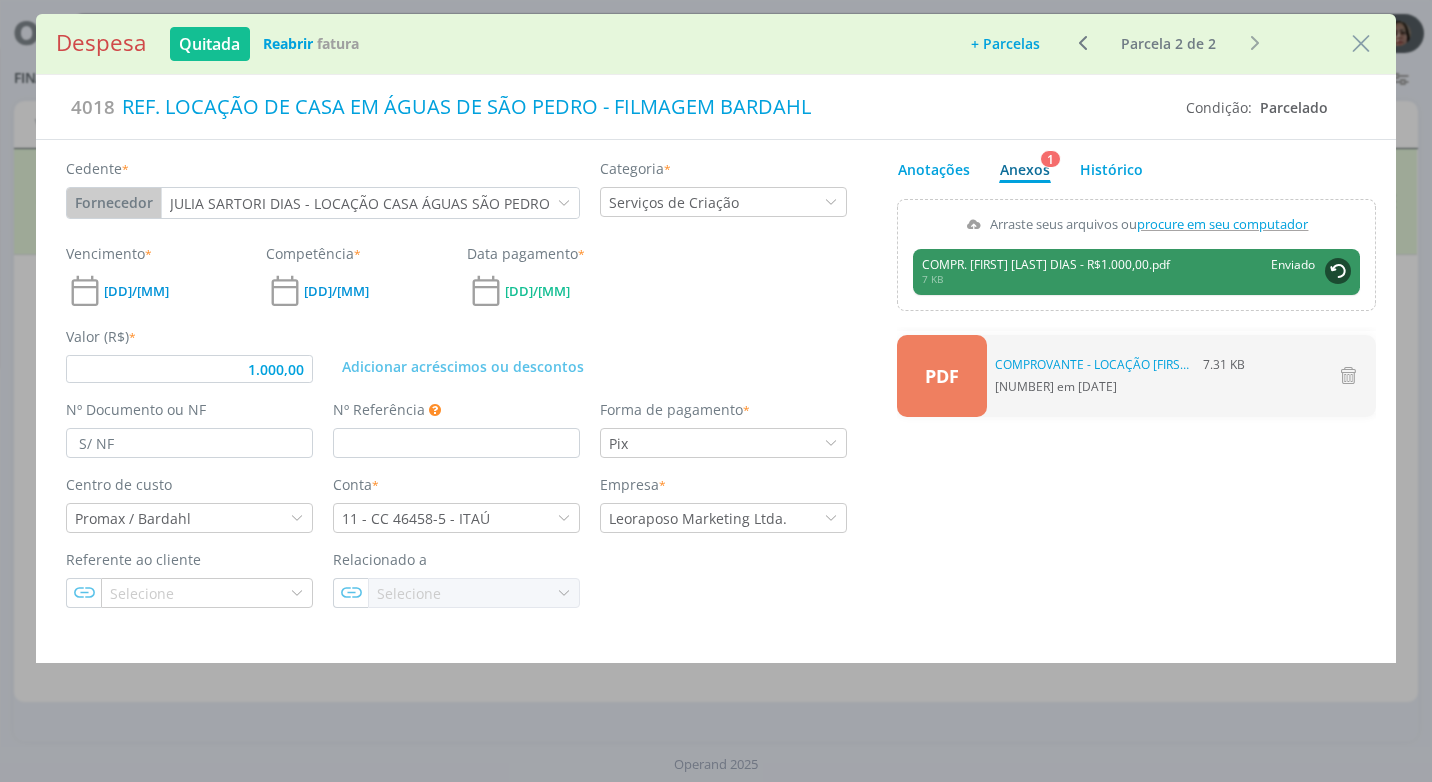 type on "1.000,00" 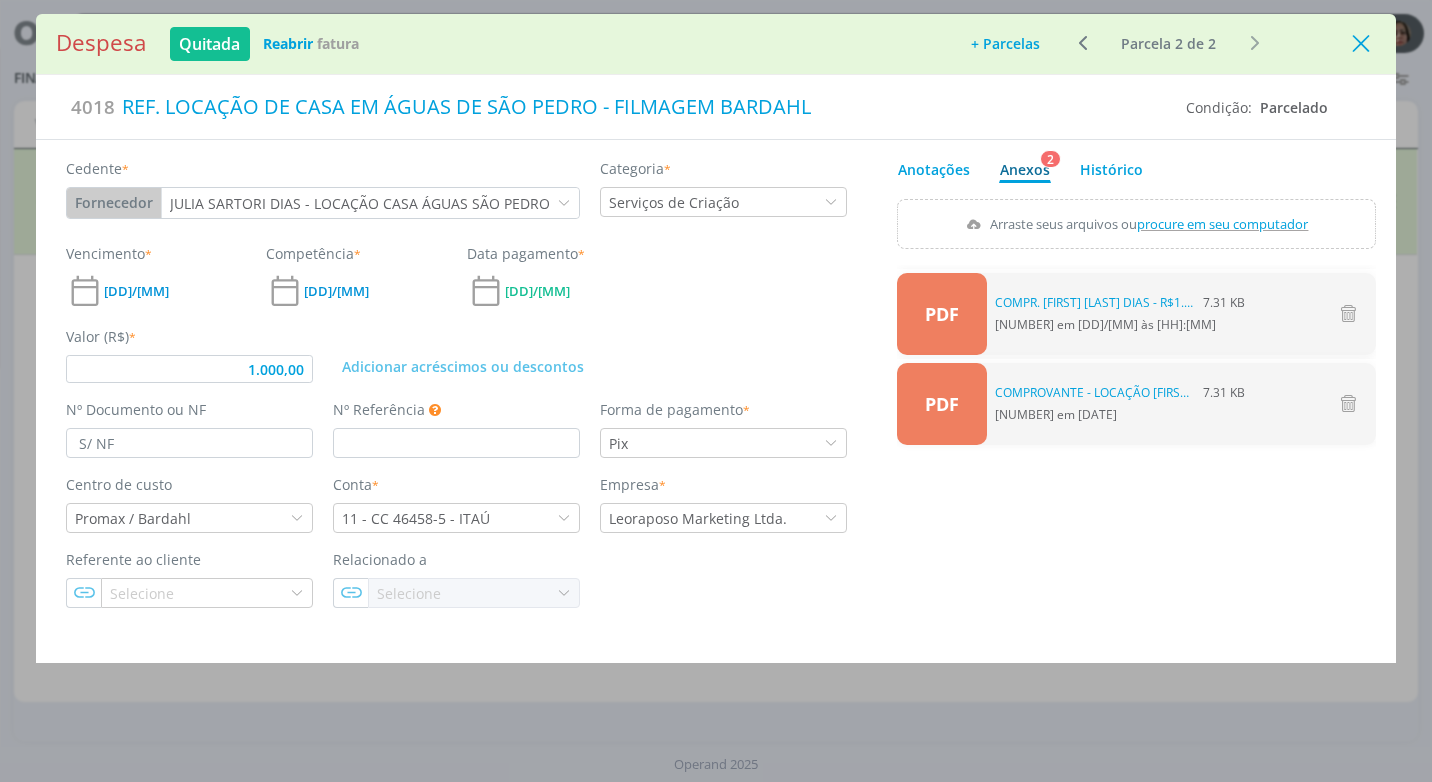 click at bounding box center [1361, 44] 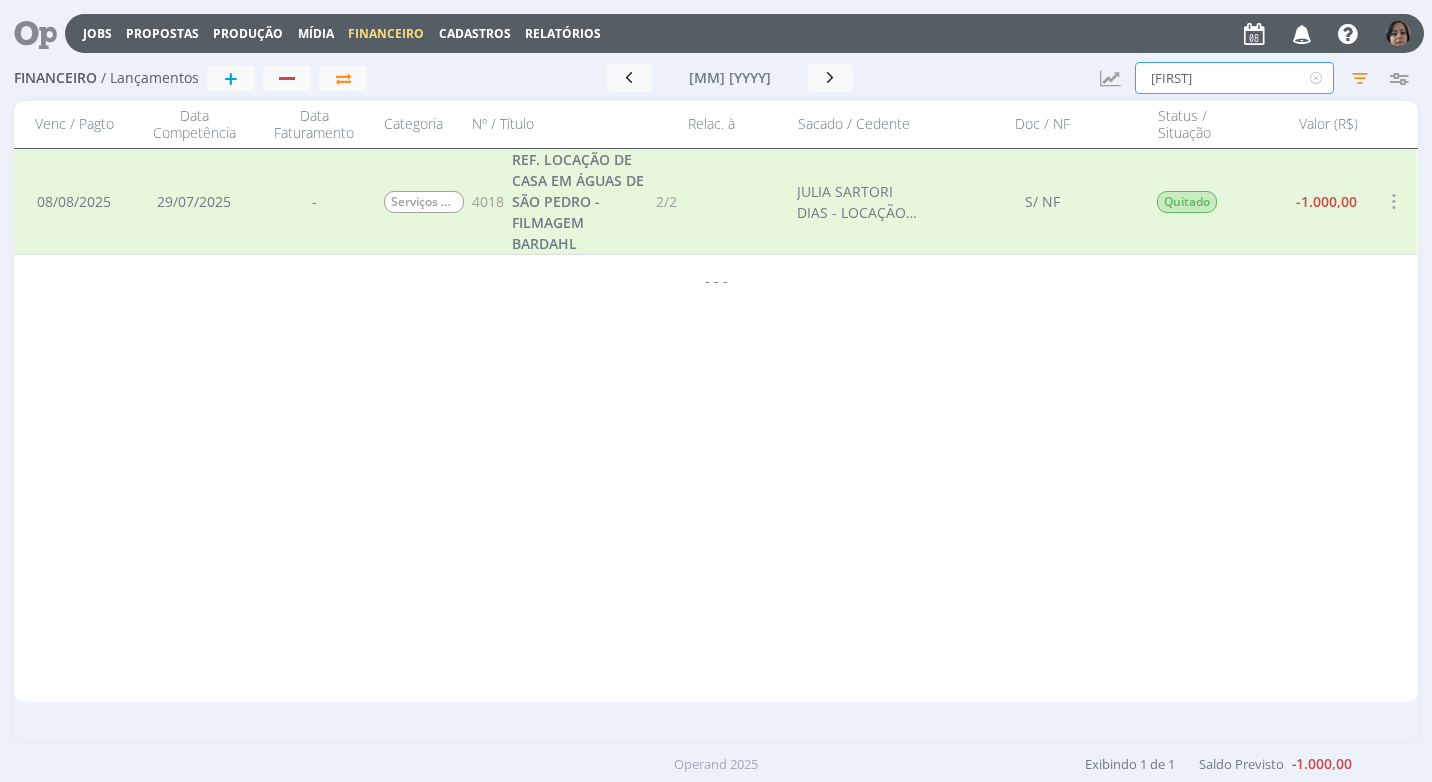 click on "[FIRST]" at bounding box center [1234, 78] 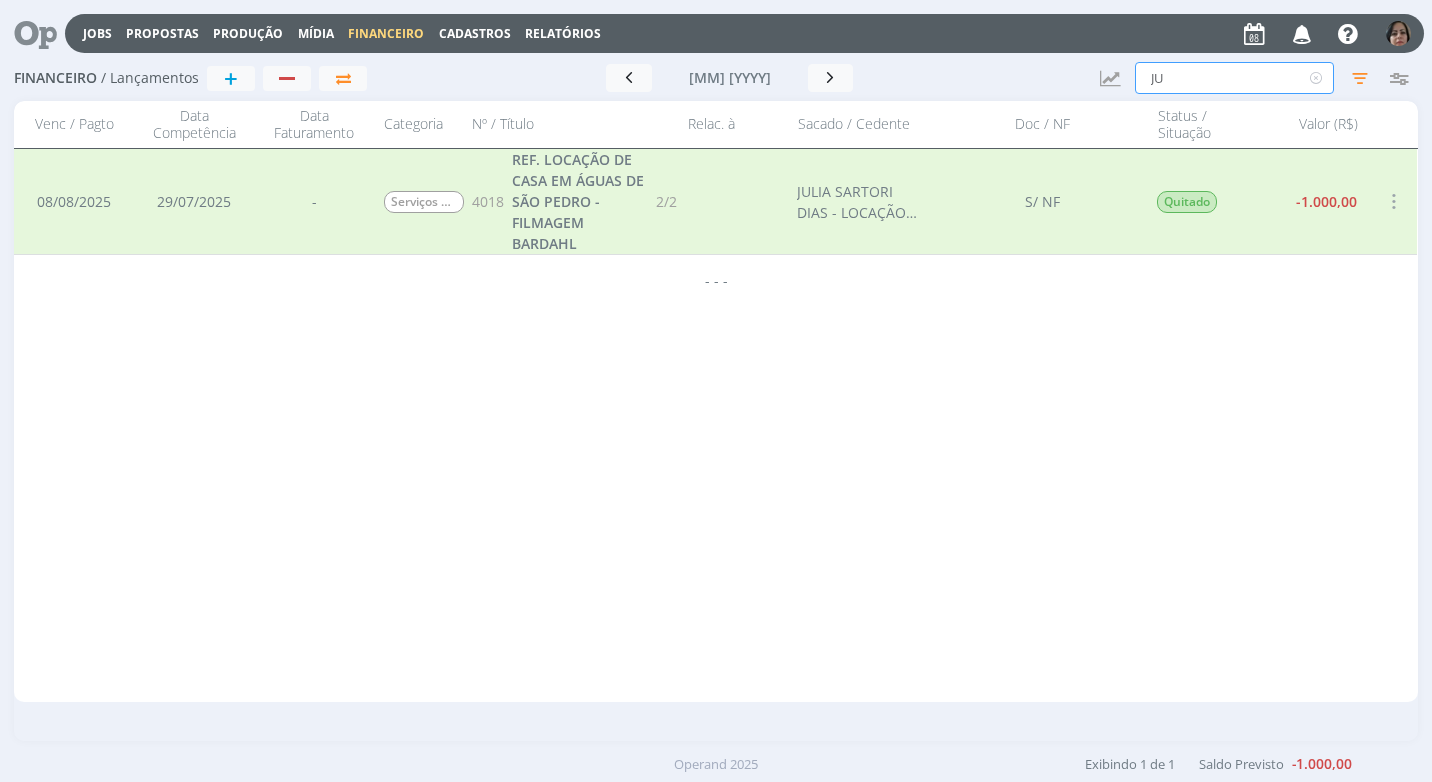 type on "J" 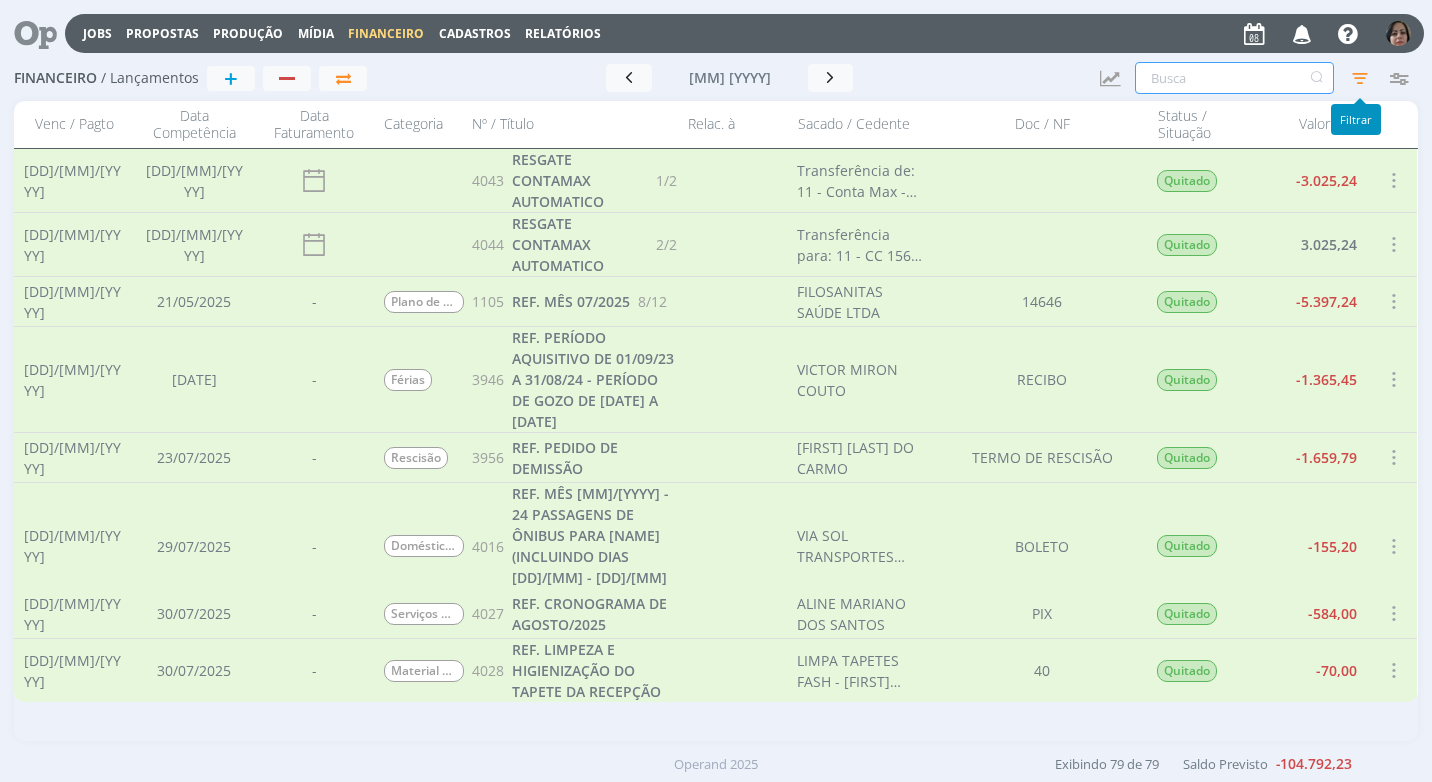 type 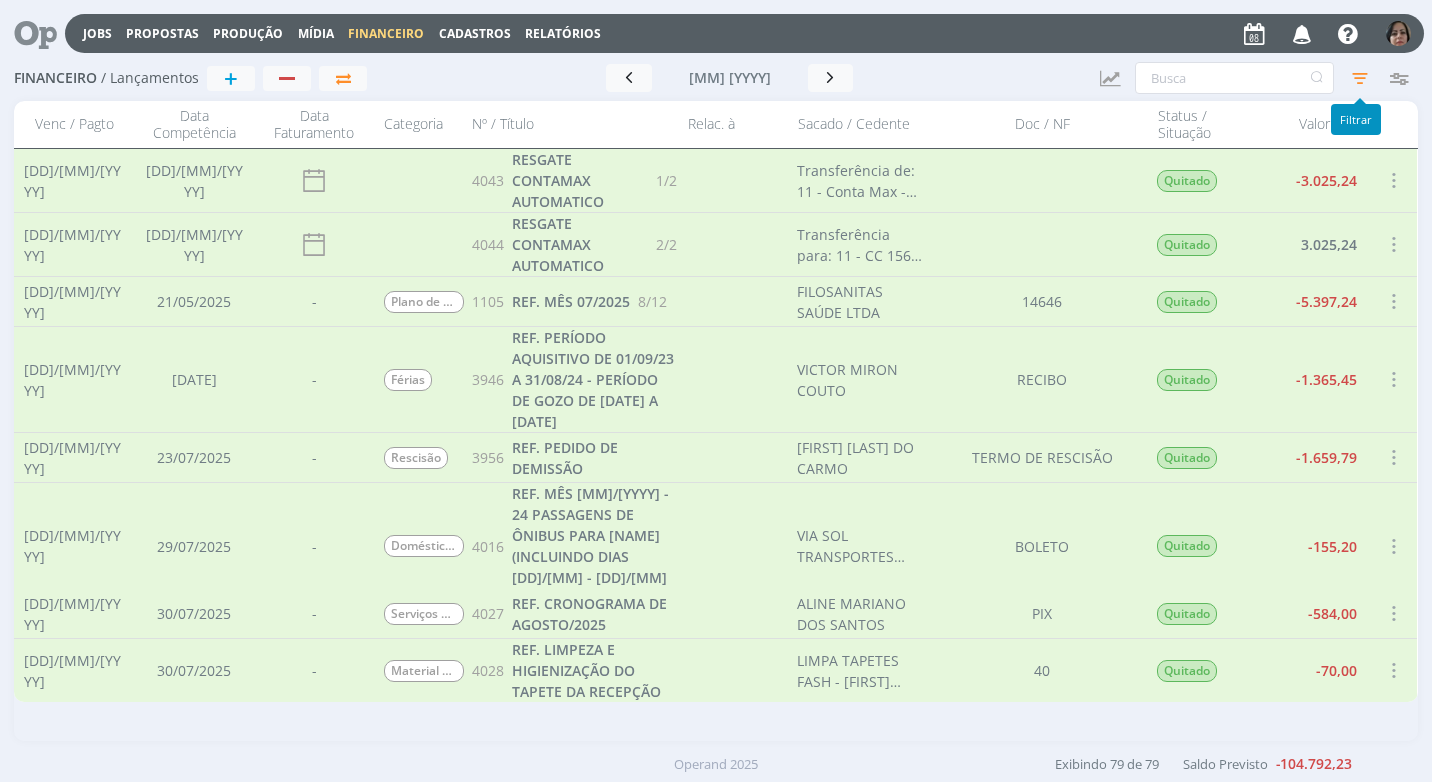 click at bounding box center [1360, 78] 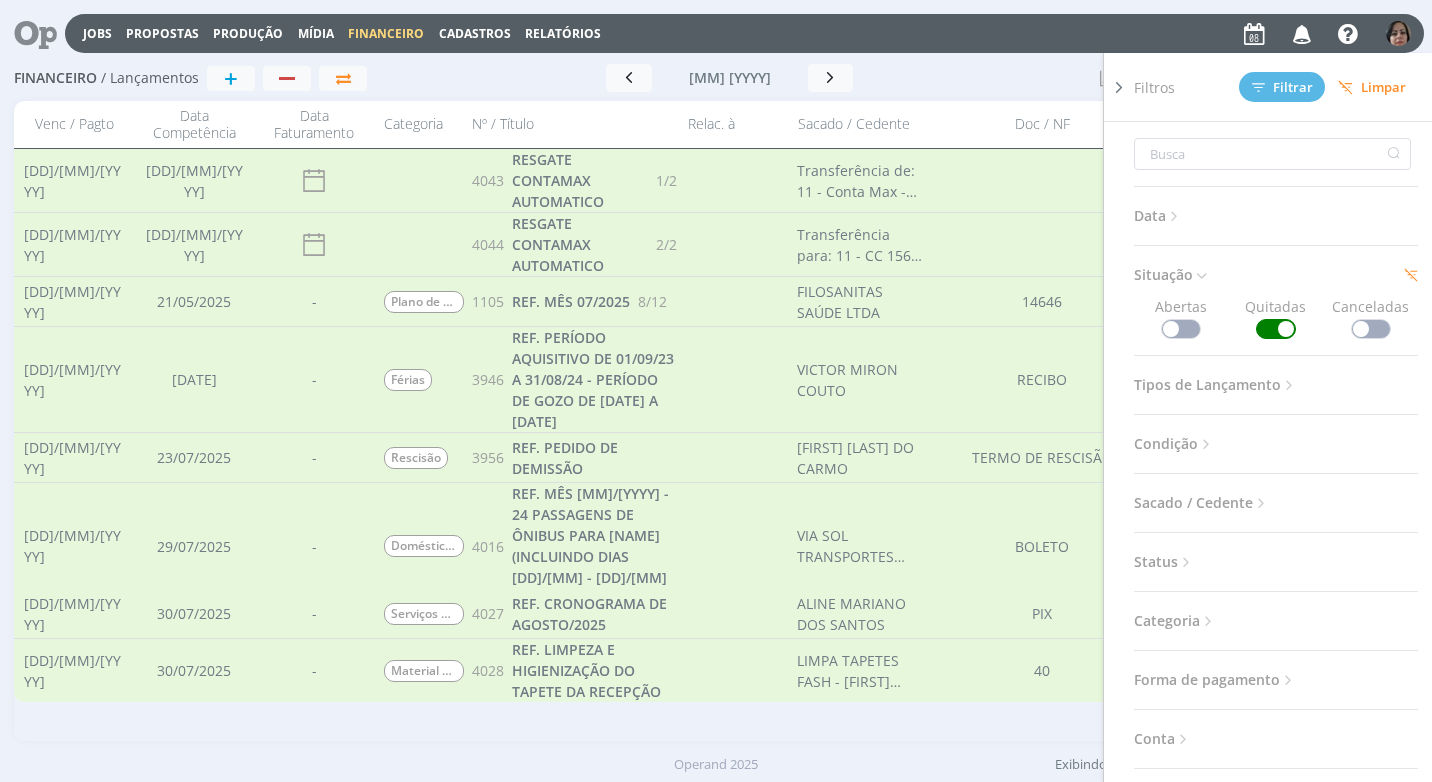 click at bounding box center [1276, 329] 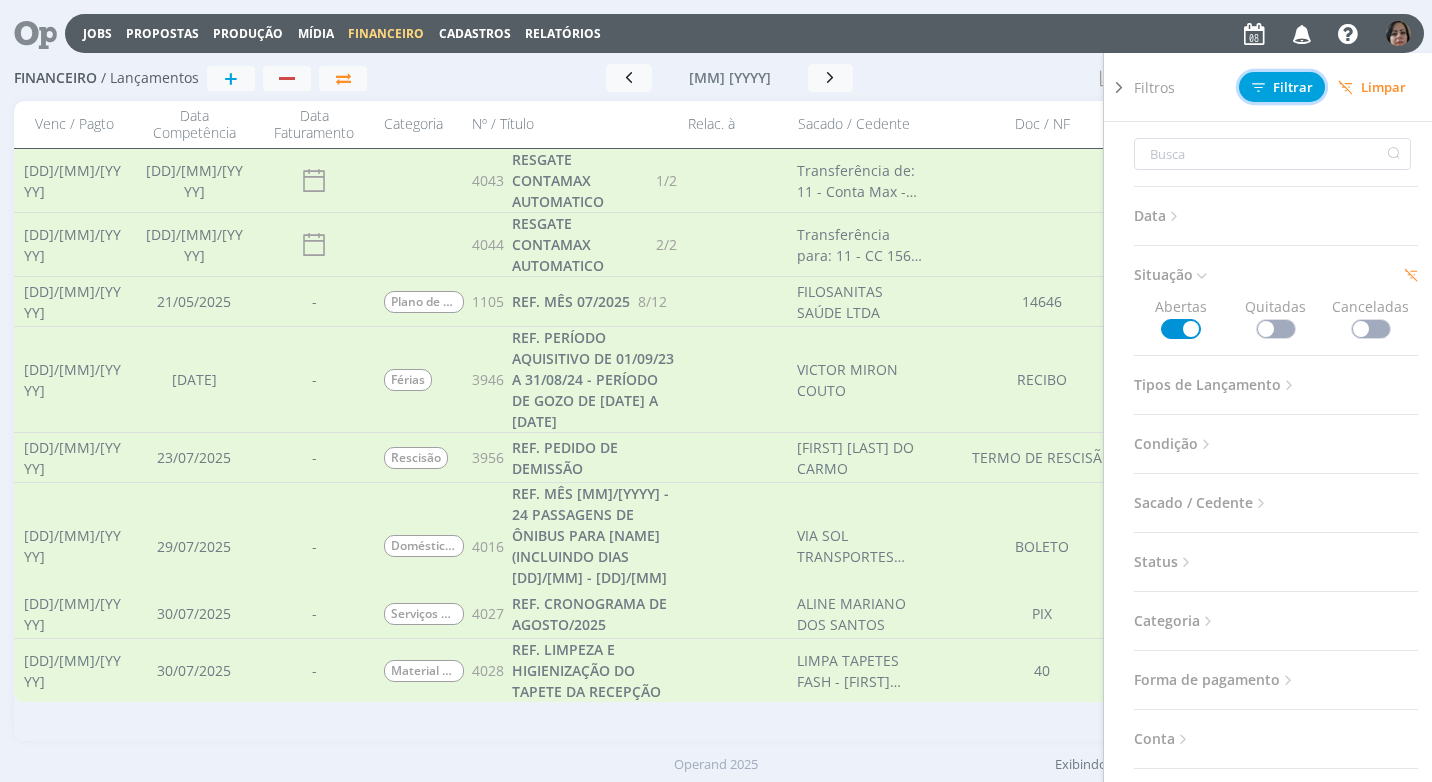 click on "Filtrar" at bounding box center (1282, 87) 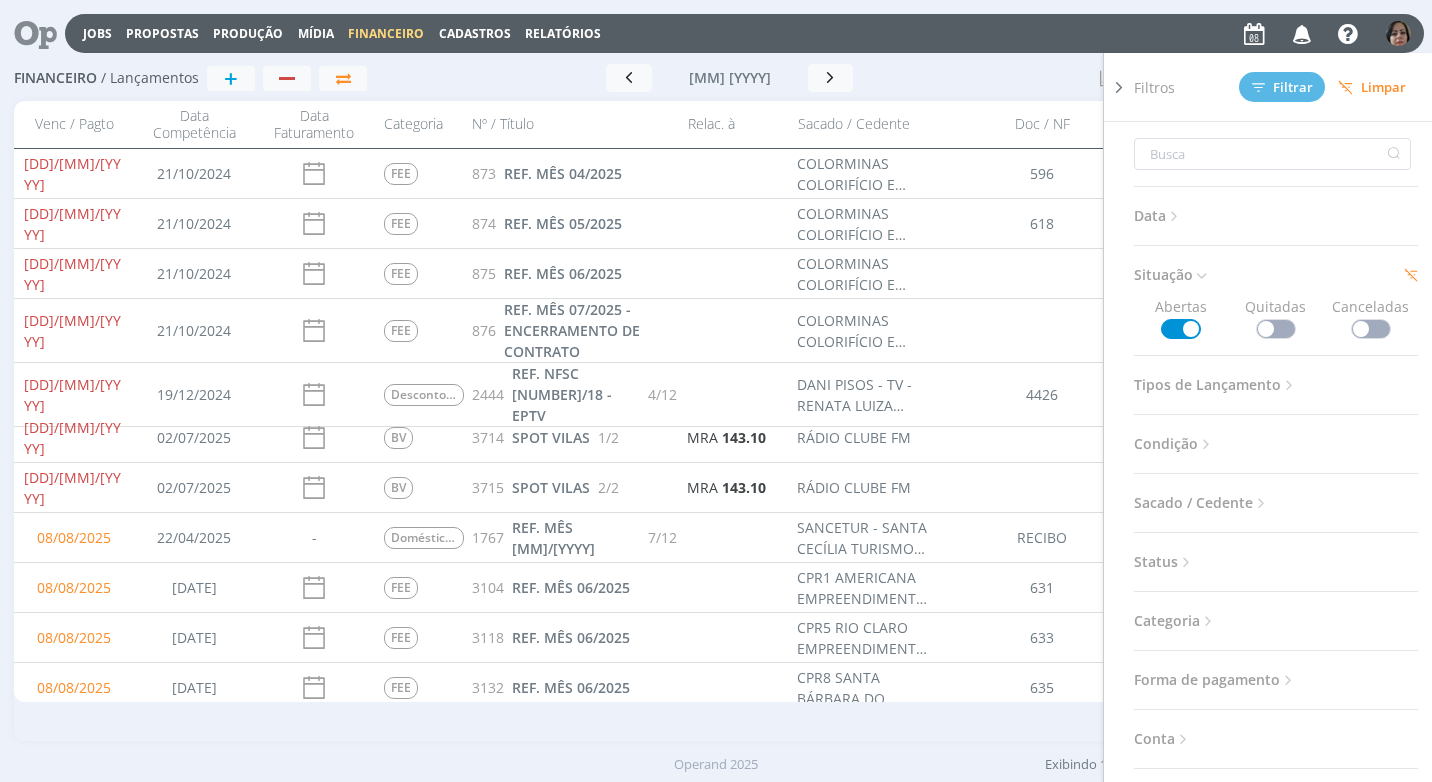 click at bounding box center [1119, 87] 